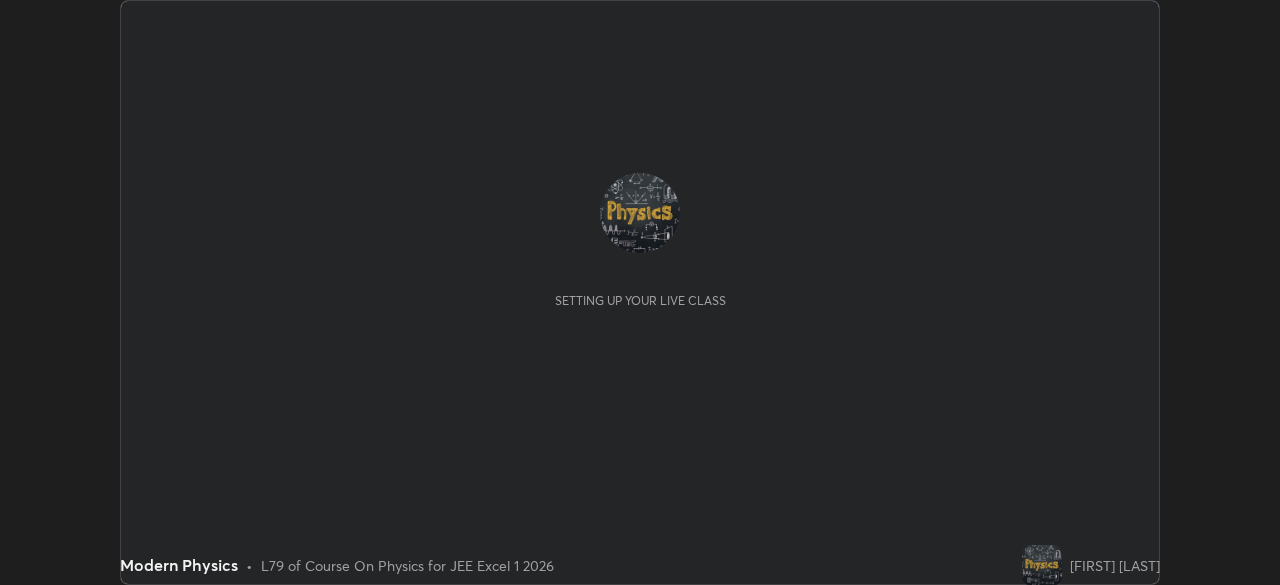 scroll, scrollTop: 0, scrollLeft: 0, axis: both 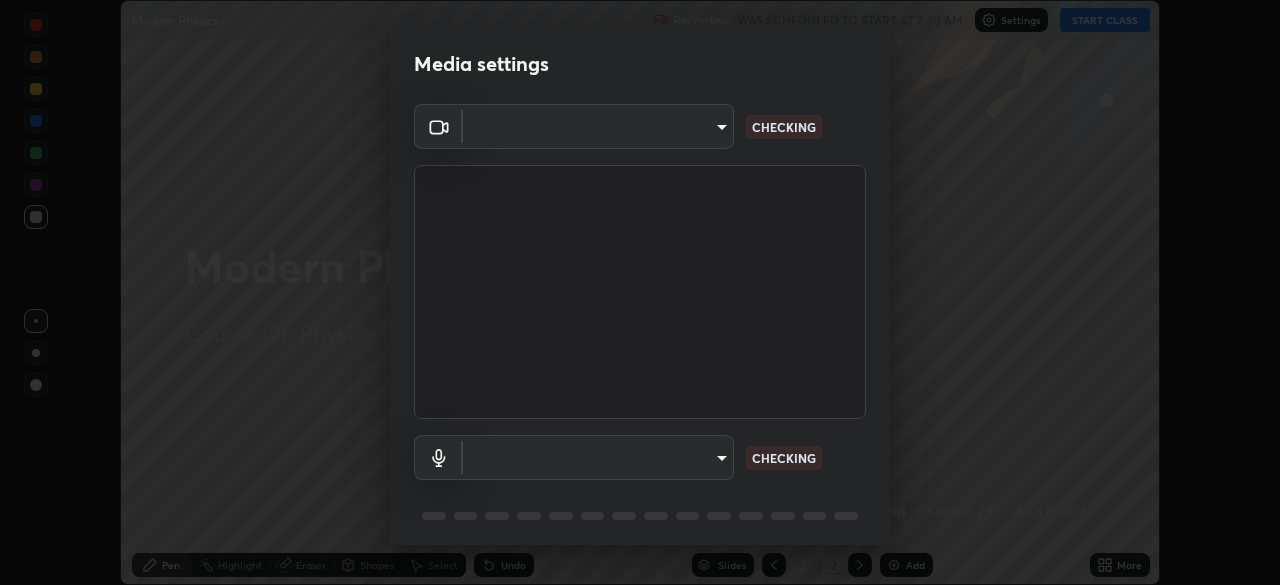 type on "2e9b027d6a4255688e554df818383ce9ed5f881db366686a8468352ce6a31e43" 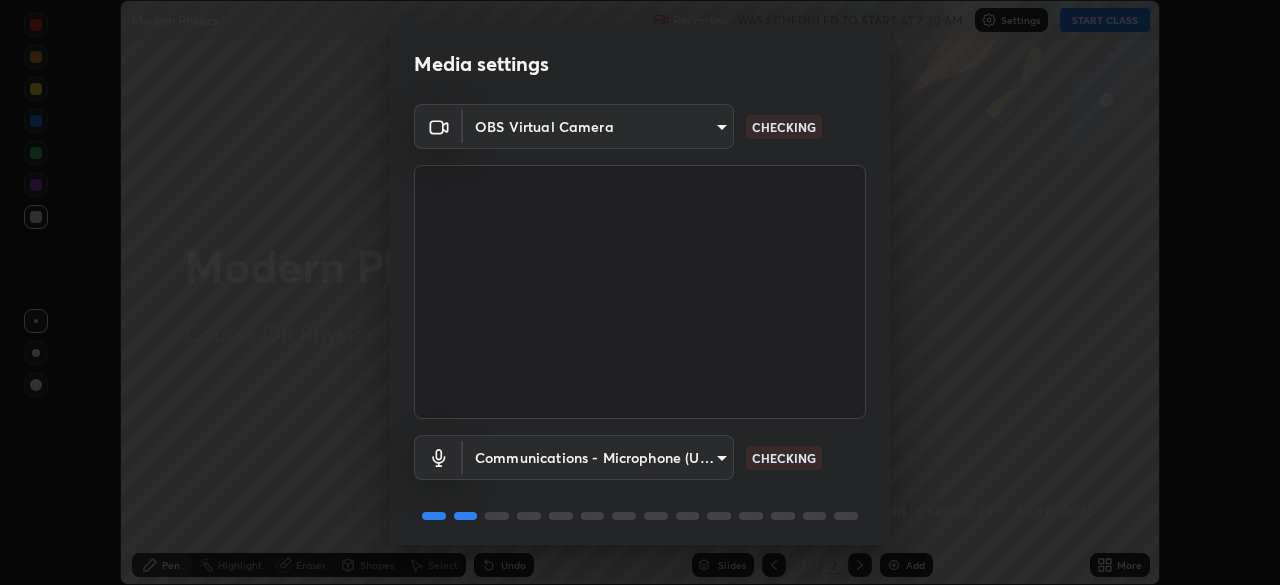 scroll, scrollTop: 71, scrollLeft: 0, axis: vertical 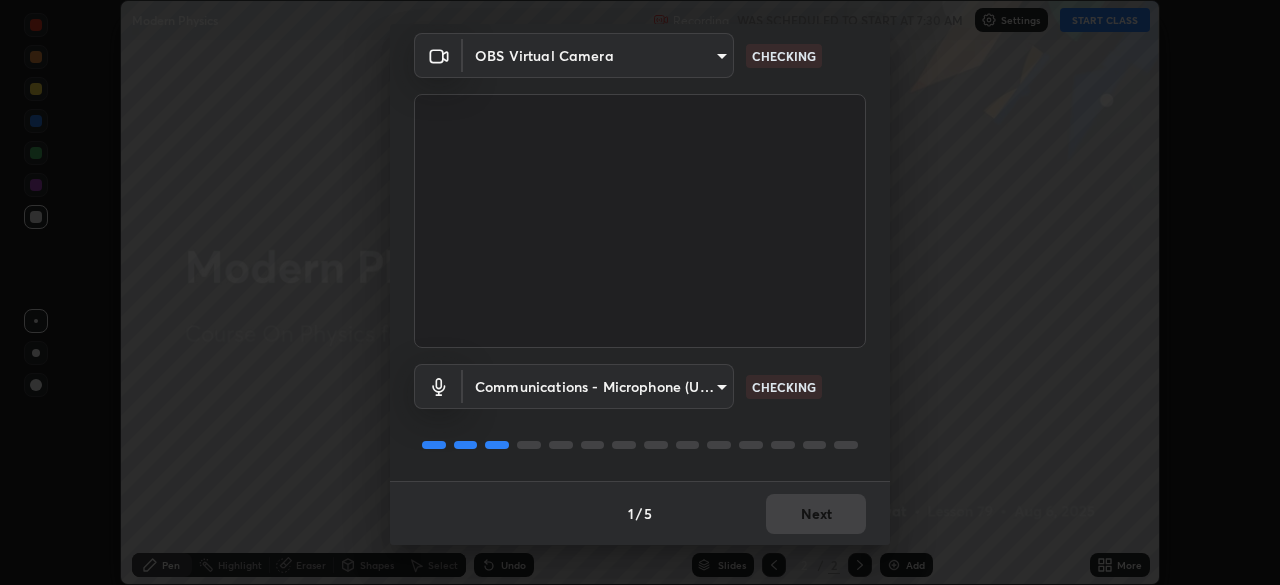 click on "Erase all Modern Physics Recording WAS SCHEDULED TO START AT  7:30 AM Settings START CLASS Setting up your live class Modern Physics • L79 of Course On Physics for JEE Excel 1 2026 [FIRST] [LAST] Pen Highlight Eraser Shapes Select Undo Slides 2 / 2 Add More No doubts shared Encourage your learners to ask a doubt for better clarity Report an issue Reason for reporting Buffering Chat not working Audio - Video sync issue Educator video quality low ​ Attach an image Report Media settings OBS Virtual Camera [HASH] Communications - Microphone (USB PnP Sound Device) communications CHECKING 1 / 5 Next" at bounding box center [640, 292] 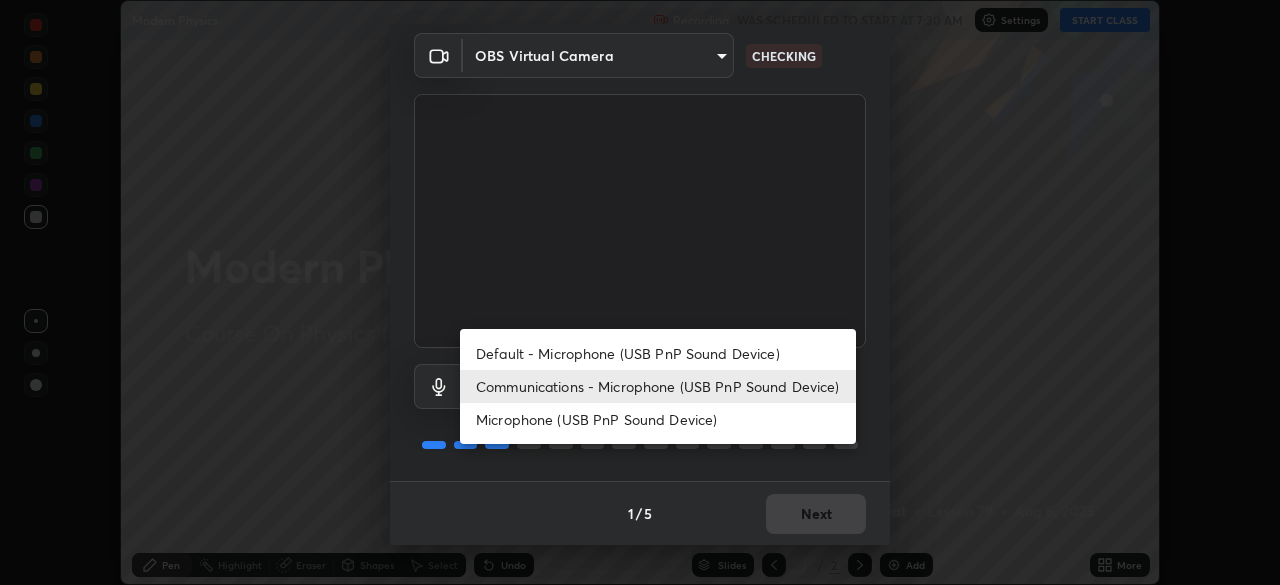click on "Microphone (USB PnP Sound Device)" at bounding box center (658, 419) 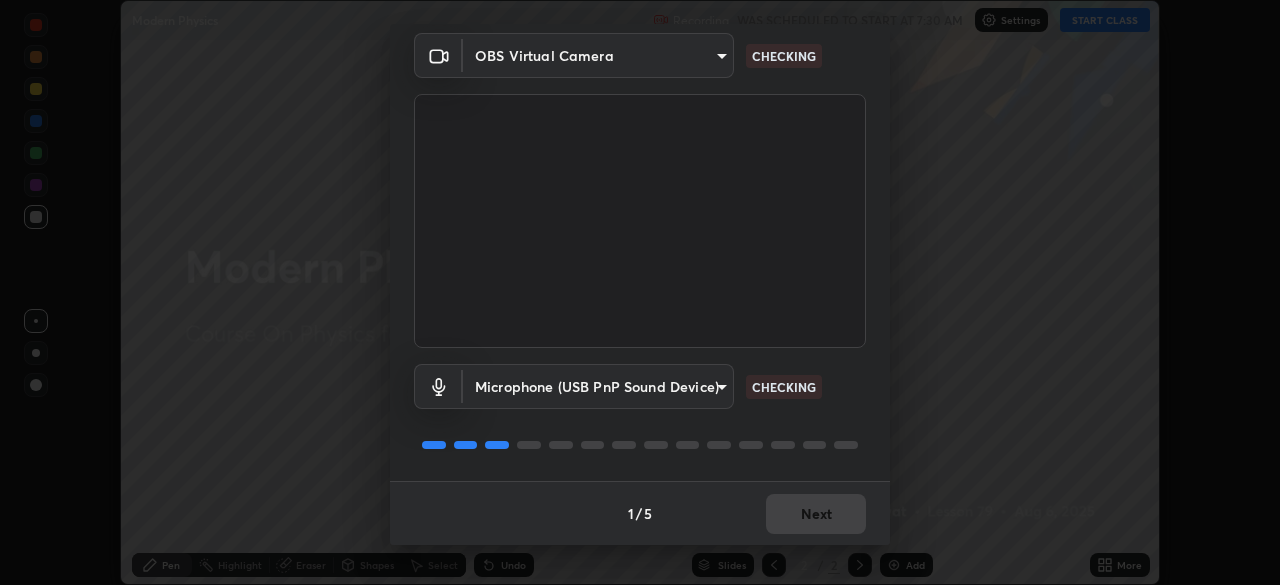 click on "Erase all Modern Physics Recording WAS SCHEDULED TO START AT  7:30 AM Settings START CLASS Setting up your live class Modern Physics • L79 of Course On Physics for JEE Excel 1 2026 [FIRST] [LAST] Pen Highlight Eraser Shapes Select Undo Slides 2 / 2 Add More No doubts shared Encourage your learners to ask a doubt for better clarity Report an issue Reason for reporting Buffering Chat not working Audio - Video sync issue Educator video quality low ​ Attach an image Report Media settings OBS Virtual Camera [HASH] CHECKING Microphone (USB PnP Sound Device) [HASH] CHECKING 1 / 5 Next" at bounding box center [640, 292] 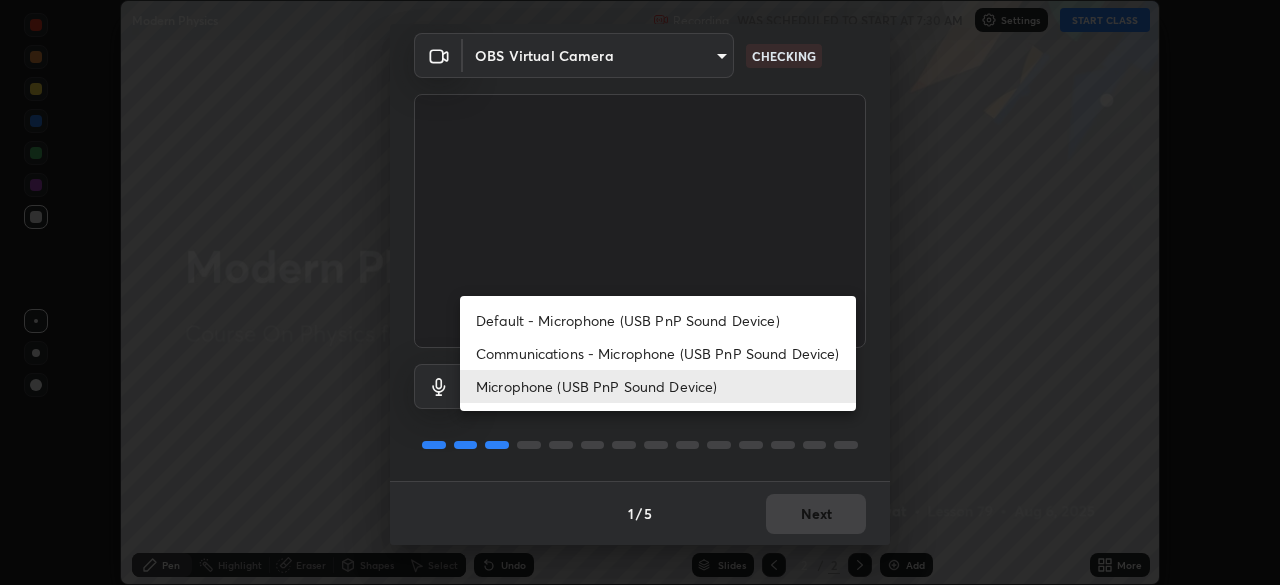 click on "Communications - Microphone (USB PnP Sound Device)" at bounding box center (658, 353) 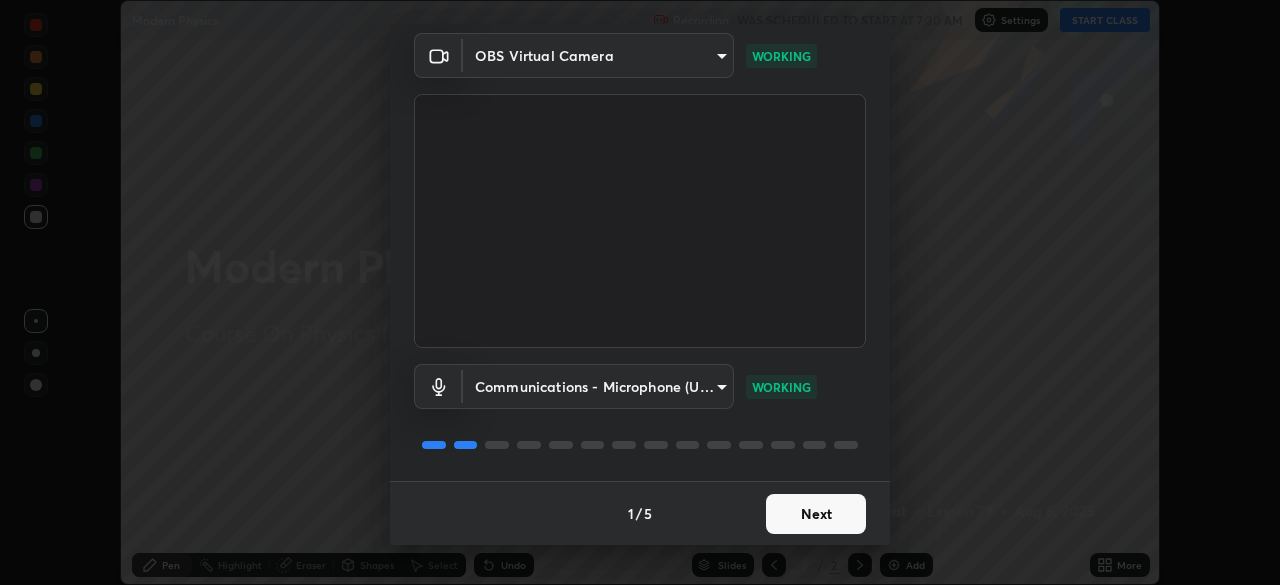 click on "Next" at bounding box center (816, 514) 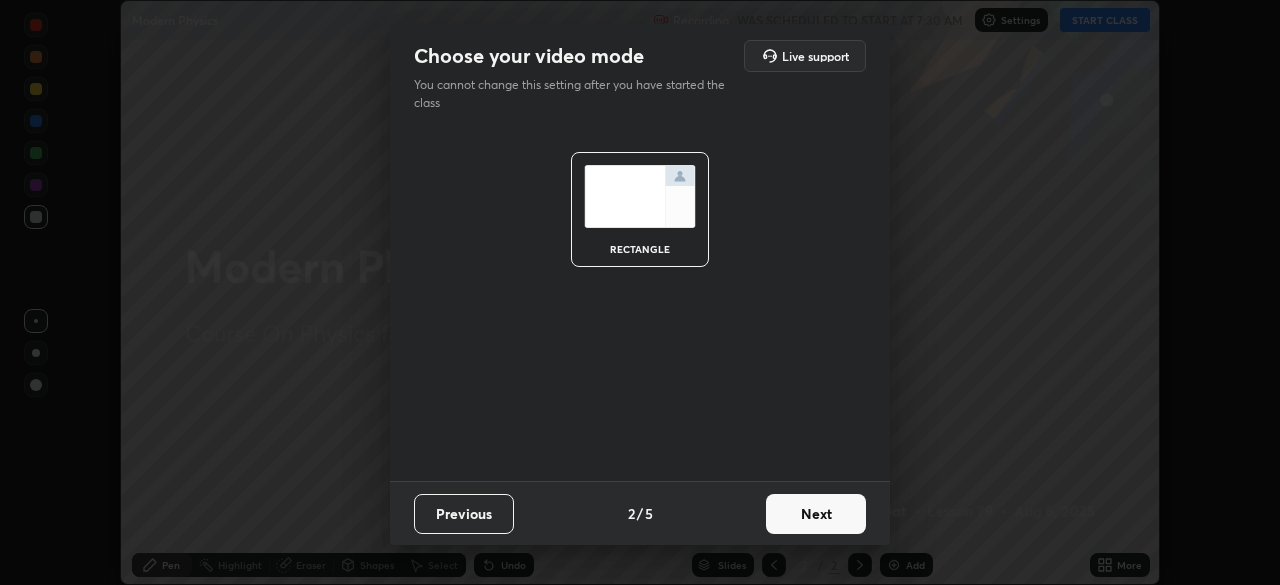 scroll, scrollTop: 0, scrollLeft: 0, axis: both 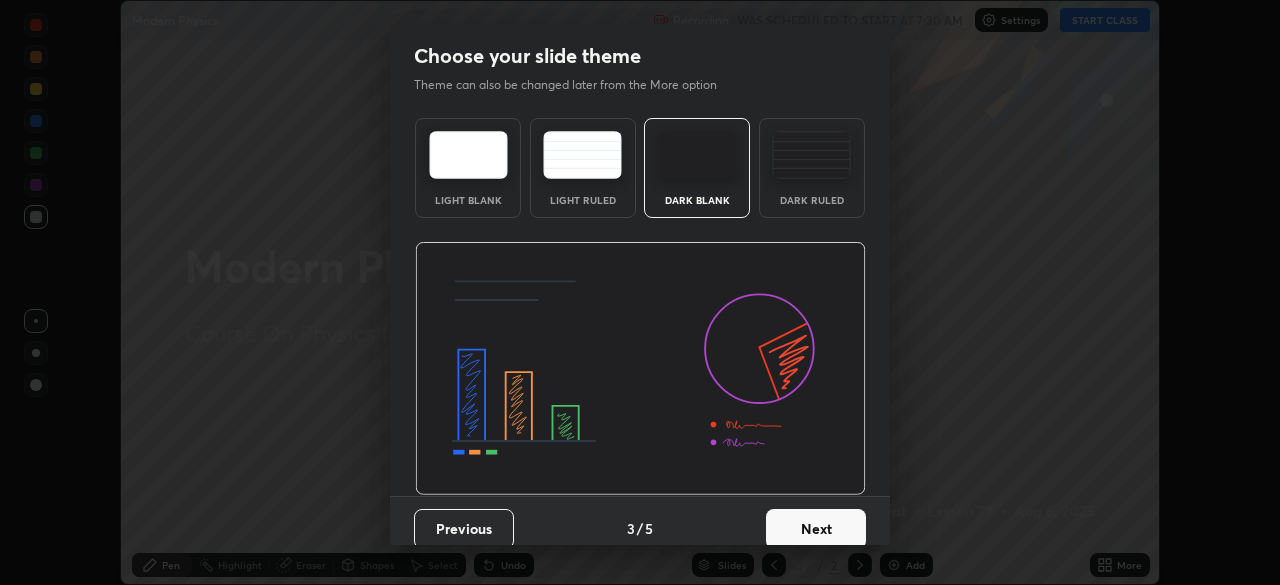 click on "Next" at bounding box center (816, 529) 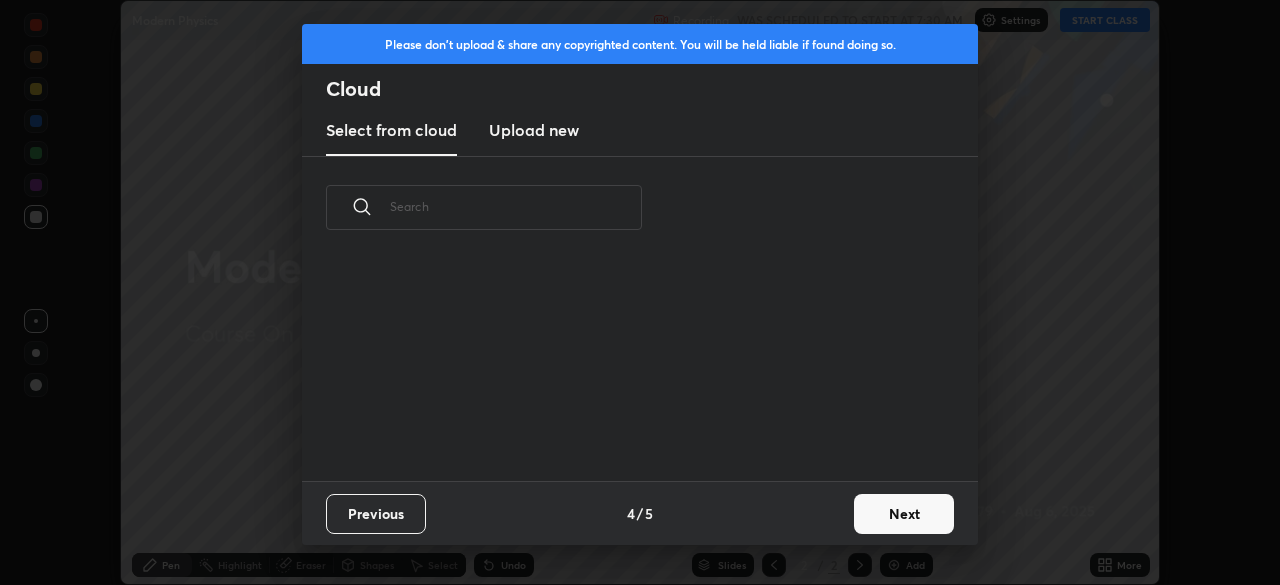 click on "Next" at bounding box center (904, 514) 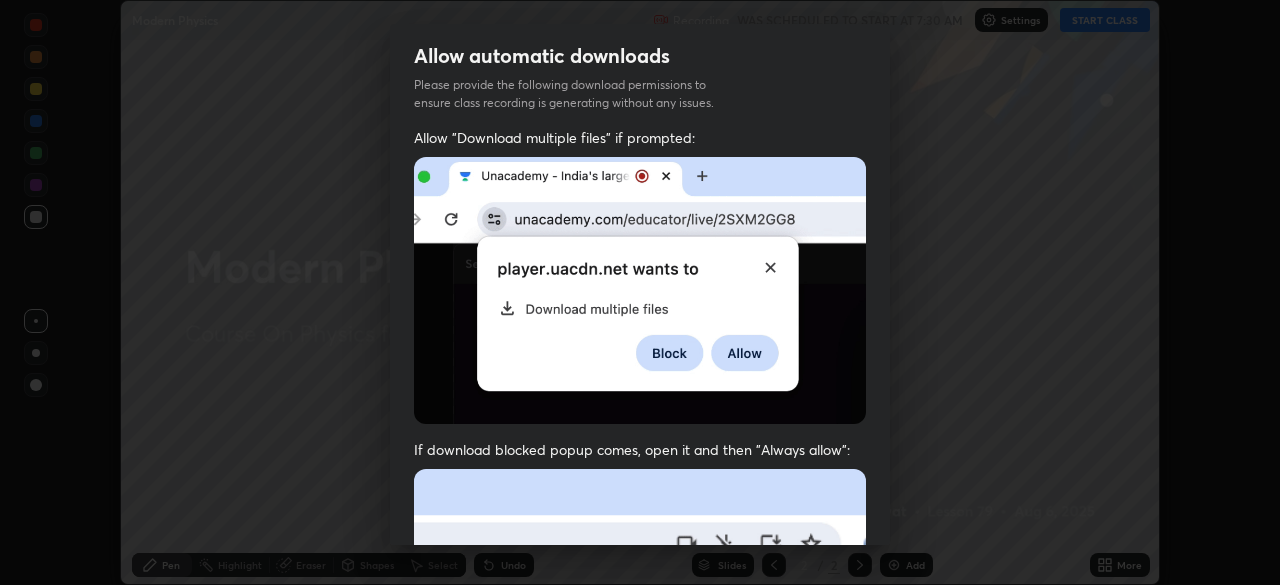 click on "Allow "Download multiple files" if prompted: If download blocked popup comes, open it and then "Always allow": I agree that if I don't provide required permissions, class recording will not be generated" at bounding box center [640, 549] 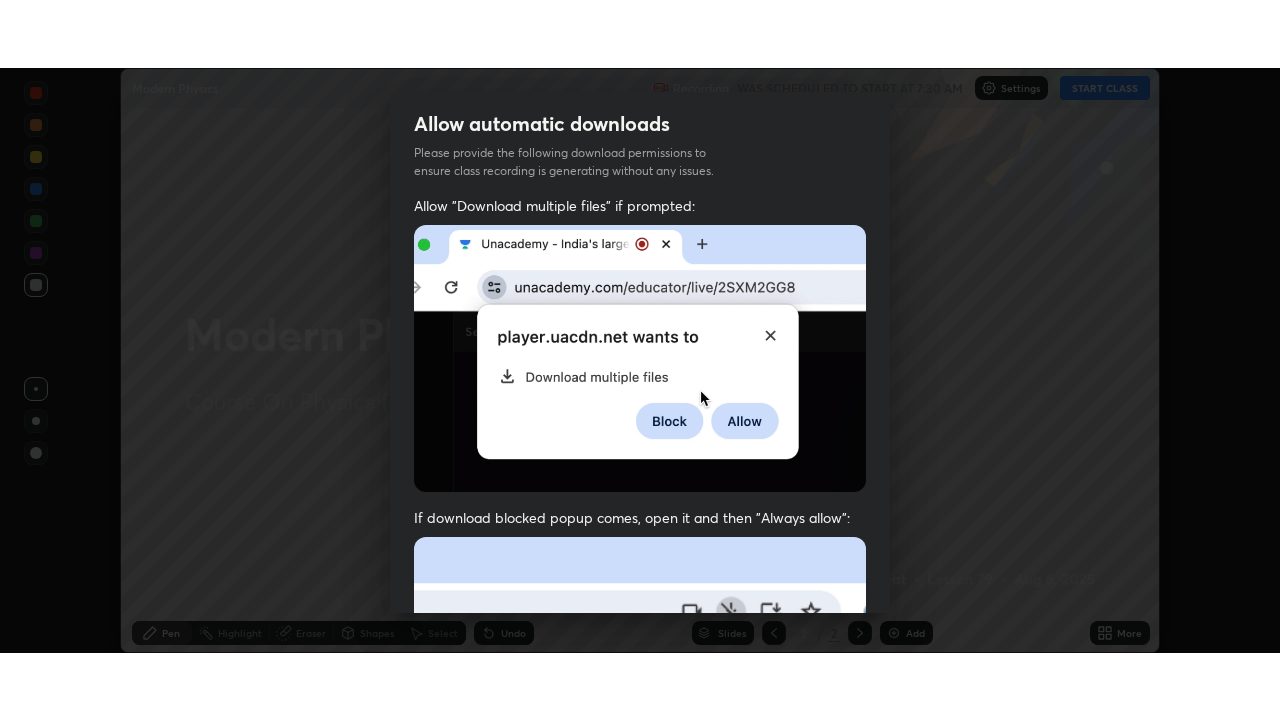 scroll, scrollTop: 479, scrollLeft: 0, axis: vertical 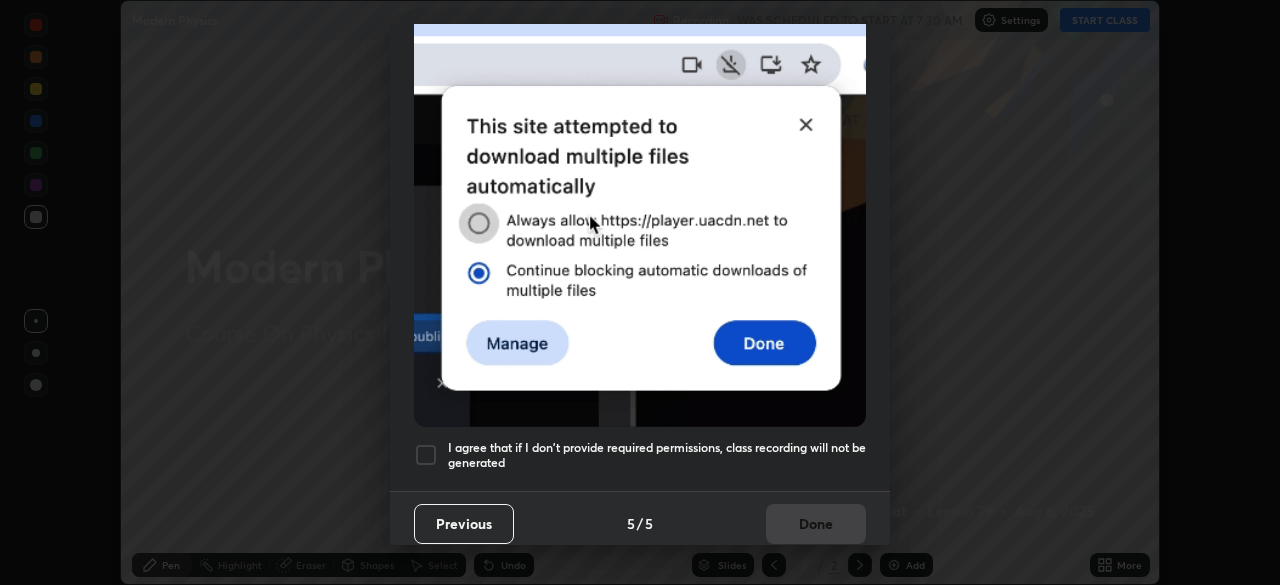 click on "I agree that if I don't provide required permissions, class recording will not be generated" at bounding box center [657, 455] 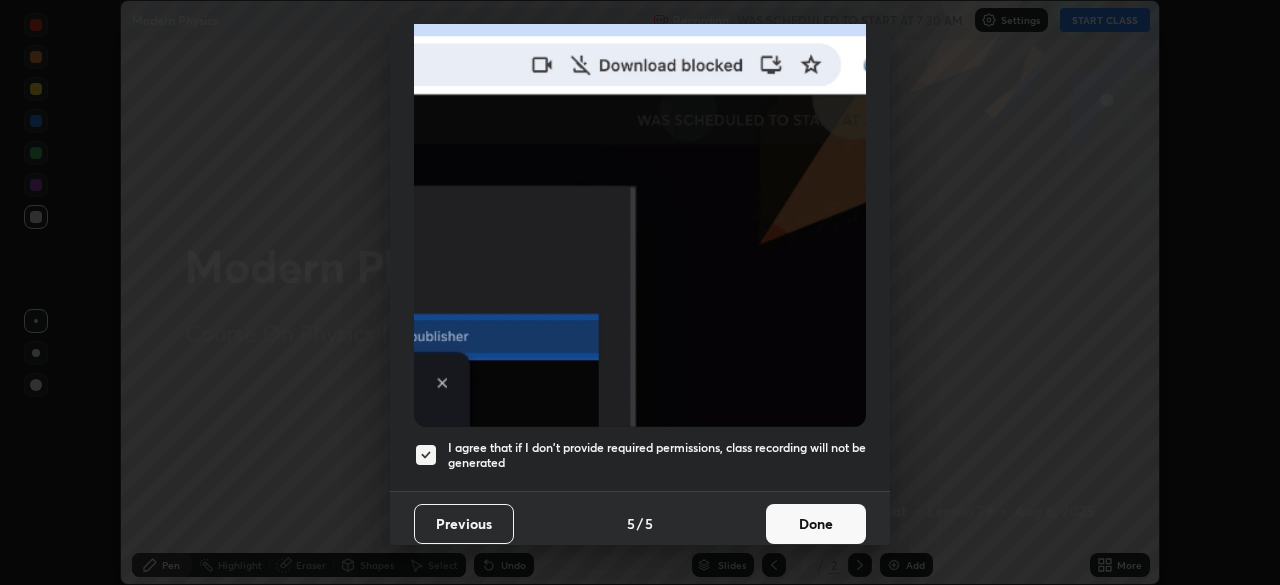 click on "Done" at bounding box center [816, 524] 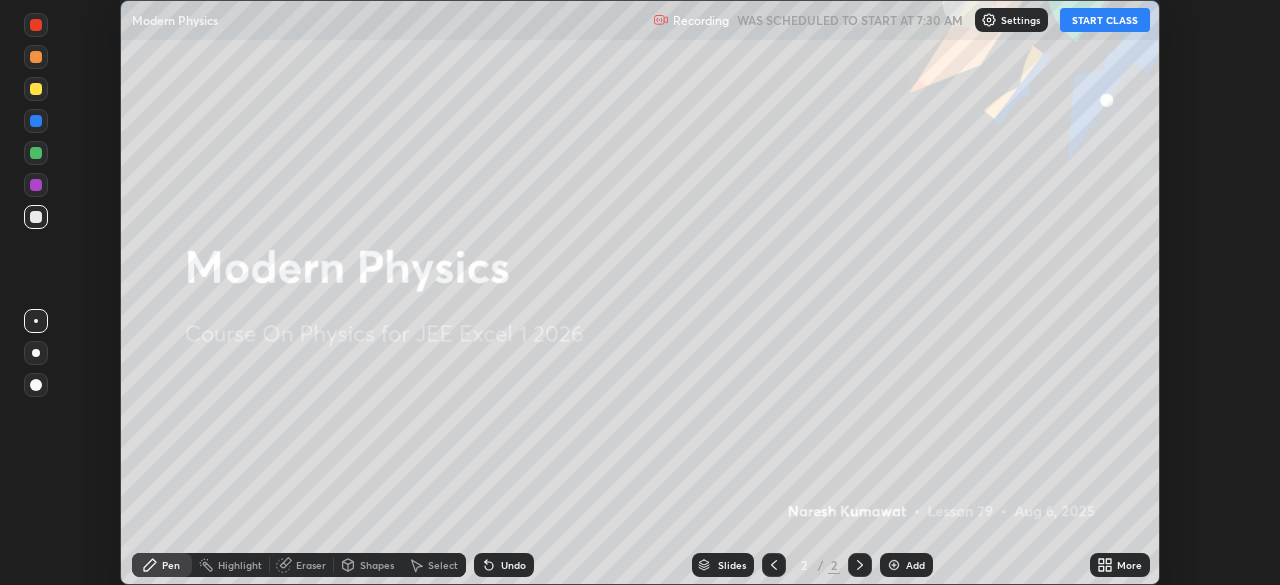 click on "Add" at bounding box center (915, 565) 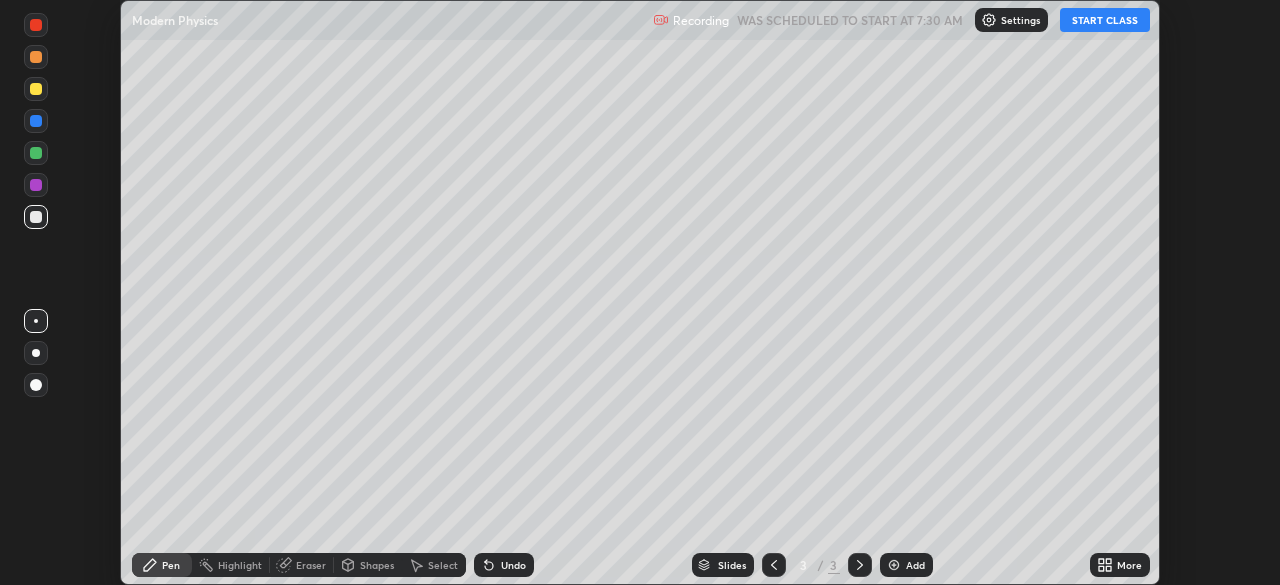 click on "START CLASS" at bounding box center [1105, 20] 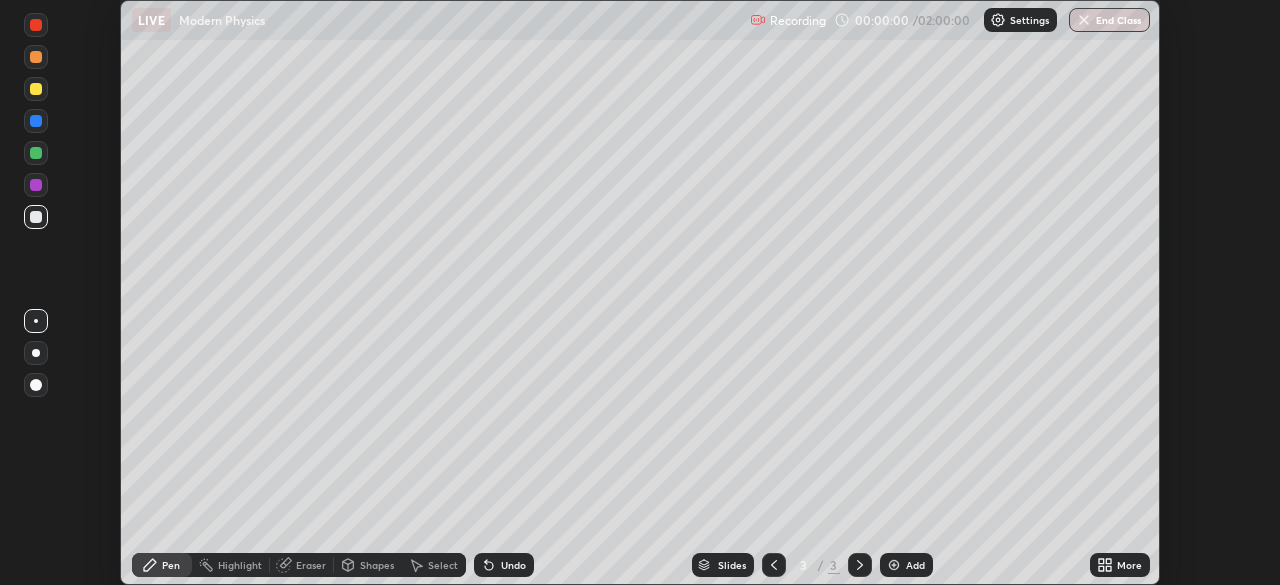 click 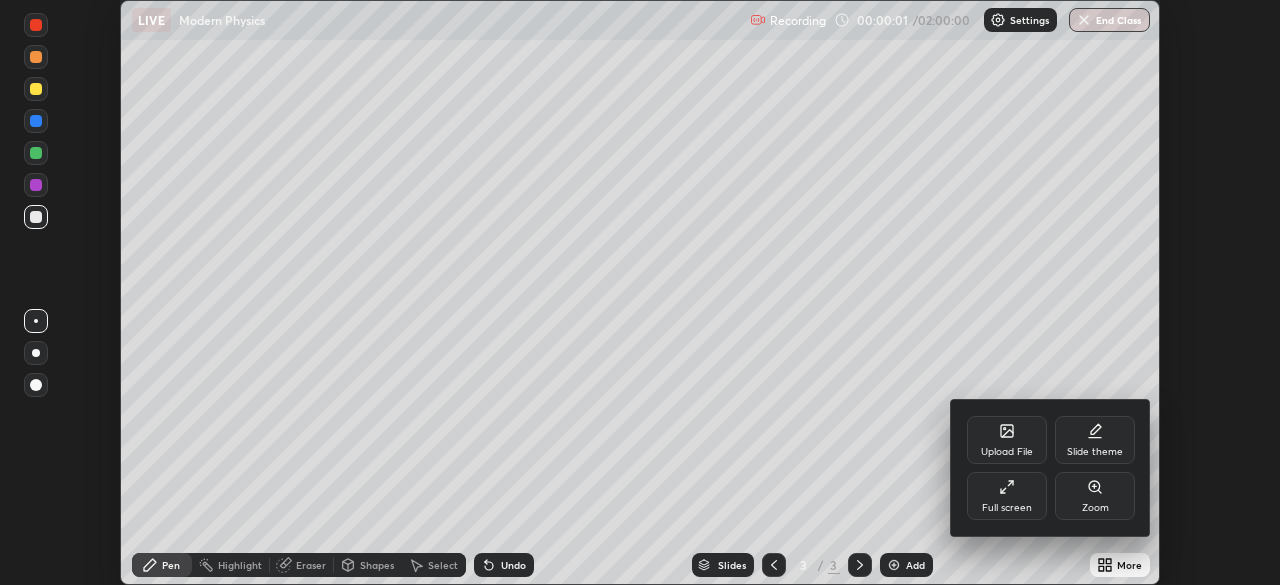 click on "Full screen" at bounding box center [1007, 496] 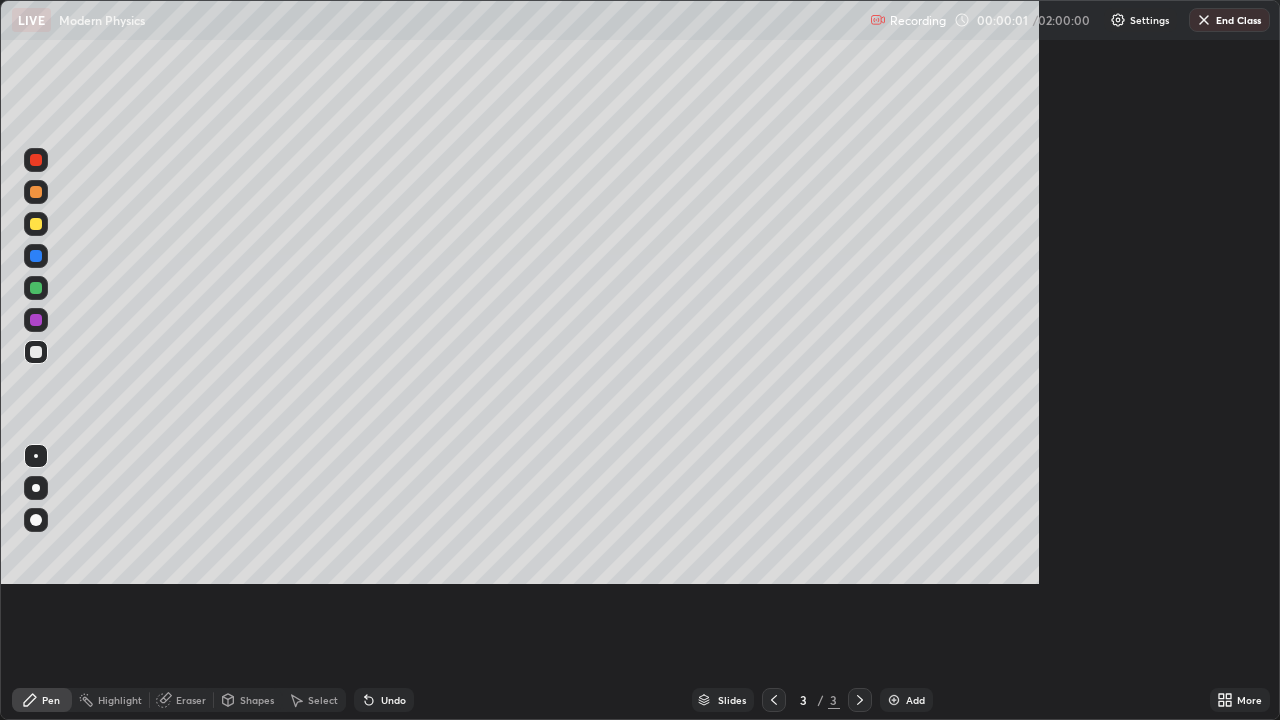 scroll, scrollTop: 99280, scrollLeft: 98720, axis: both 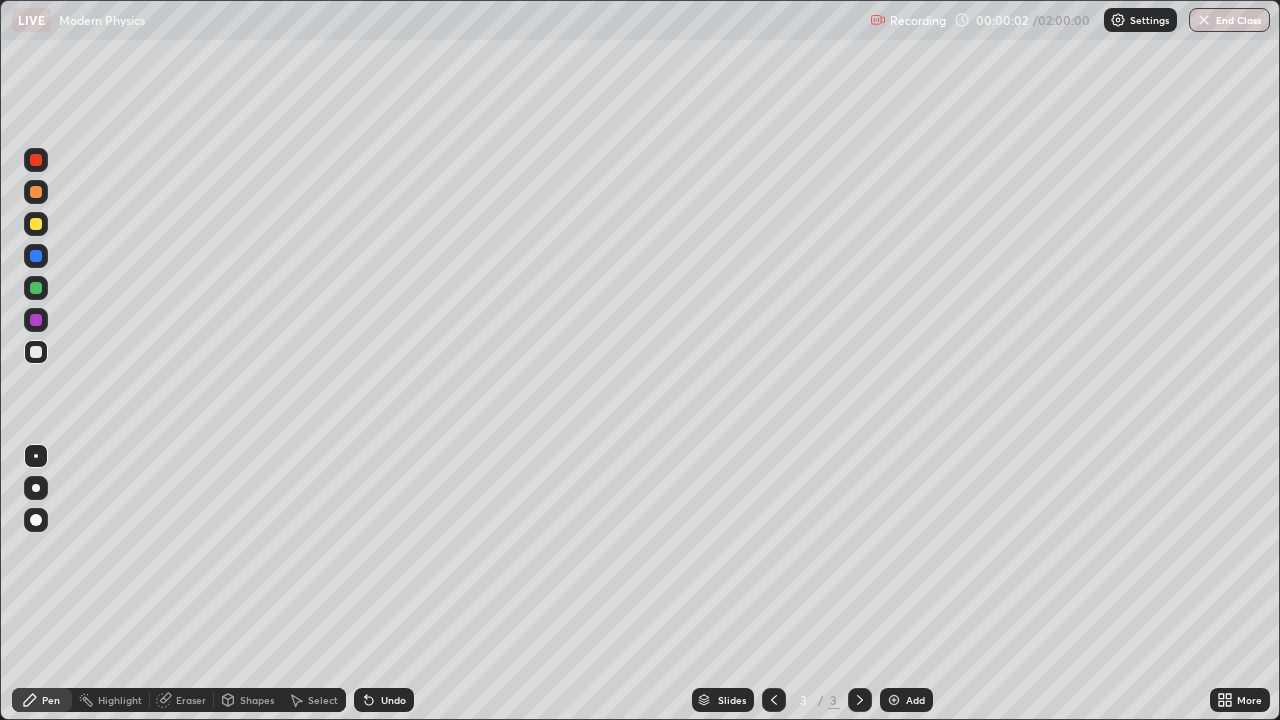 click on "More" at bounding box center [1249, 700] 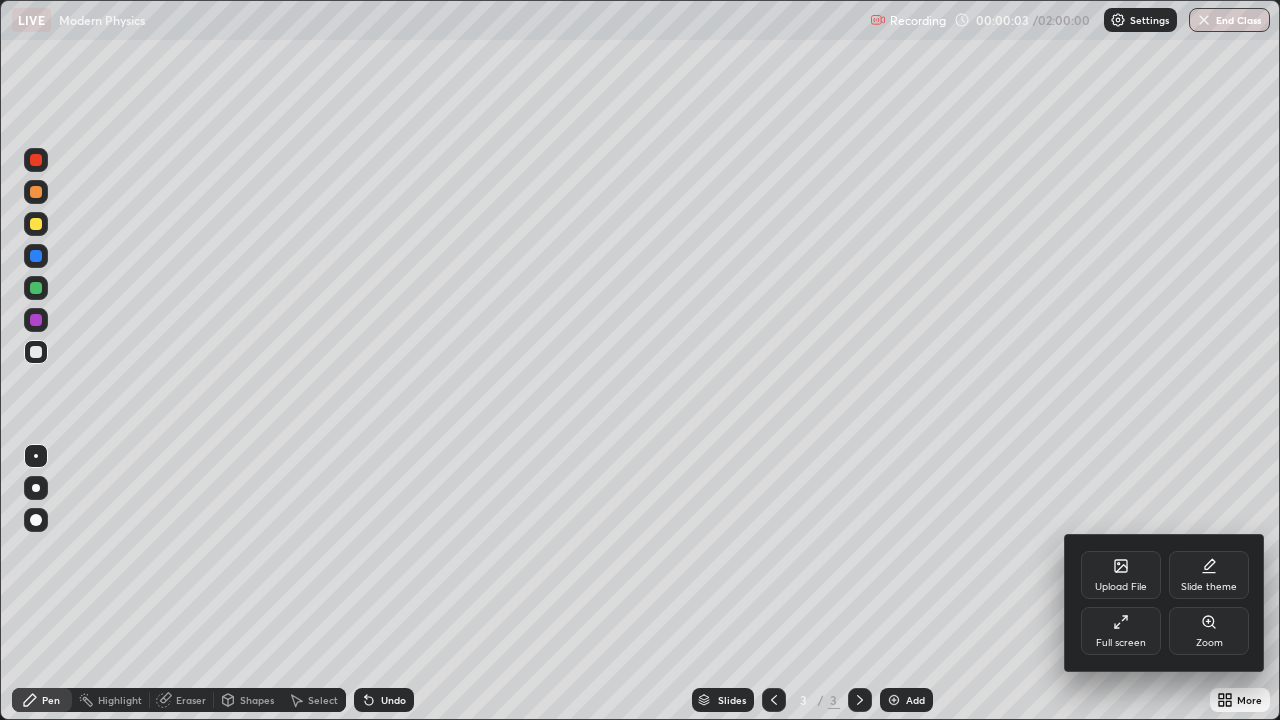click 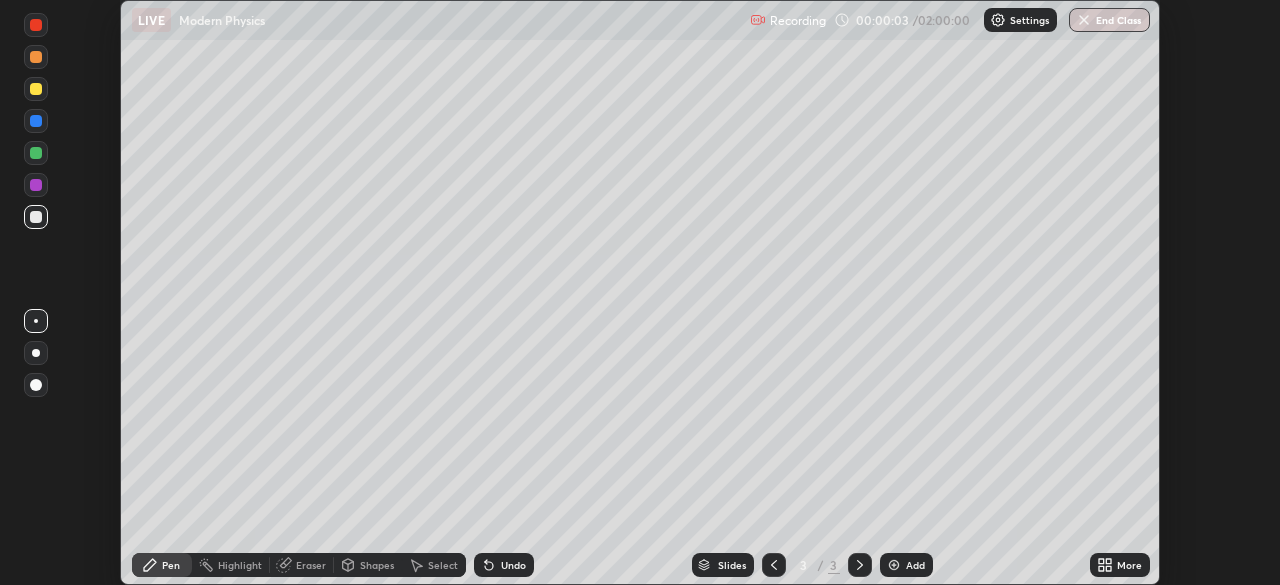 scroll, scrollTop: 585, scrollLeft: 1280, axis: both 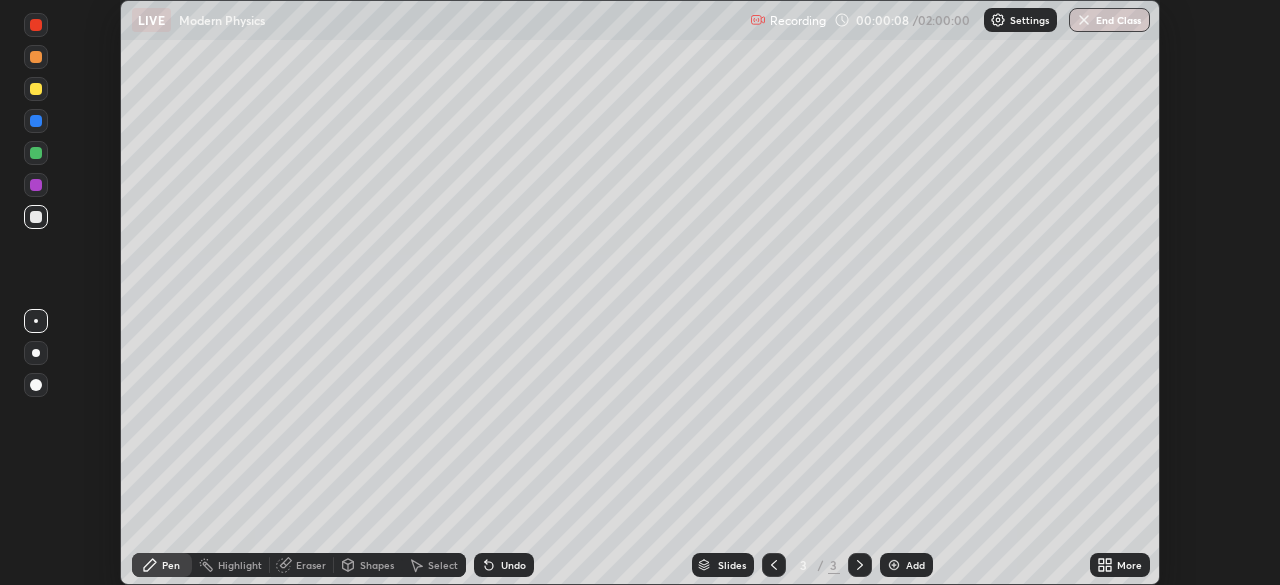 click on "More" at bounding box center (1129, 565) 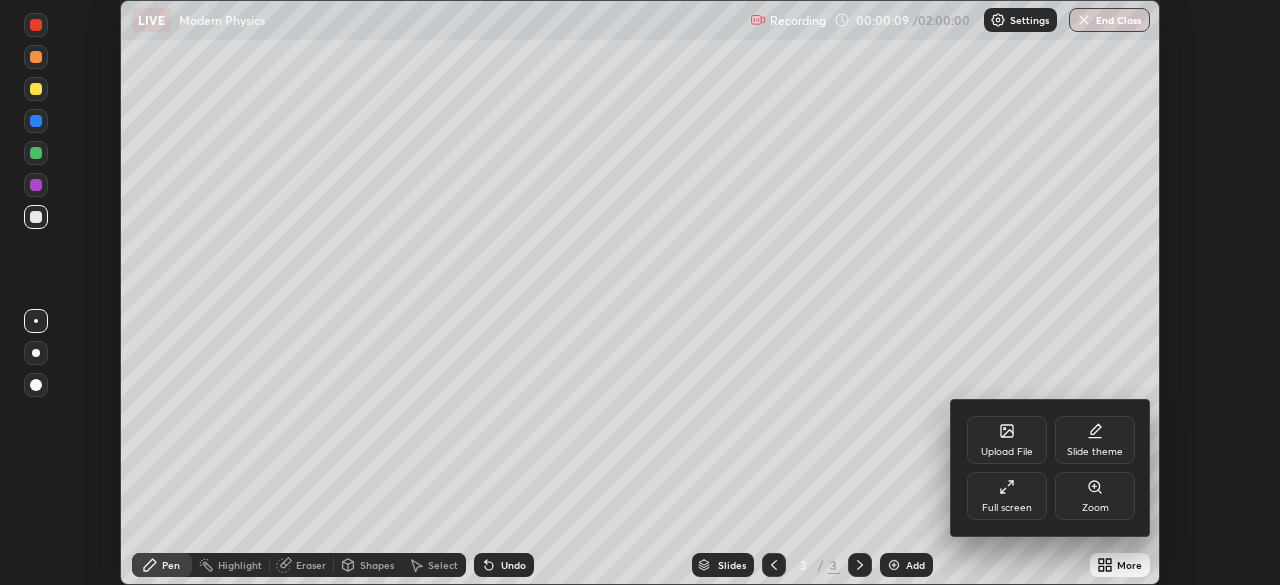 click on "Full screen" at bounding box center (1007, 508) 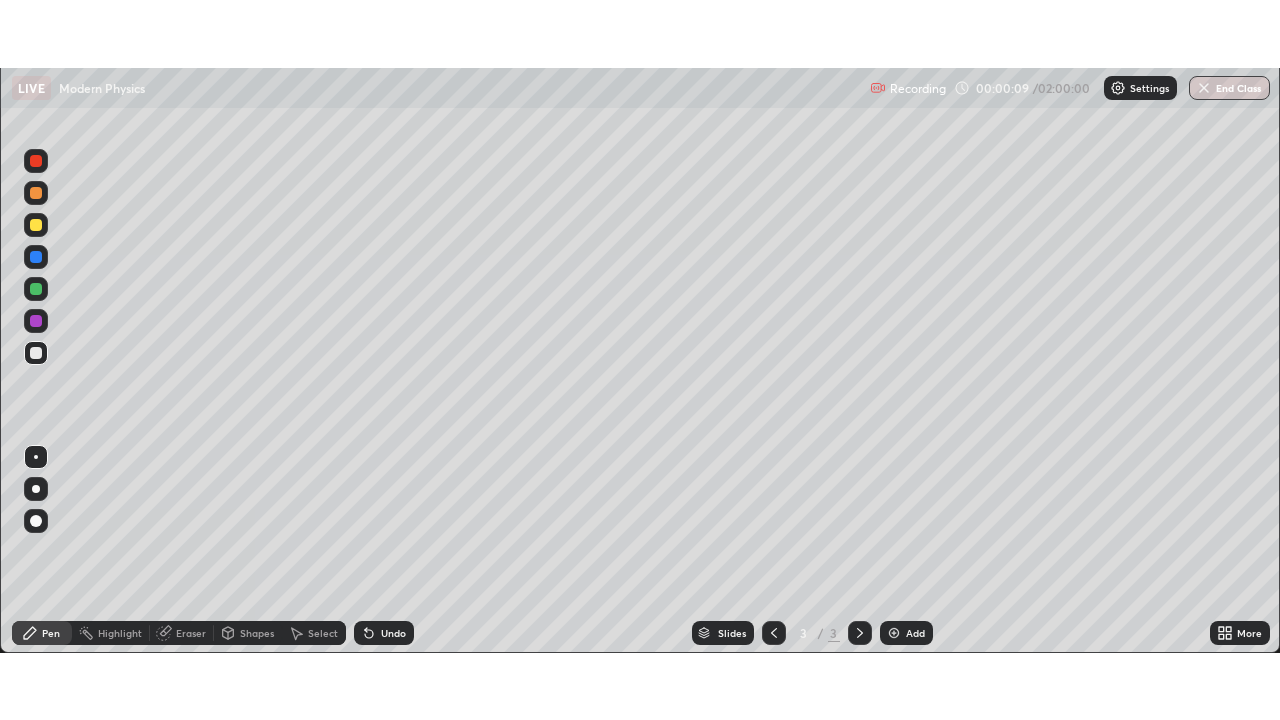 scroll, scrollTop: 99280, scrollLeft: 98720, axis: both 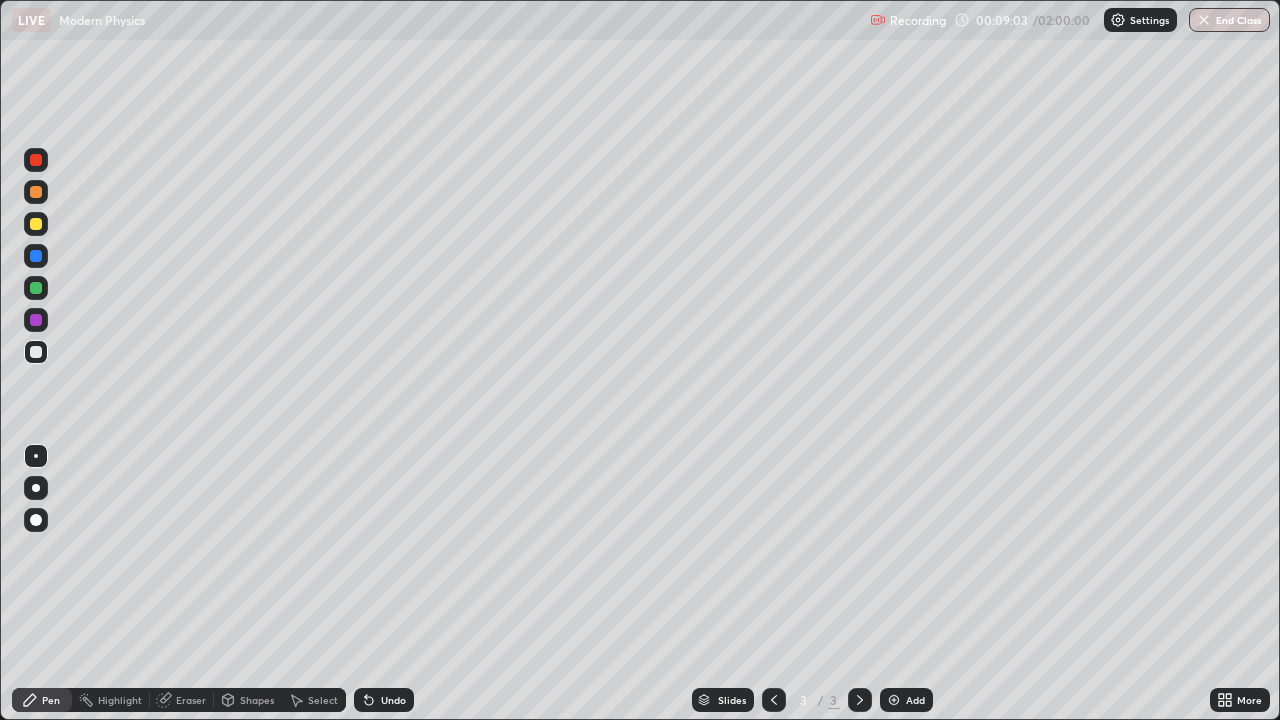 click on "Undo" at bounding box center [384, 700] 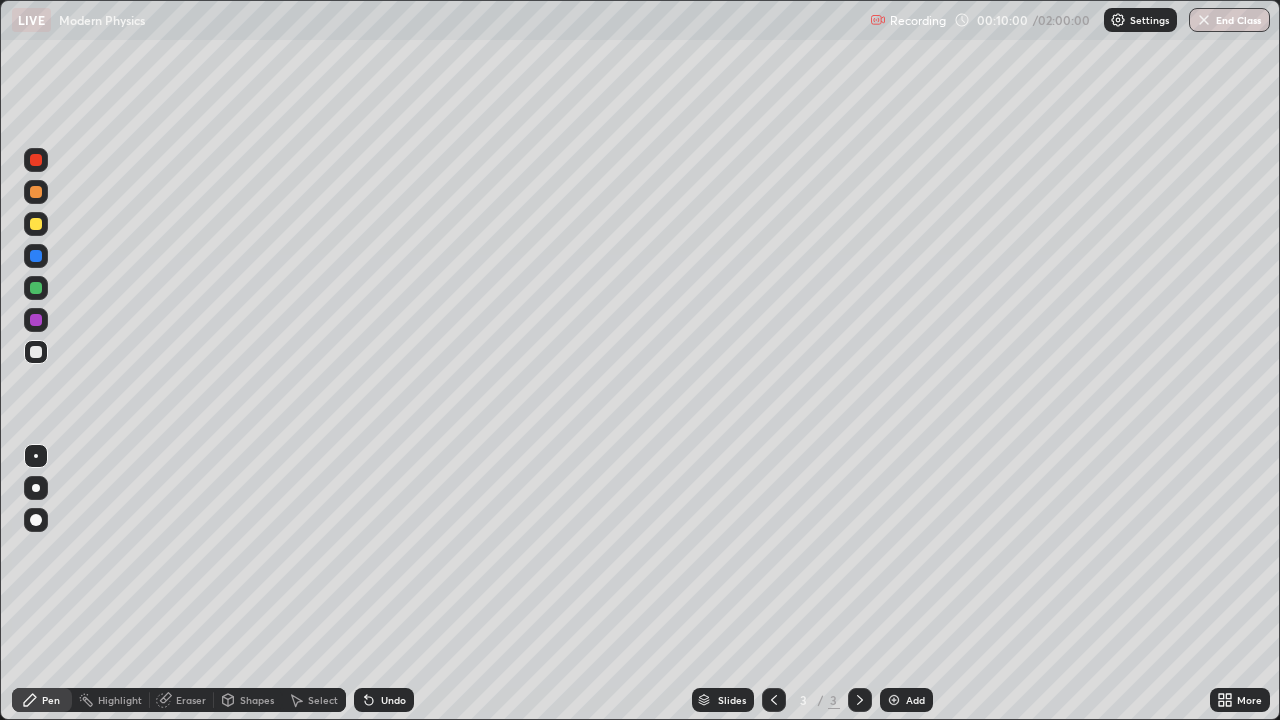 click on "Add" at bounding box center [915, 700] 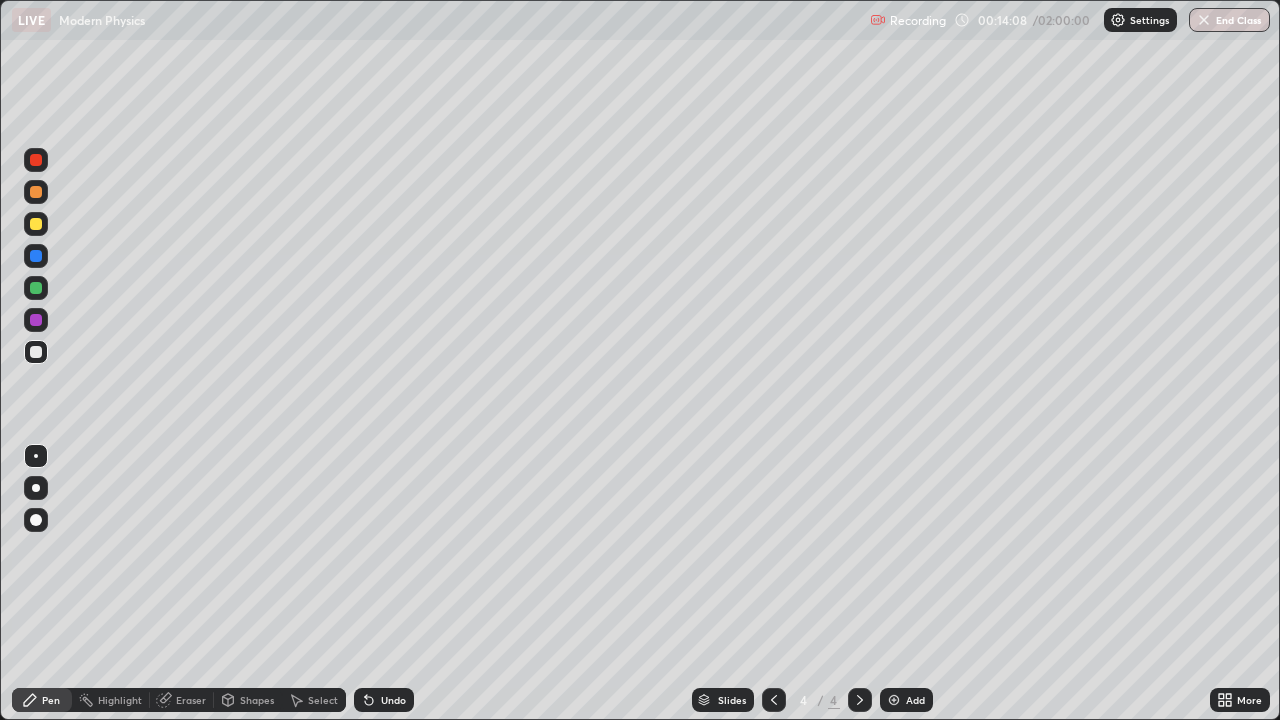 click 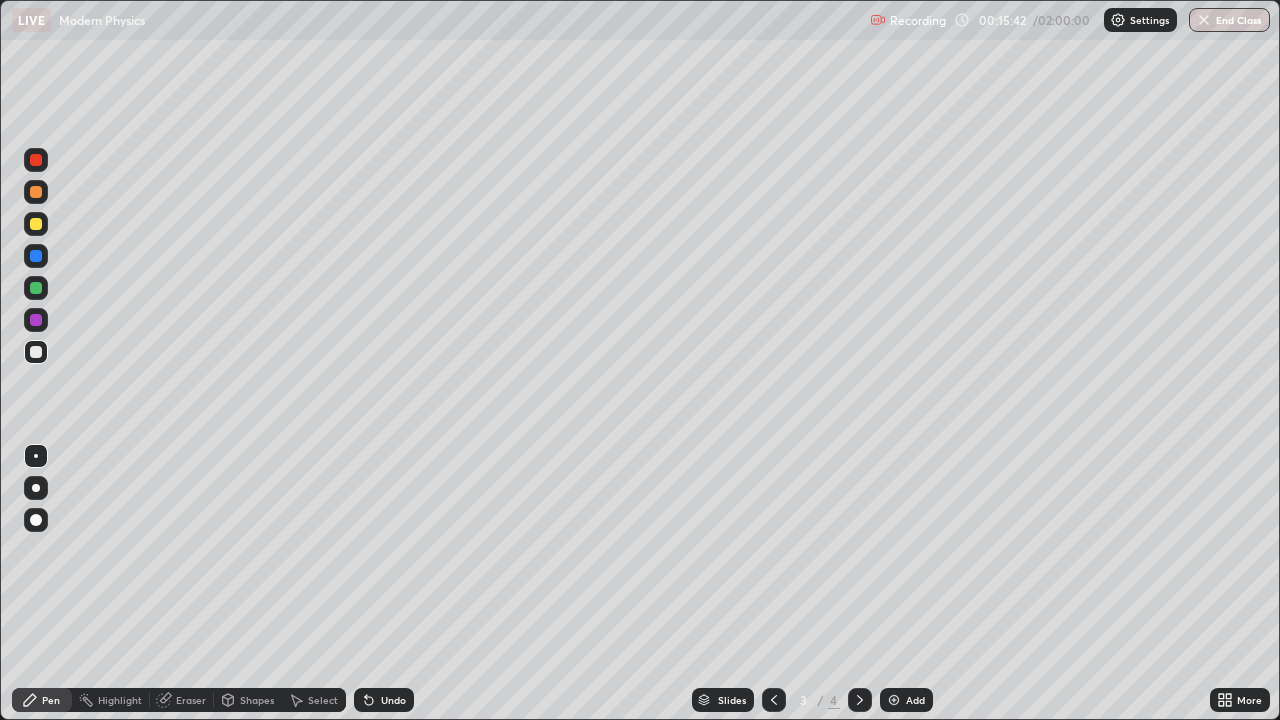 click 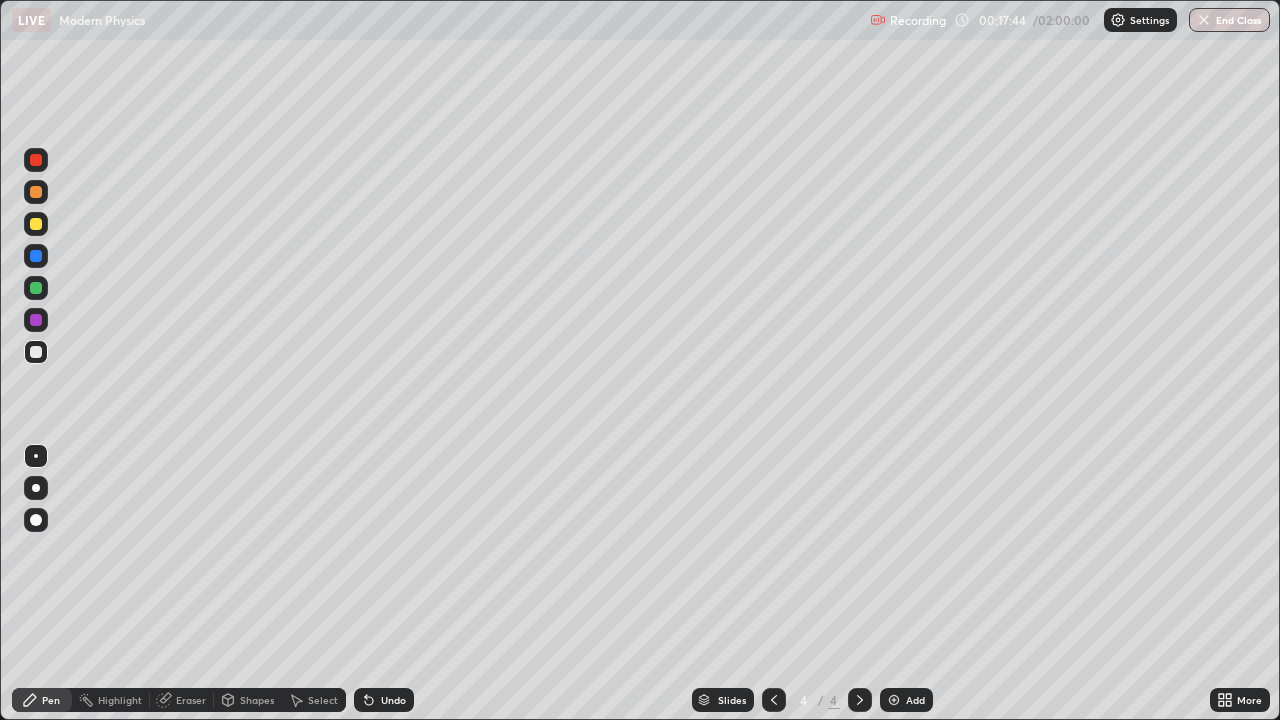 click on "Add" at bounding box center (915, 700) 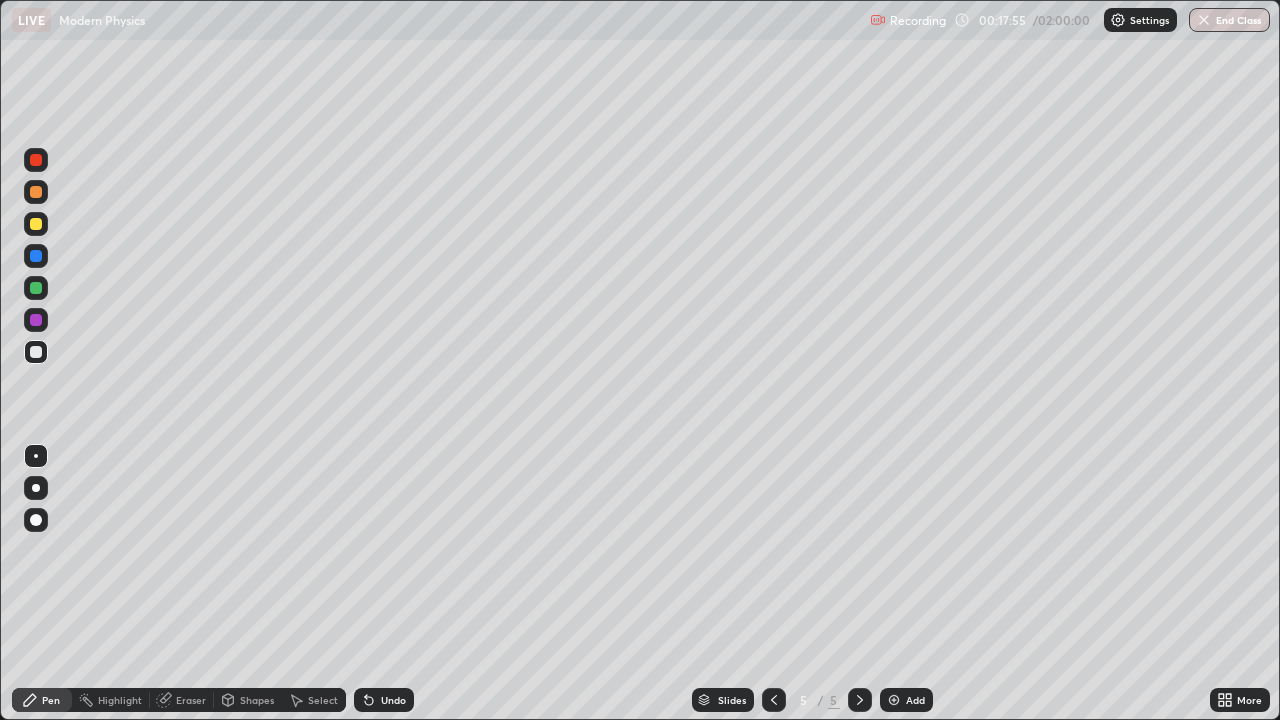 click 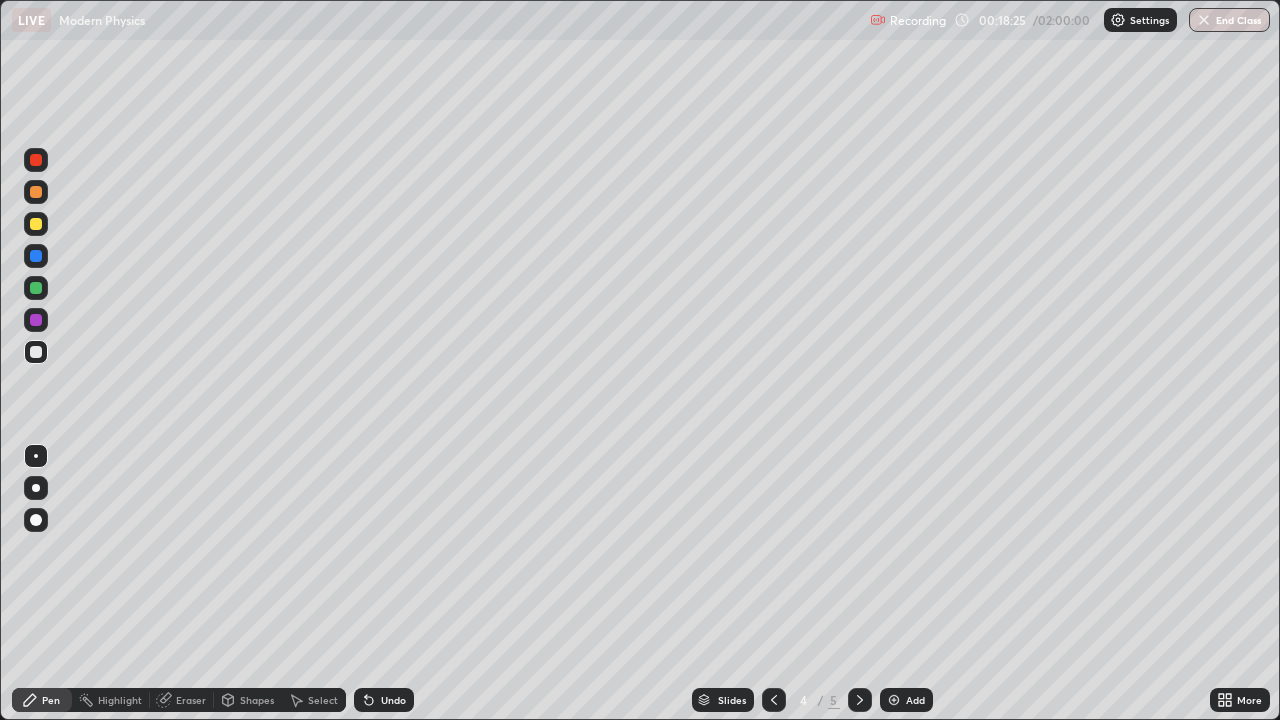 click 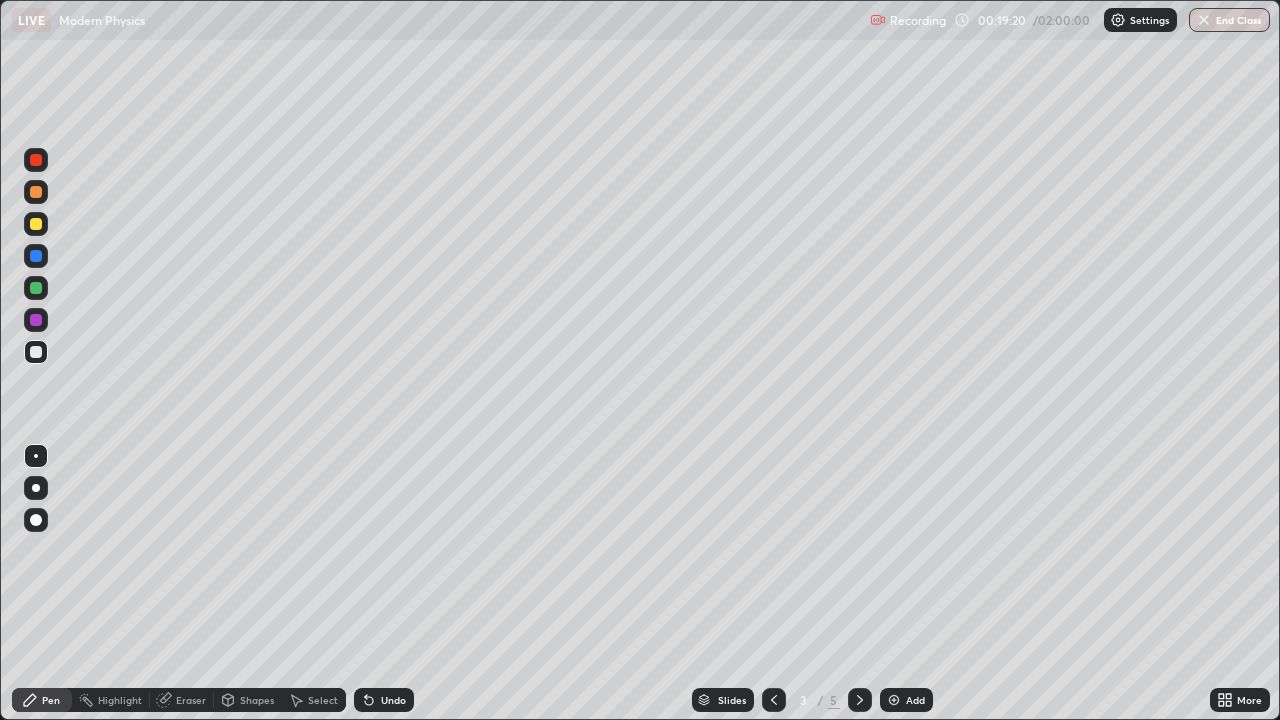 click 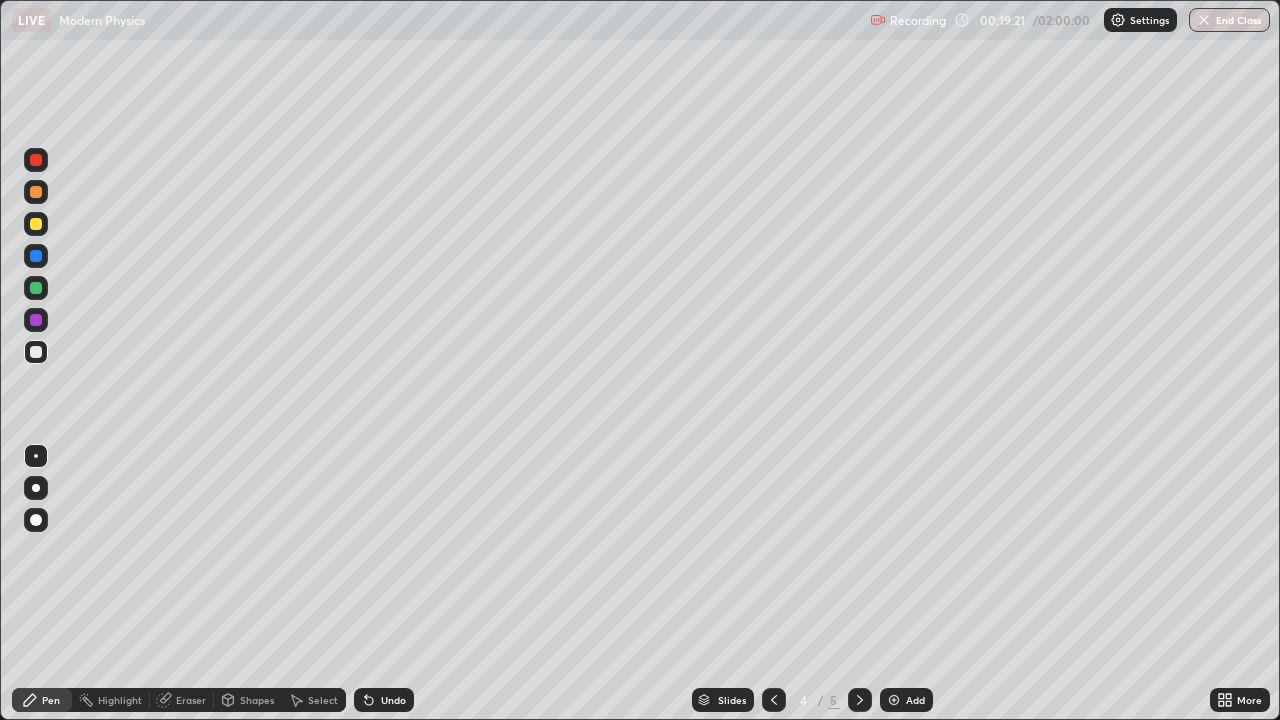 click 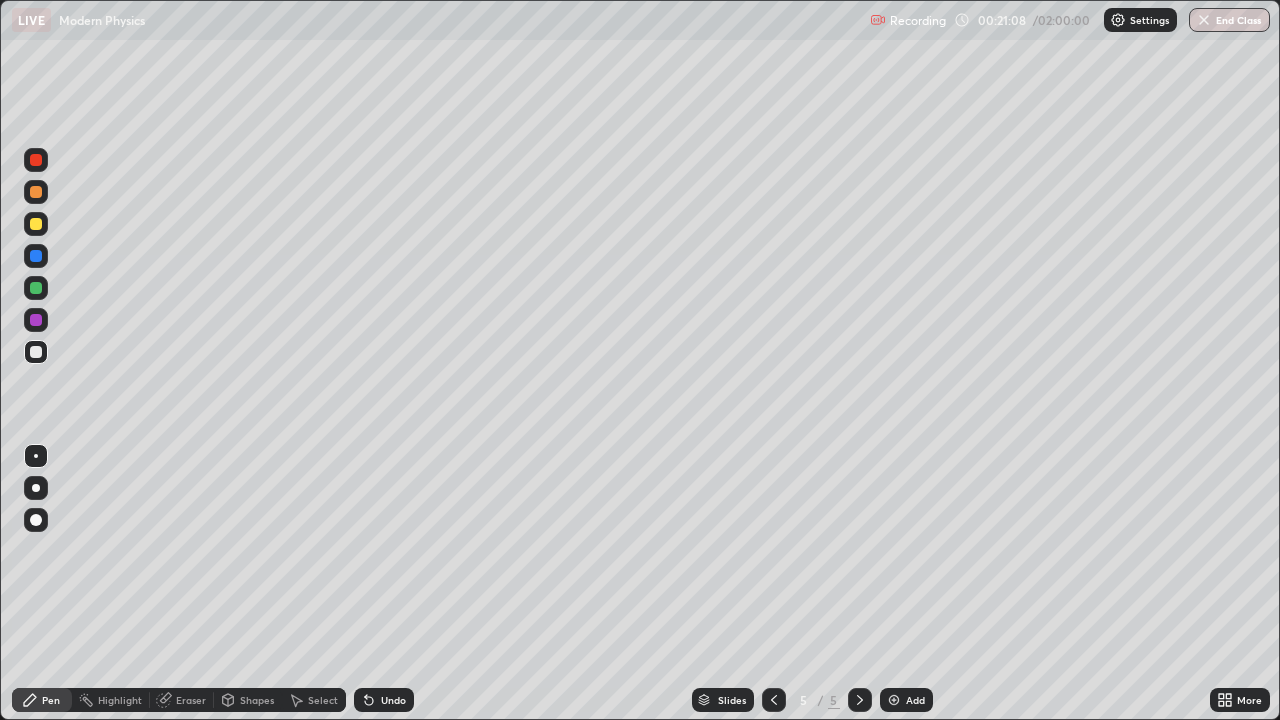 click on "Undo" at bounding box center (393, 700) 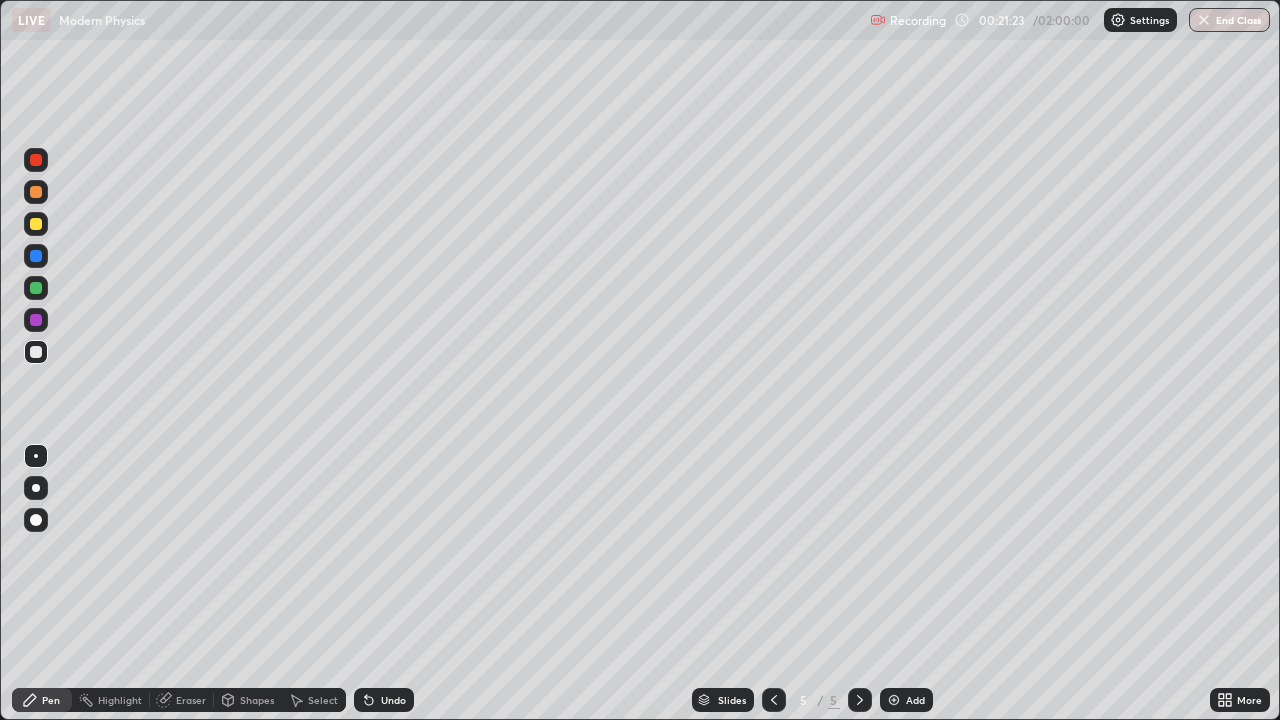 click on "Undo" at bounding box center (393, 700) 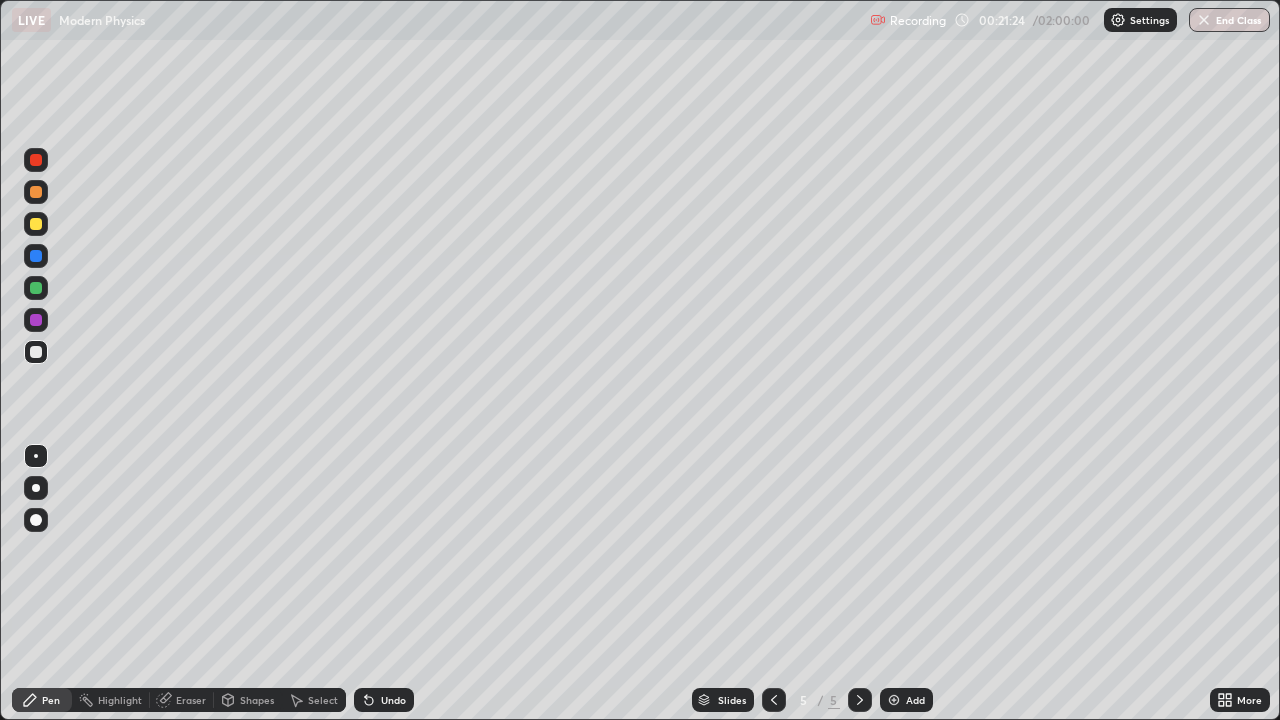click at bounding box center [36, 224] 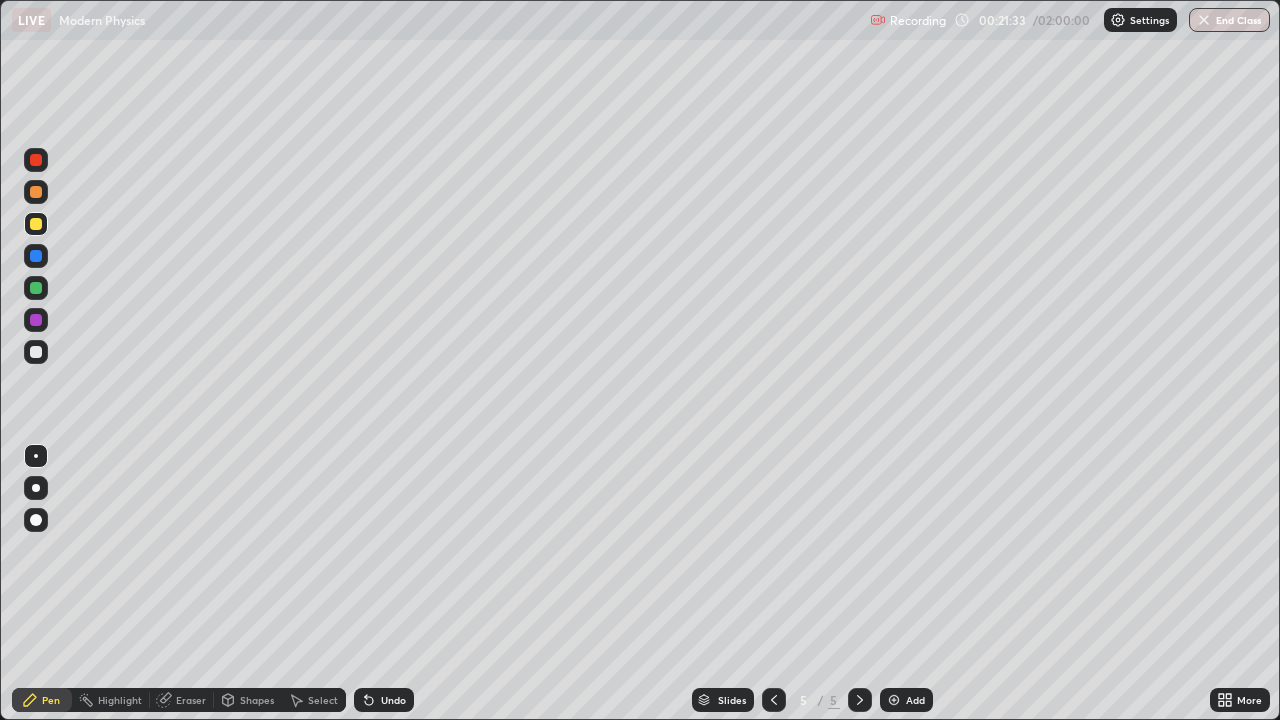 click at bounding box center [36, 192] 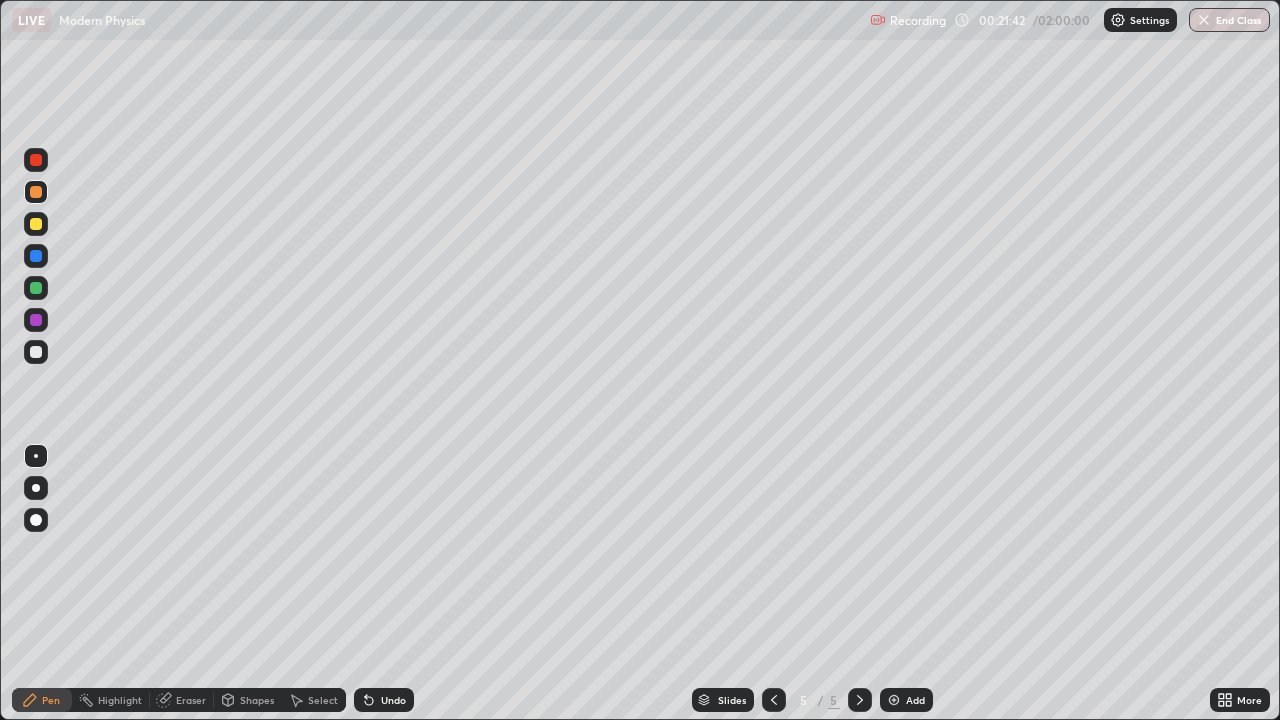 click at bounding box center [36, 224] 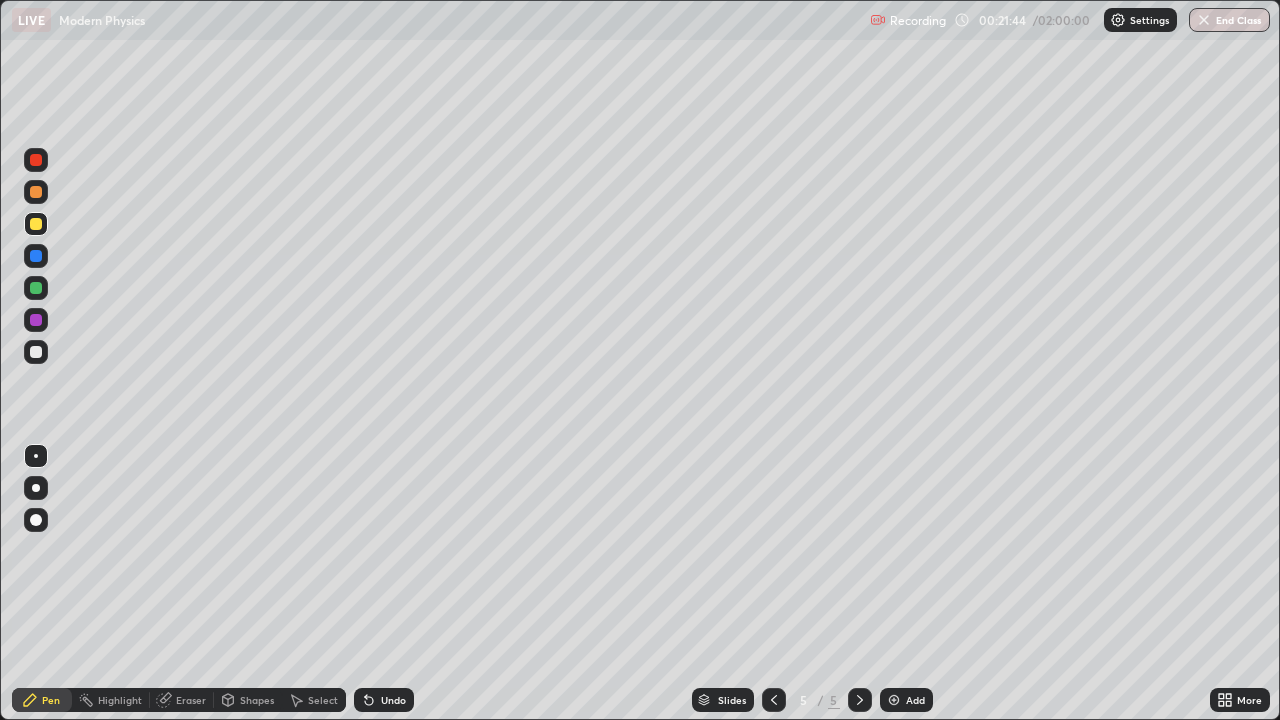 click at bounding box center (36, 352) 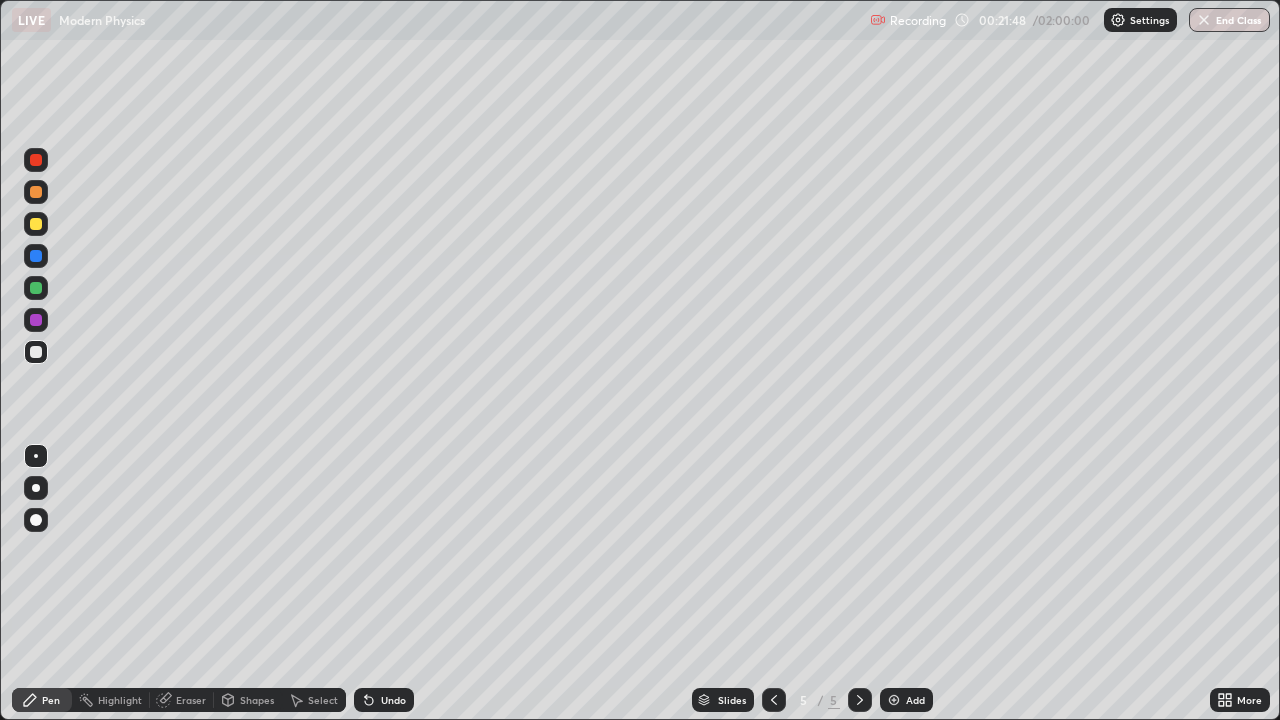 click at bounding box center (36, 288) 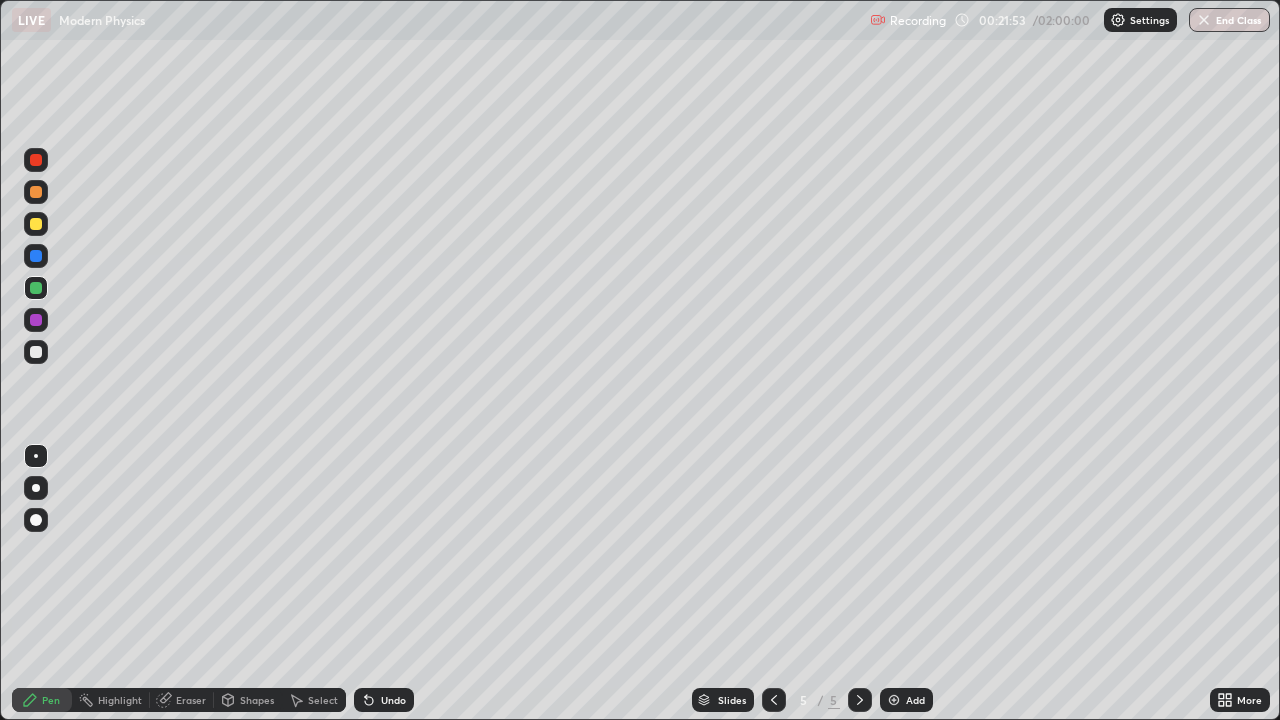 click on "Undo" at bounding box center [393, 700] 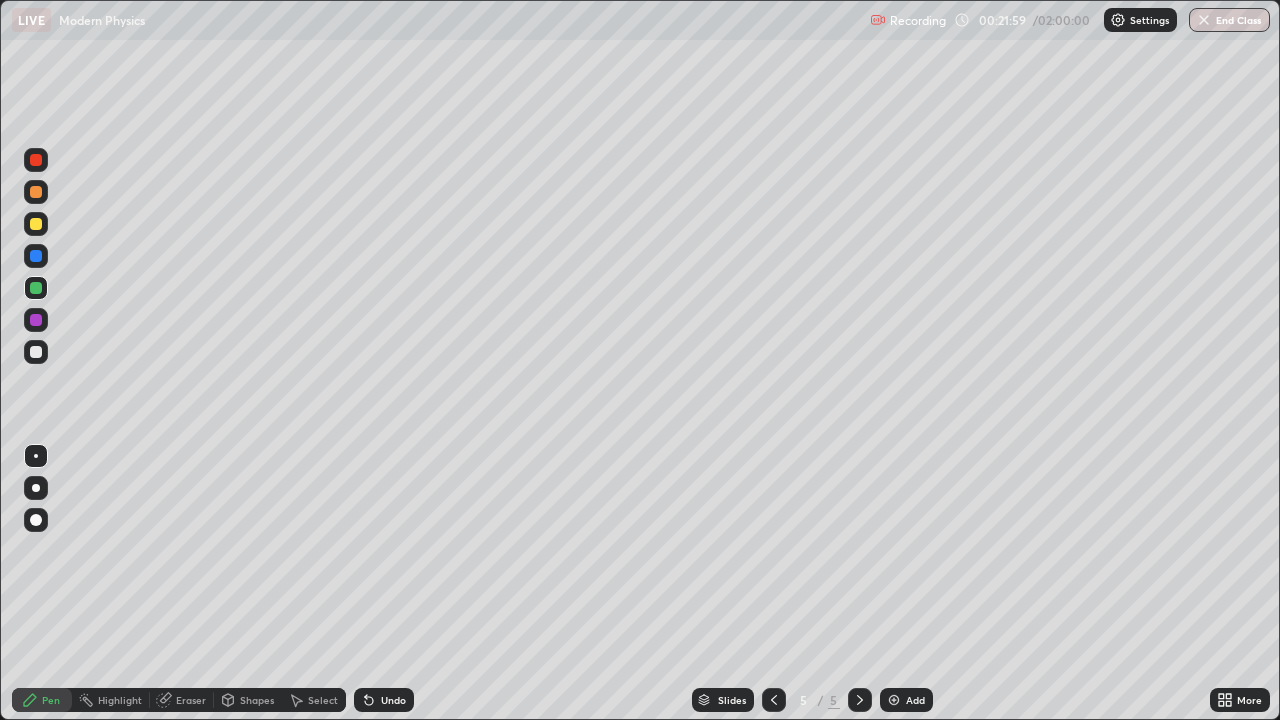 click at bounding box center [36, 352] 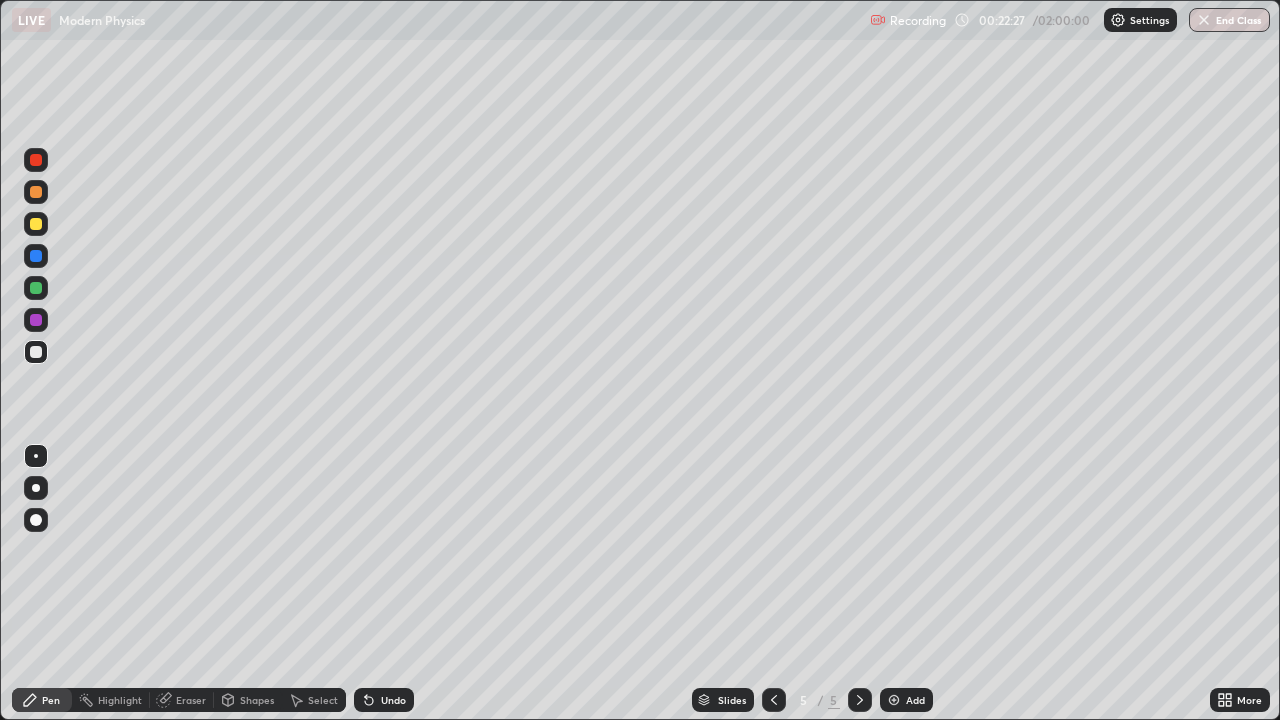 click on "Undo" at bounding box center [393, 700] 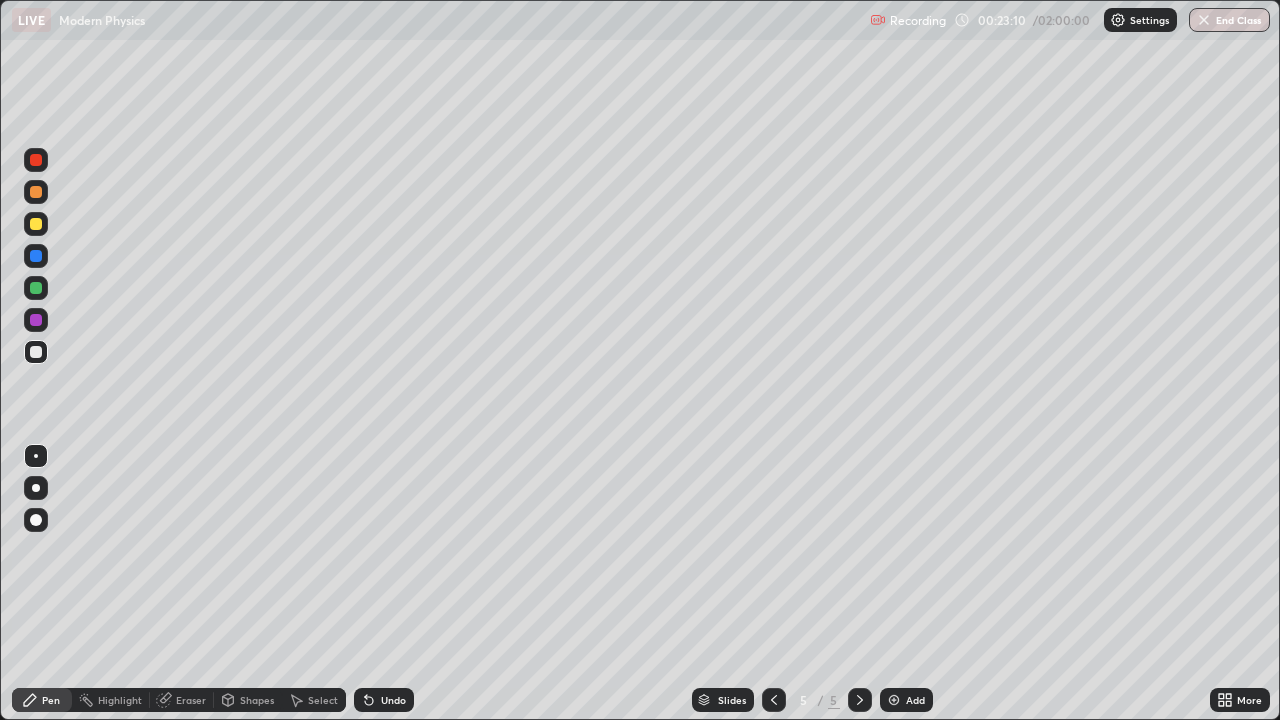 click on "Add" at bounding box center (915, 700) 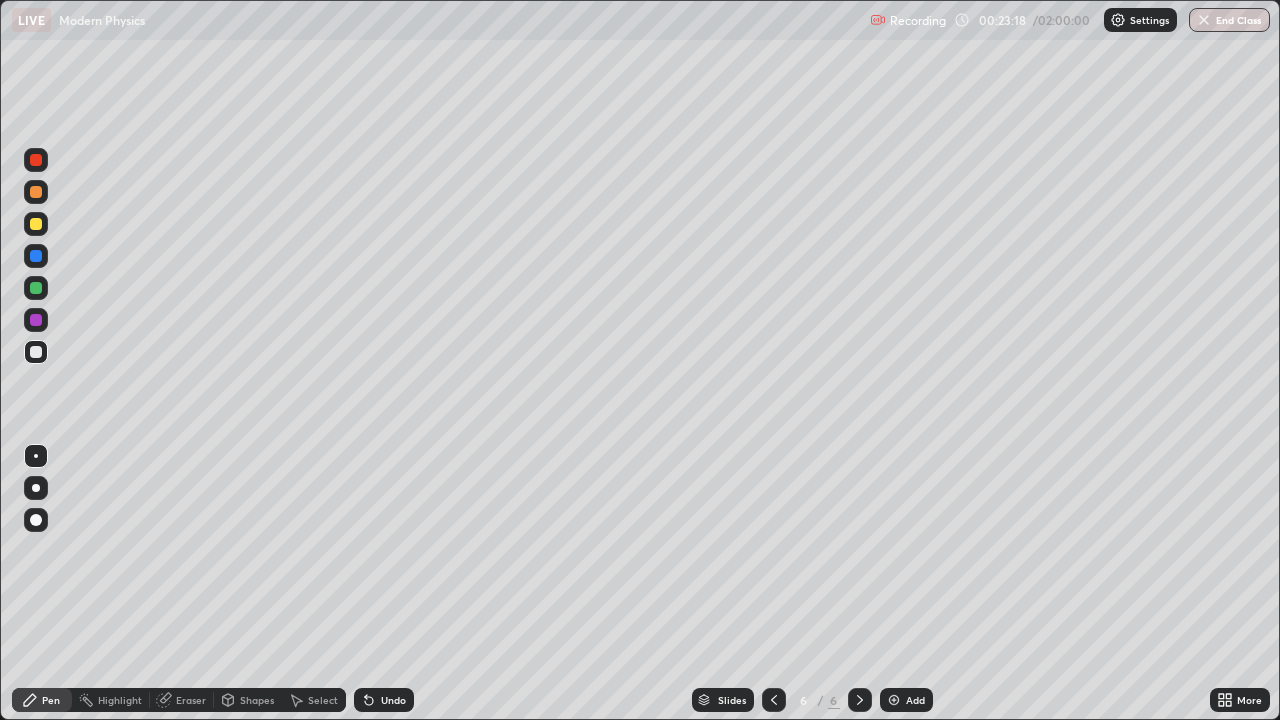 click 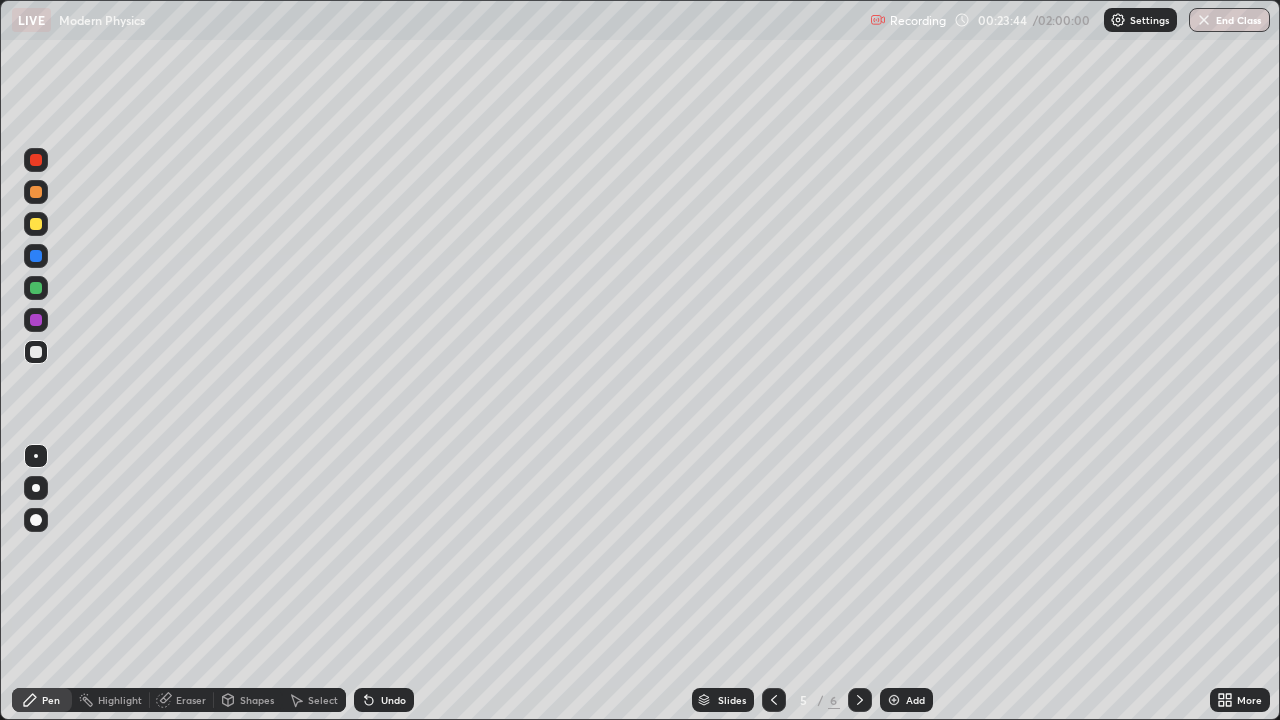 click on "Eraser" at bounding box center [191, 700] 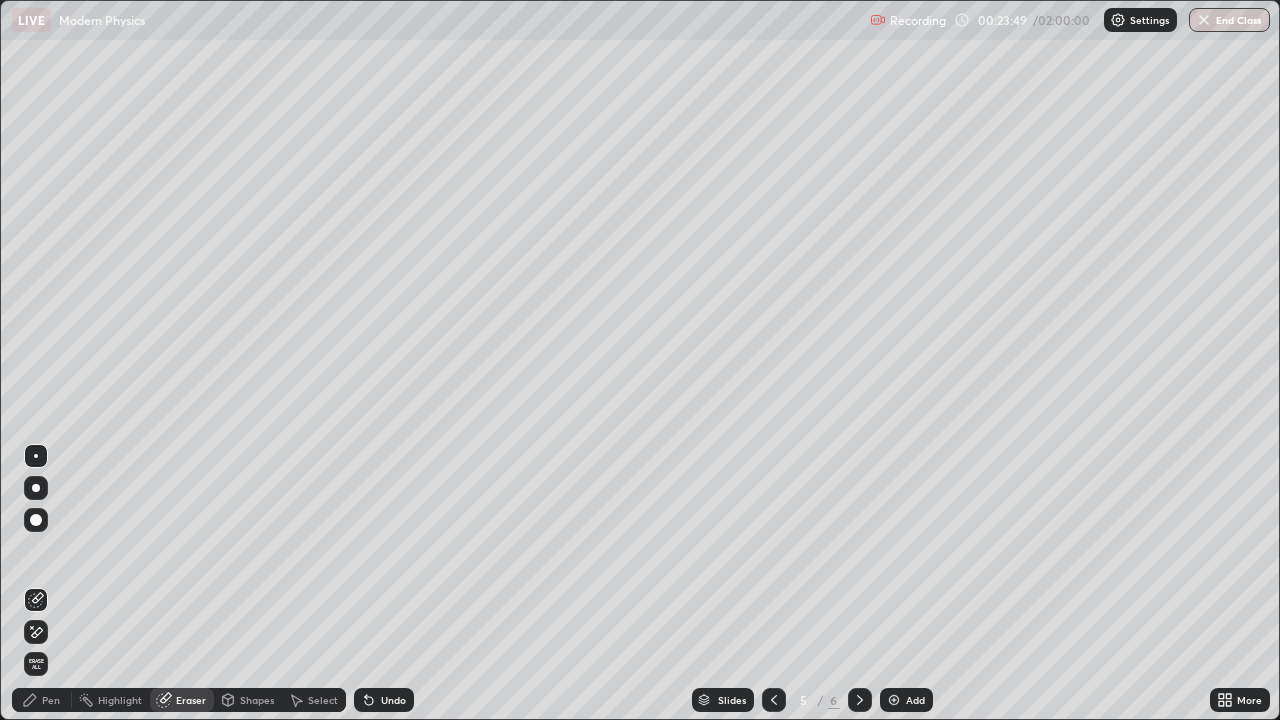 click on "Pen" at bounding box center (51, 700) 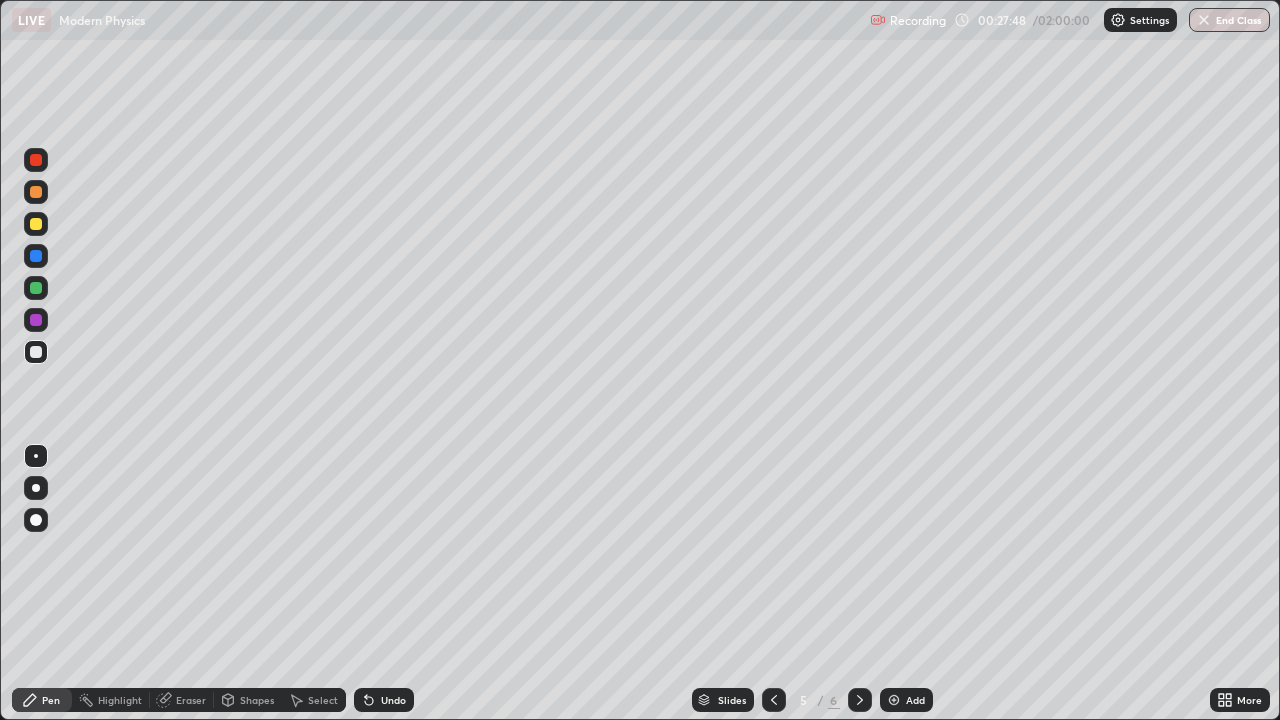 click 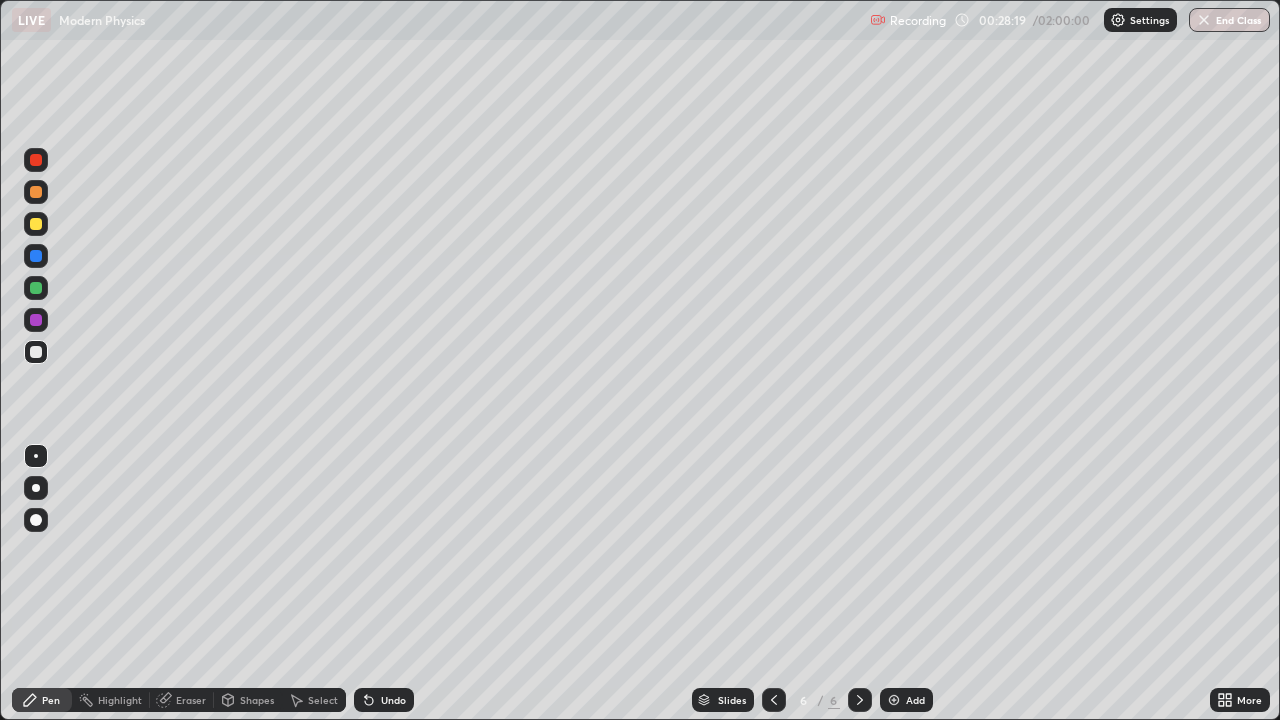 click on "Undo" at bounding box center (384, 700) 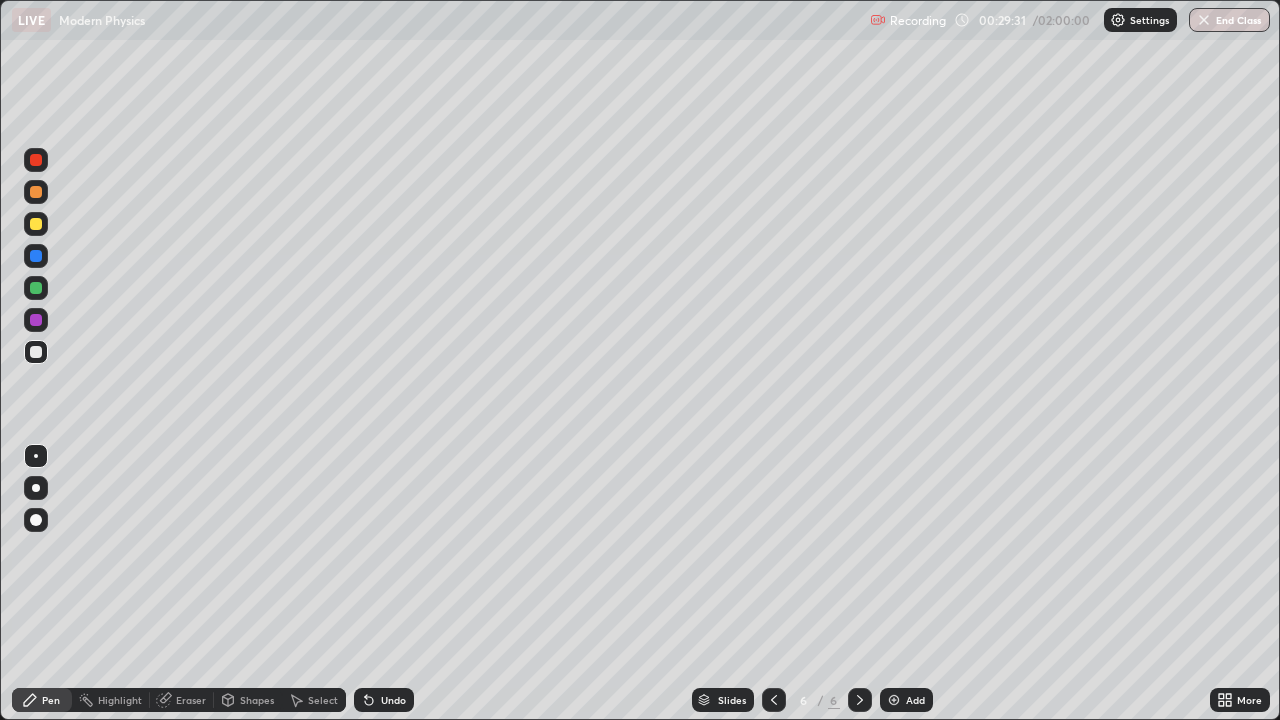 click on "Undo" at bounding box center [393, 700] 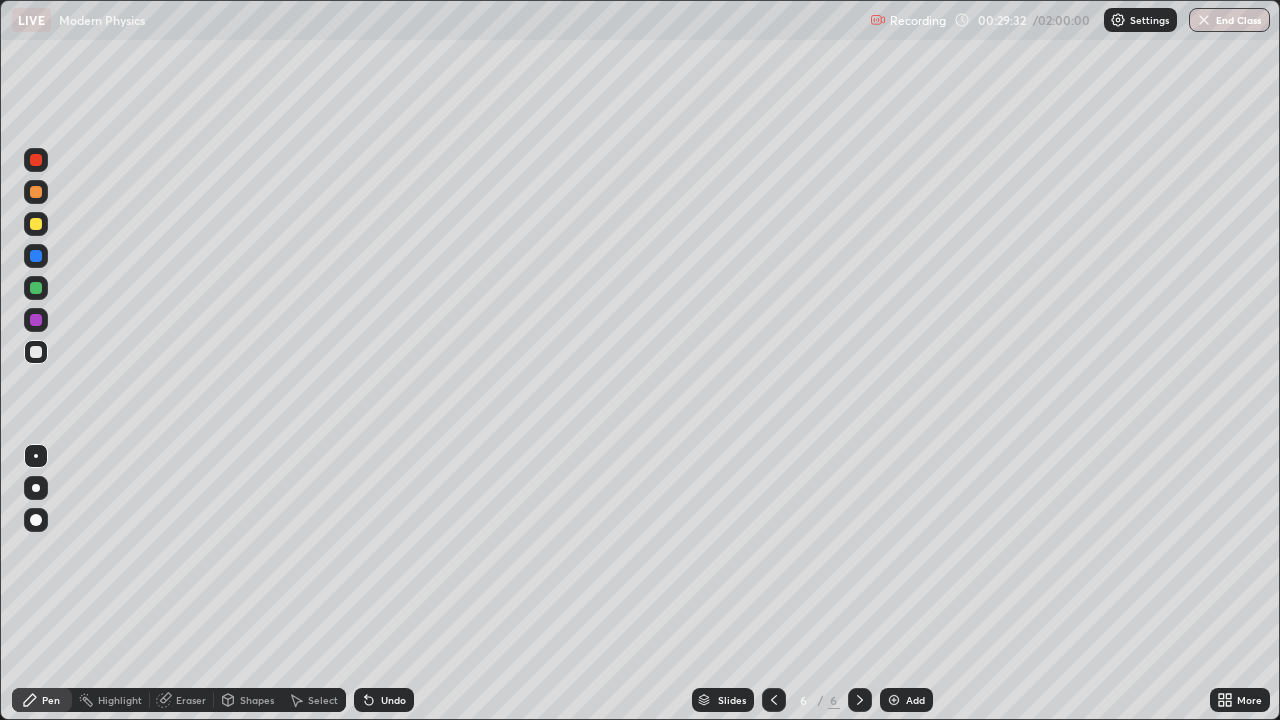 click on "Undo" at bounding box center [384, 700] 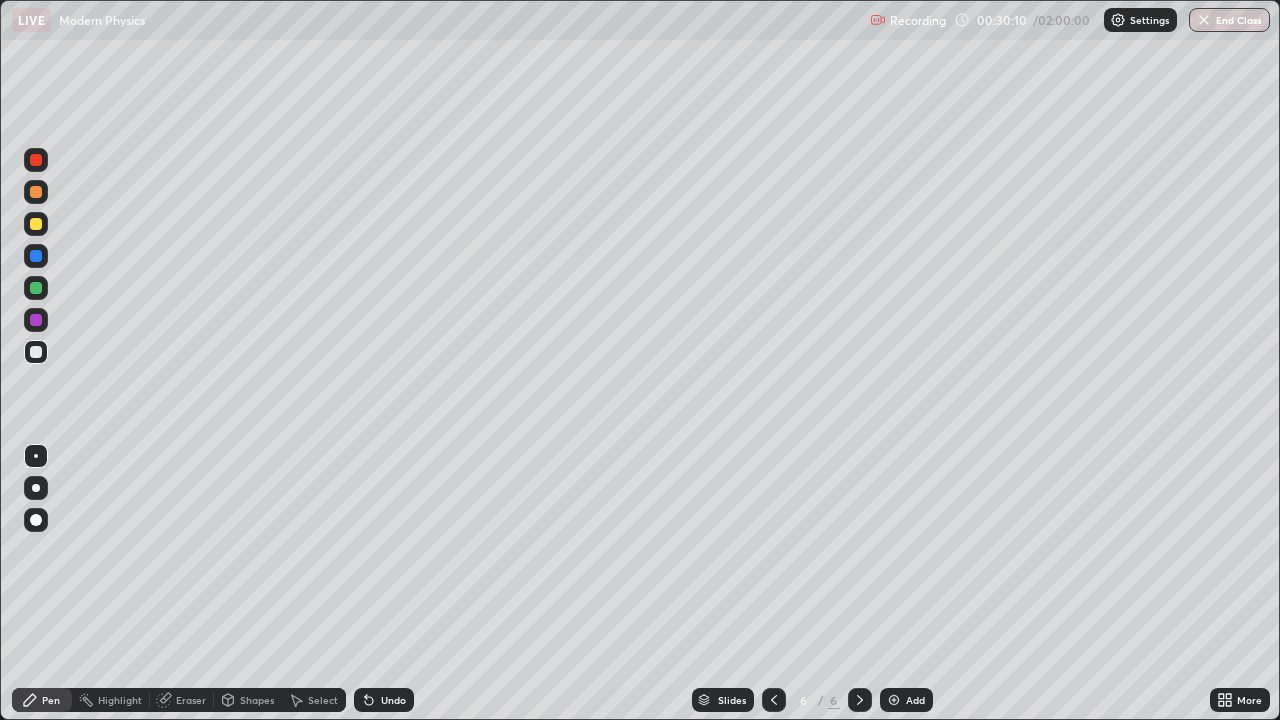 click on "Undo" at bounding box center (393, 700) 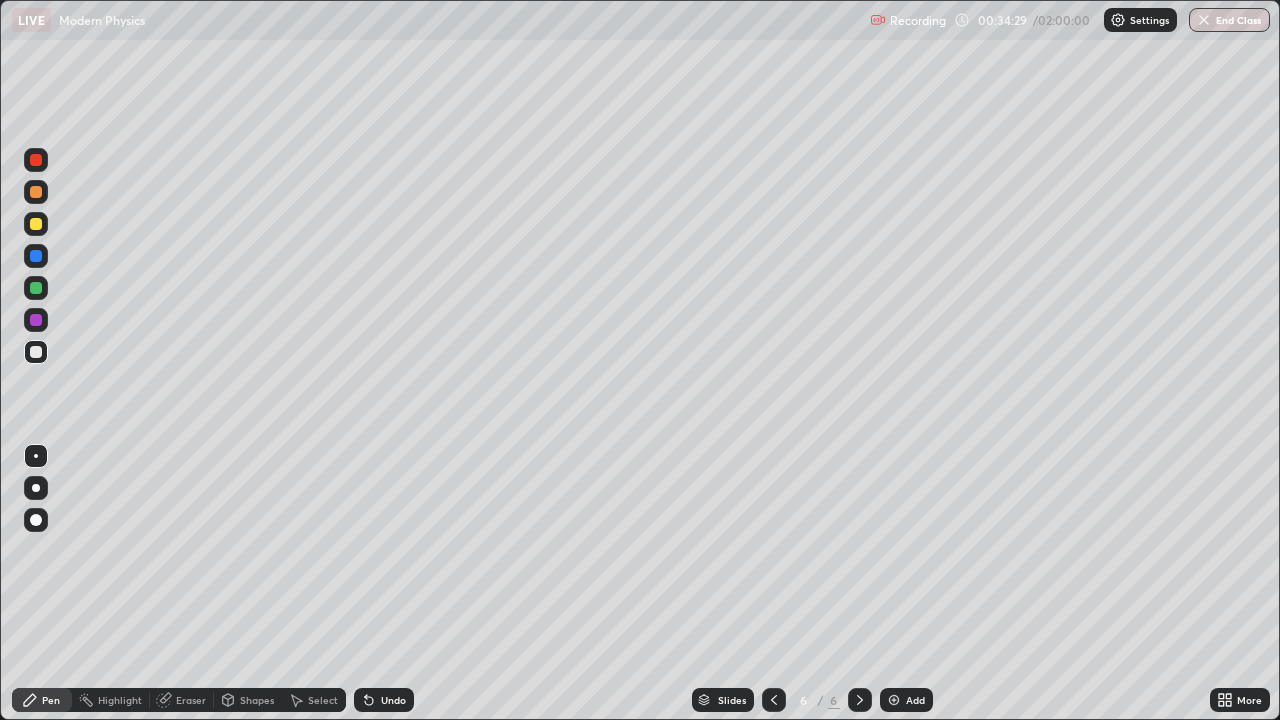 click on "Add" at bounding box center [906, 700] 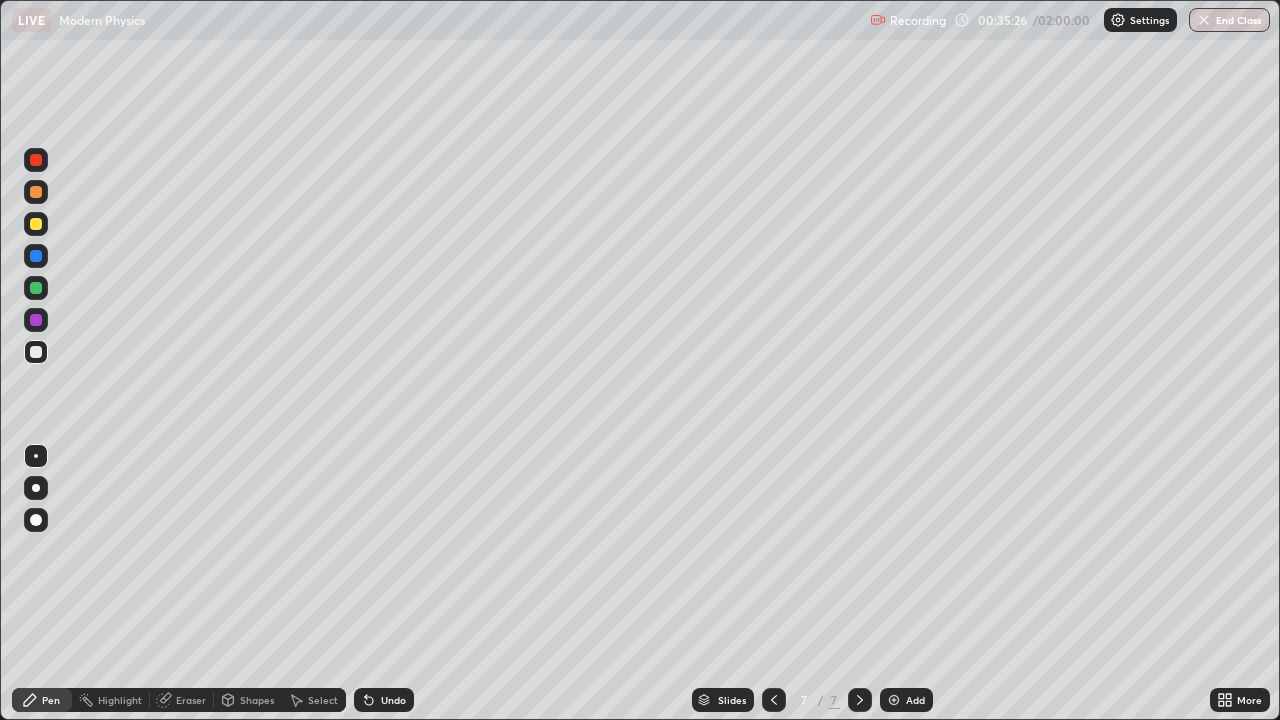 click 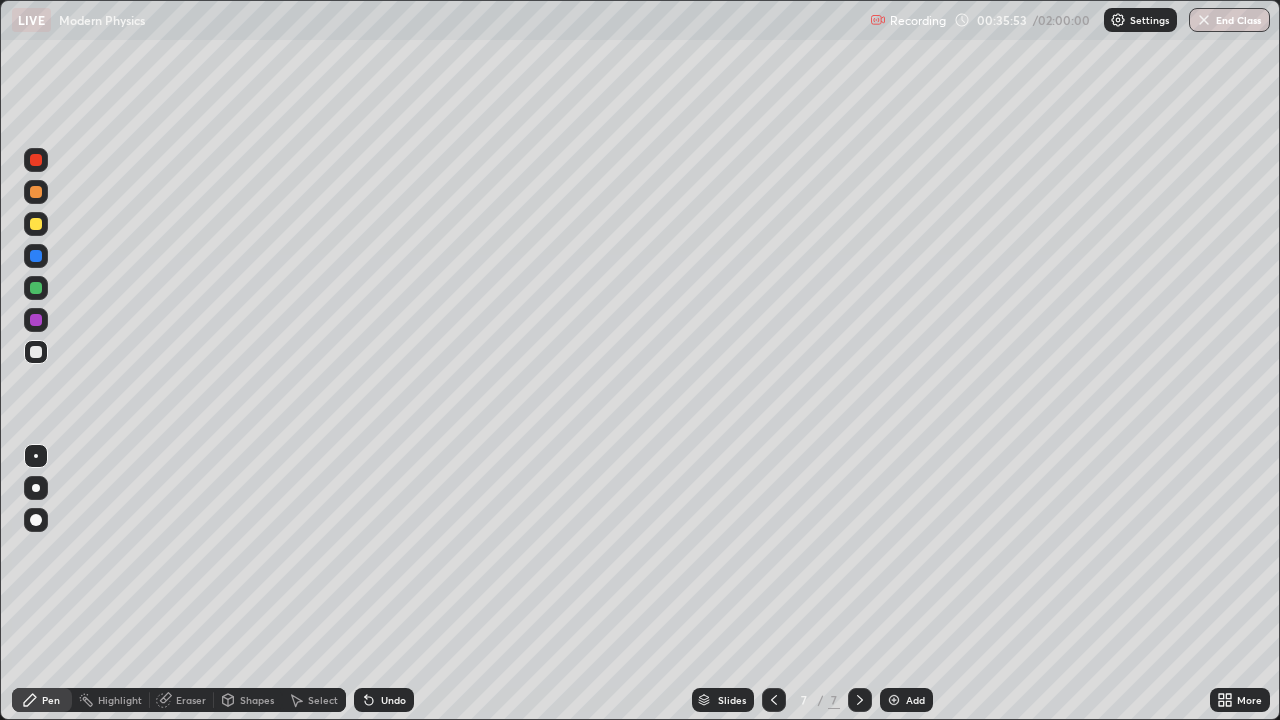 click on "Eraser" at bounding box center (191, 700) 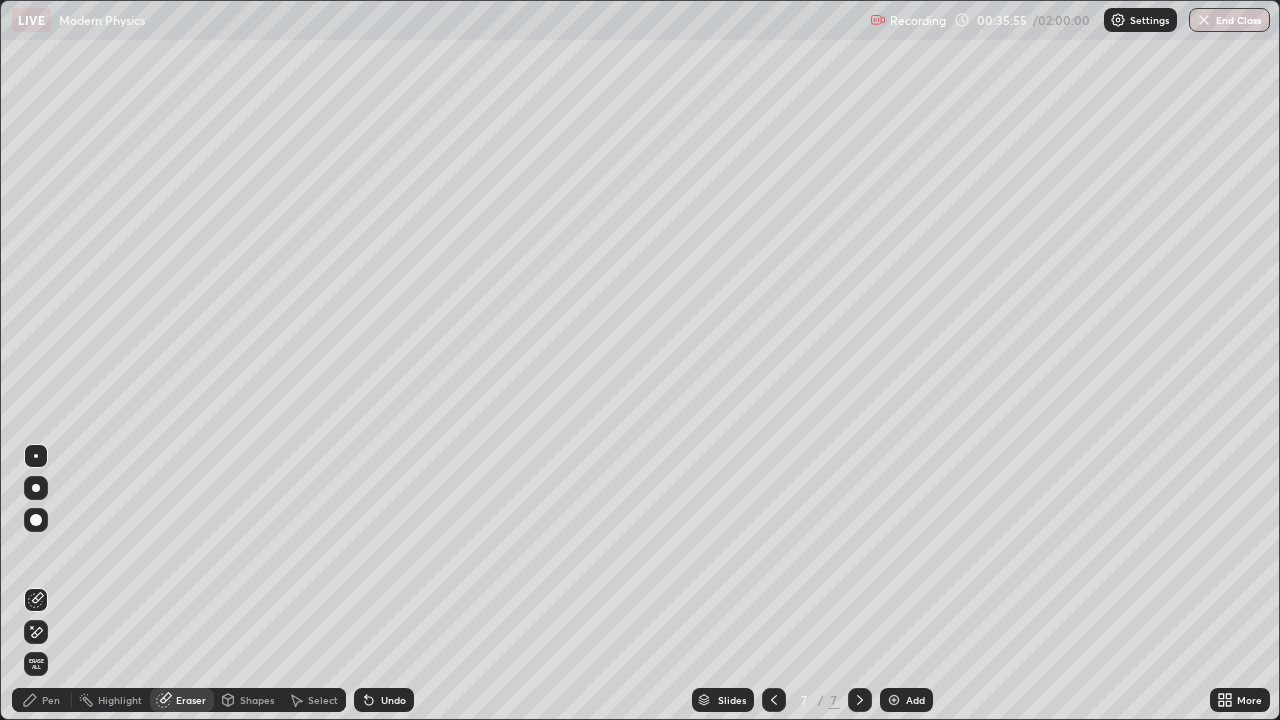 click on "Pen" at bounding box center [51, 700] 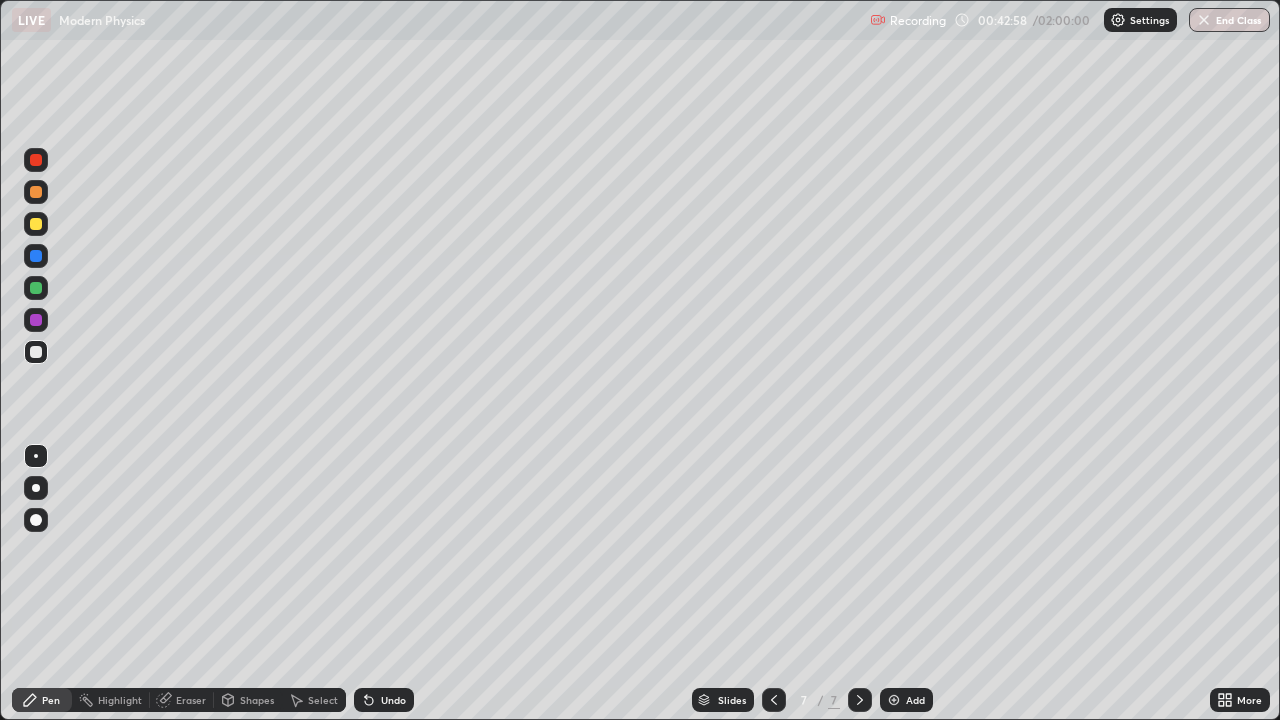 click on "Undo" at bounding box center (393, 700) 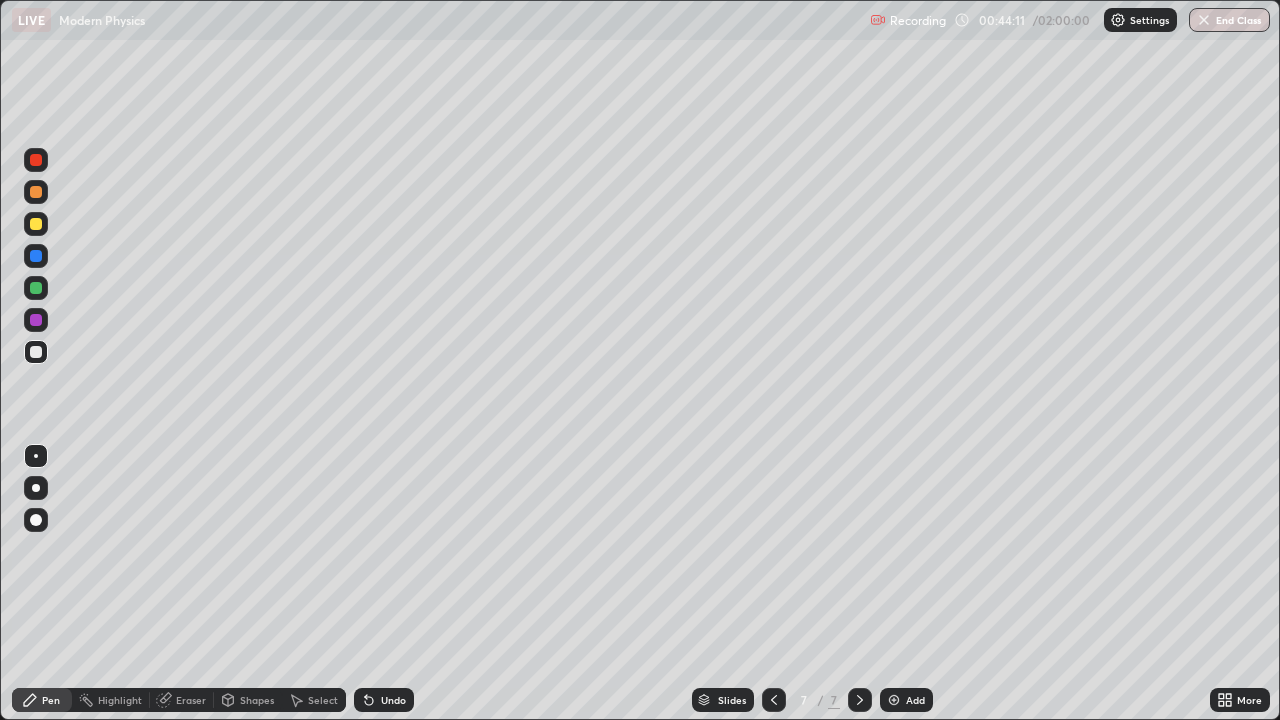 click on "Undo" at bounding box center [393, 700] 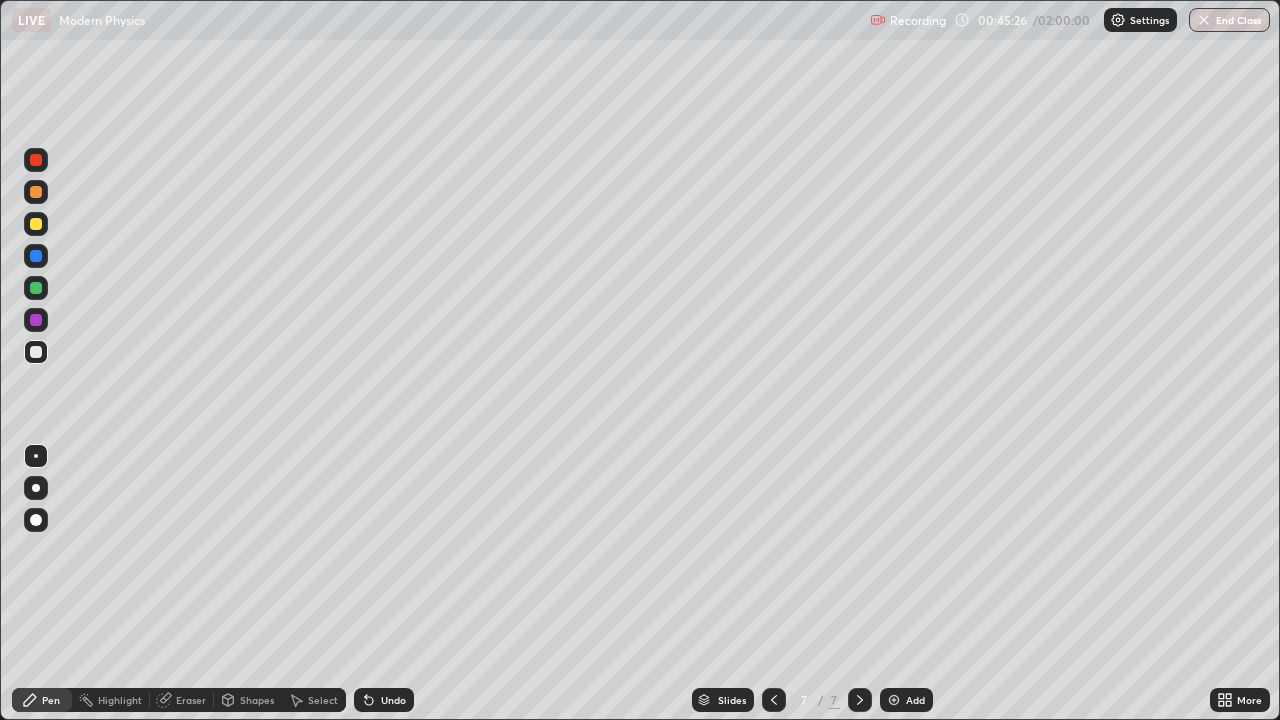 click on "Add" at bounding box center (915, 700) 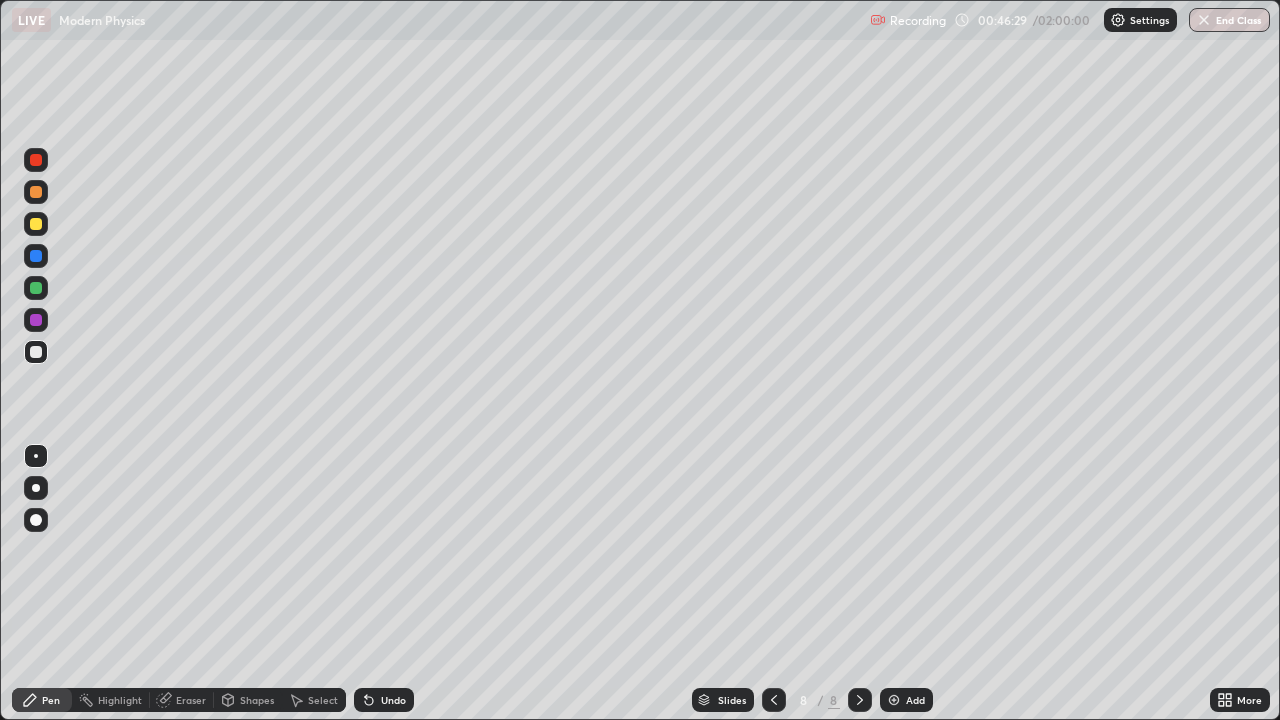 click 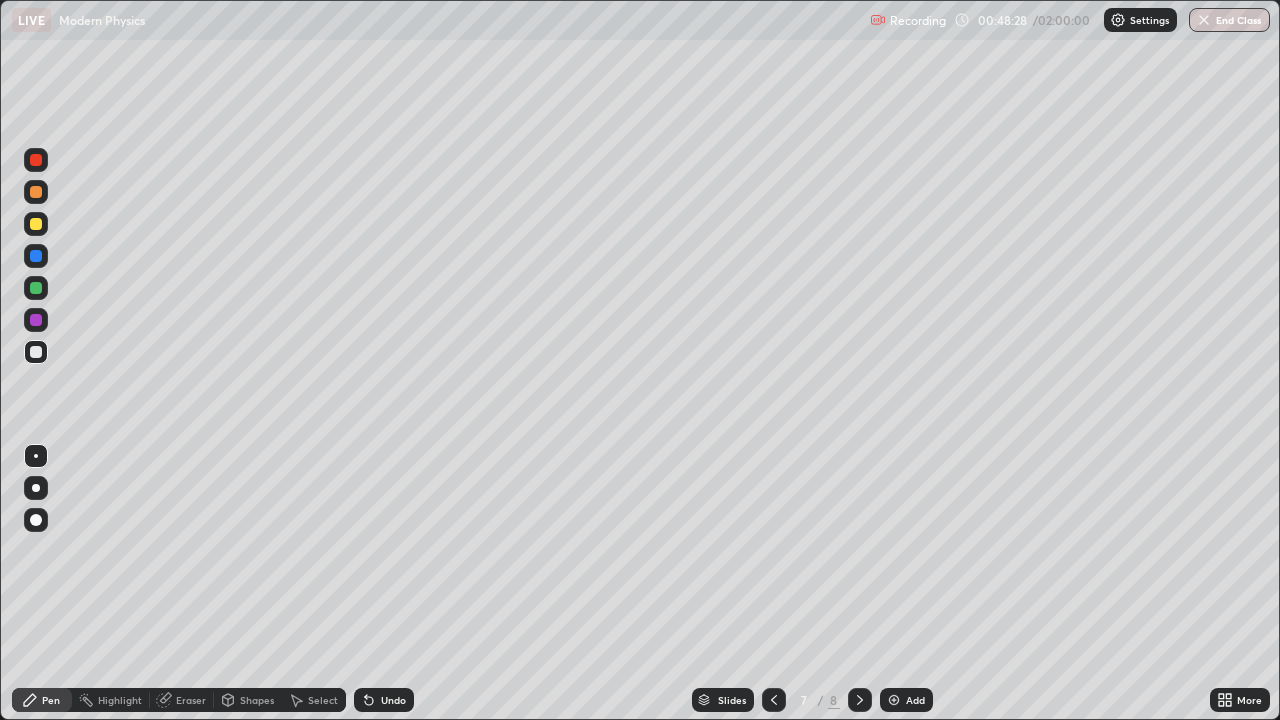 click 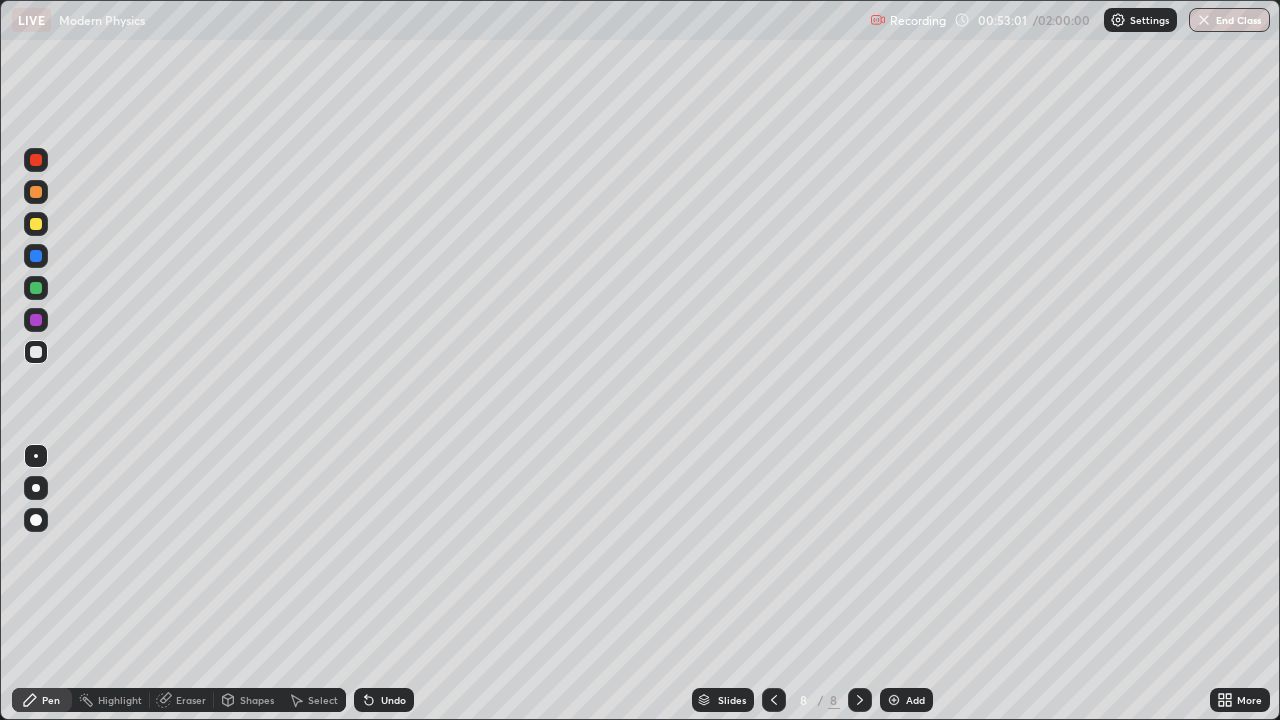 click on "Add" at bounding box center [906, 700] 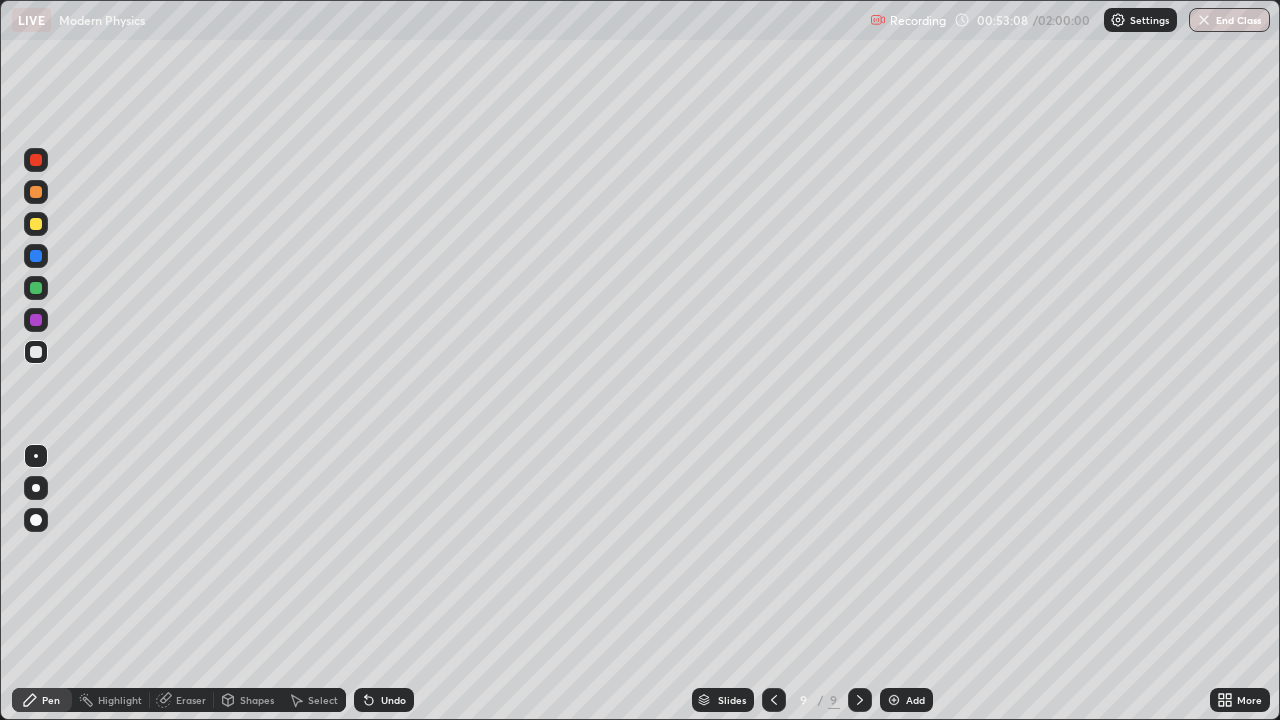 click 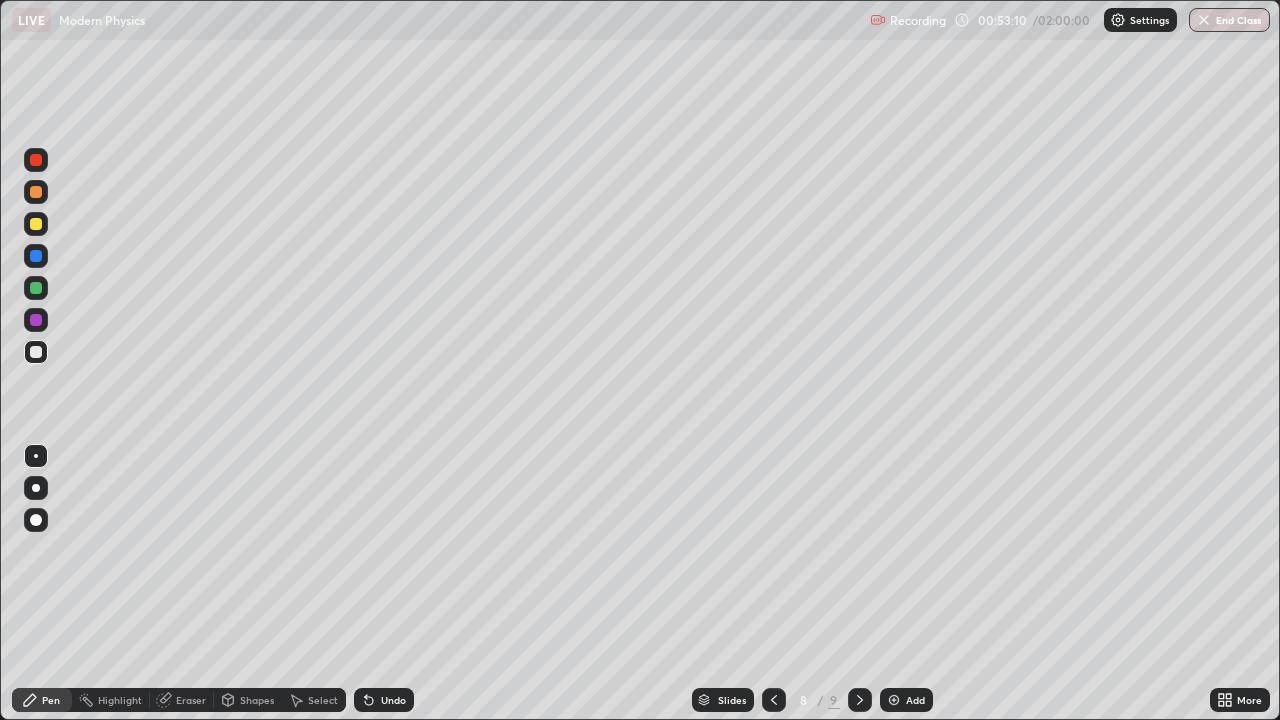 click 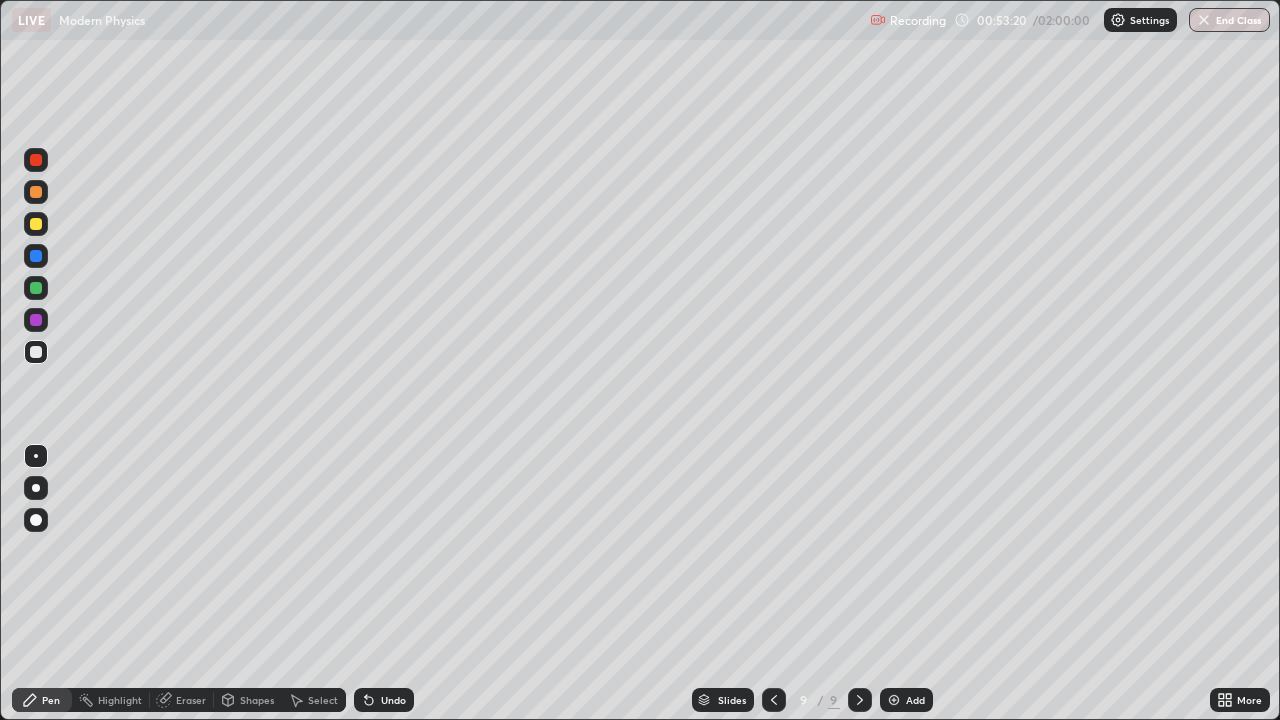 click on "Select" at bounding box center (314, 700) 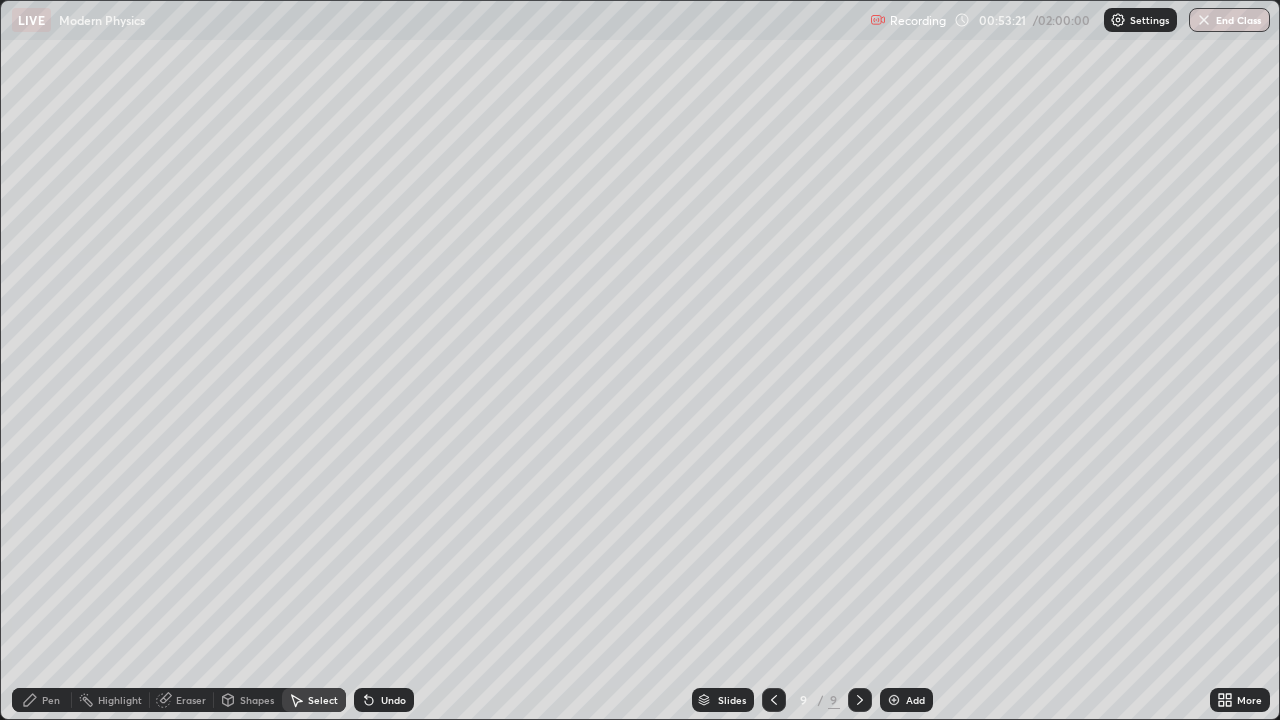 click on "Undo" at bounding box center (384, 700) 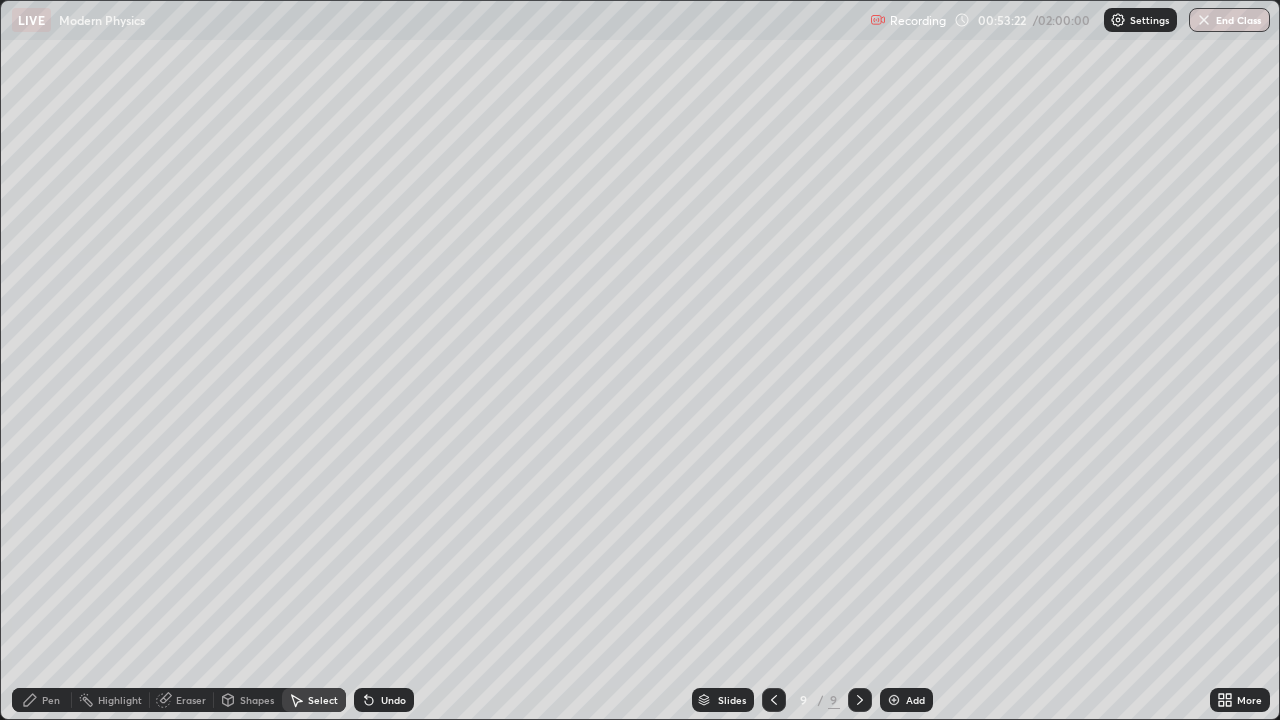 click on "Undo" at bounding box center [384, 700] 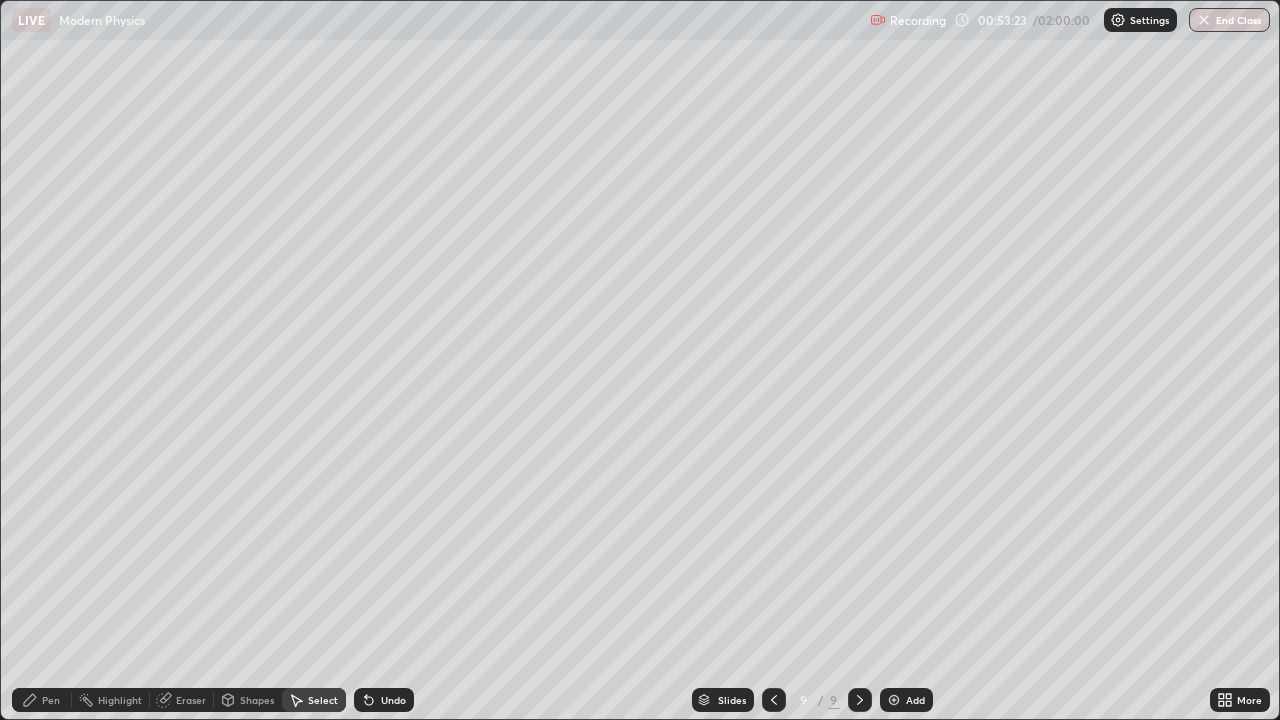 click on "Pen" at bounding box center (51, 700) 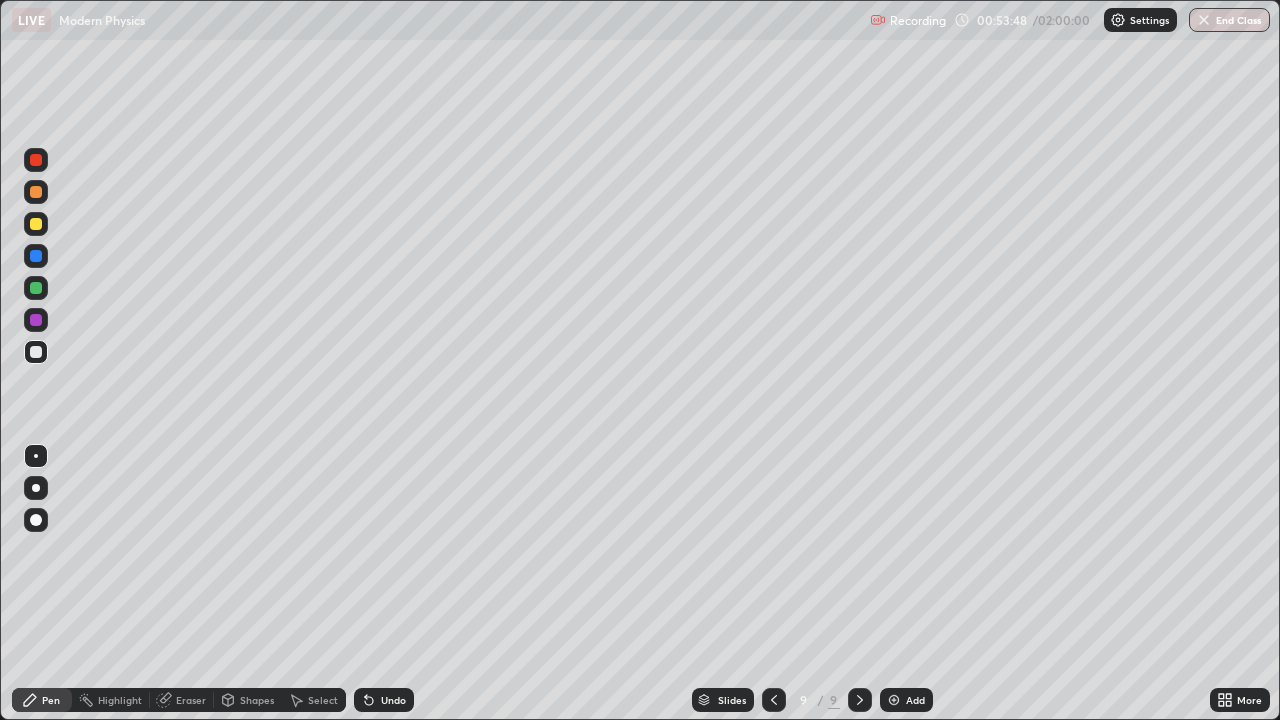 click 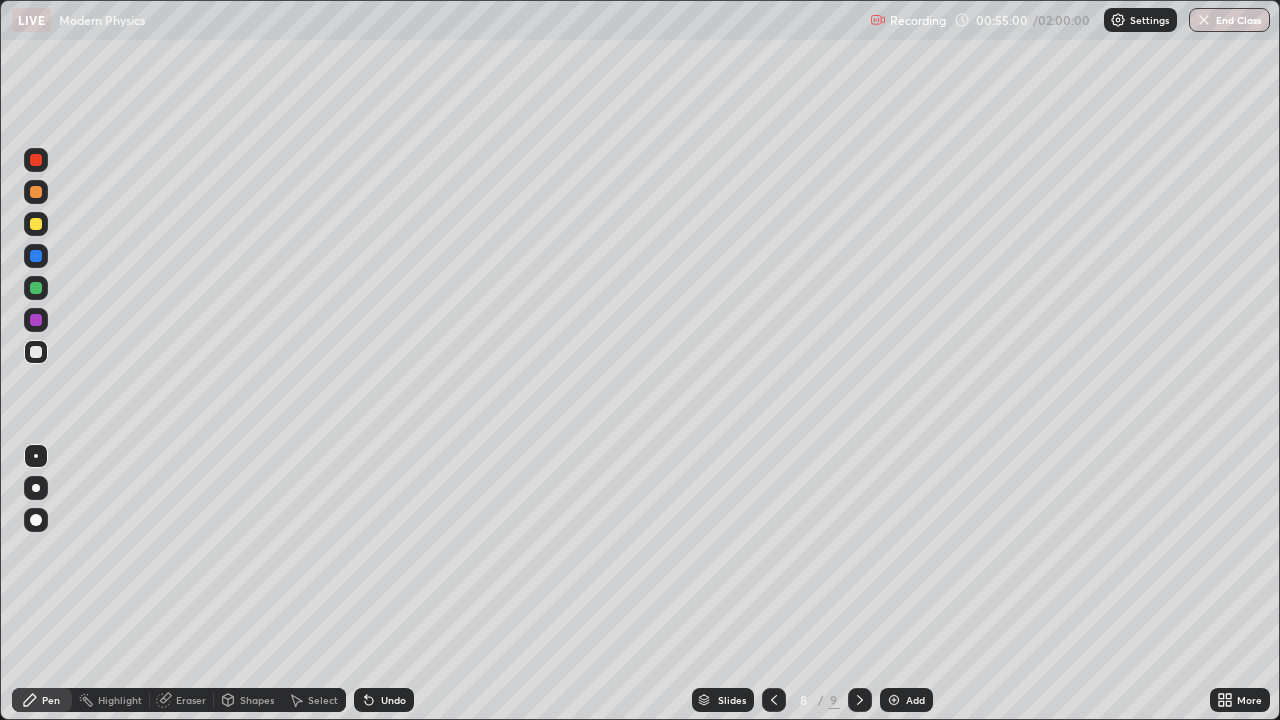 click 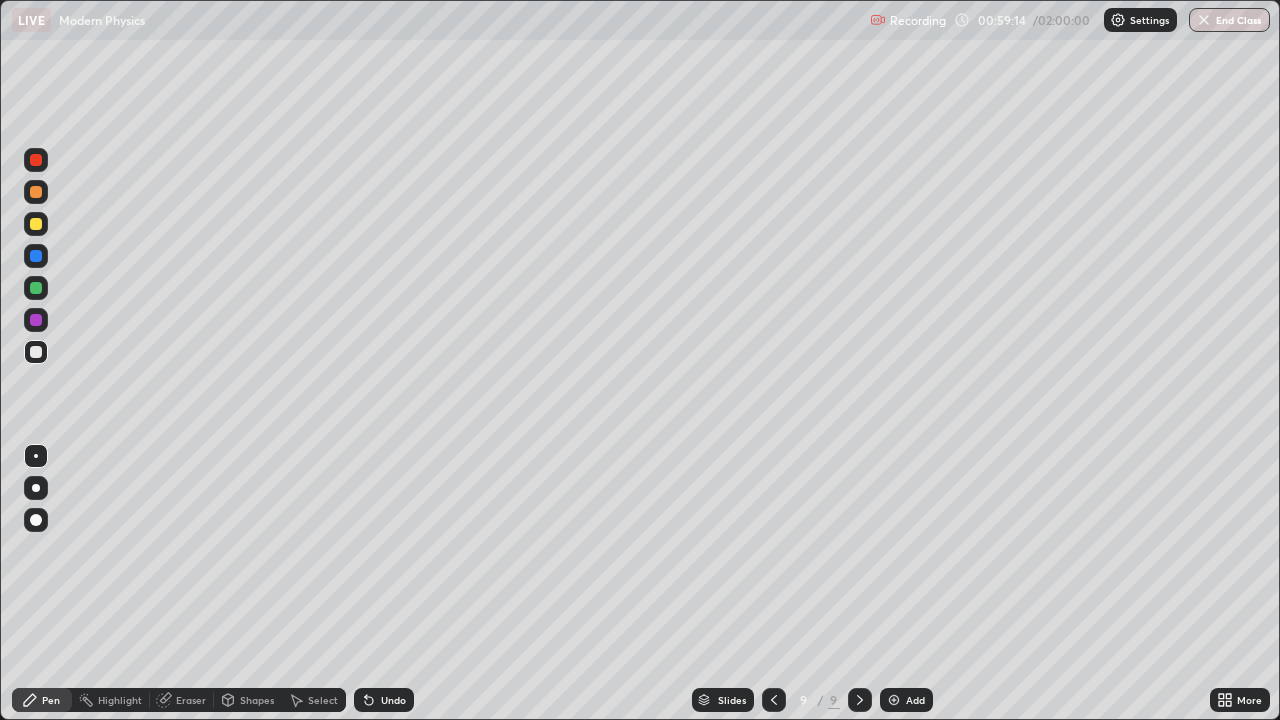 click on "Add" at bounding box center [915, 700] 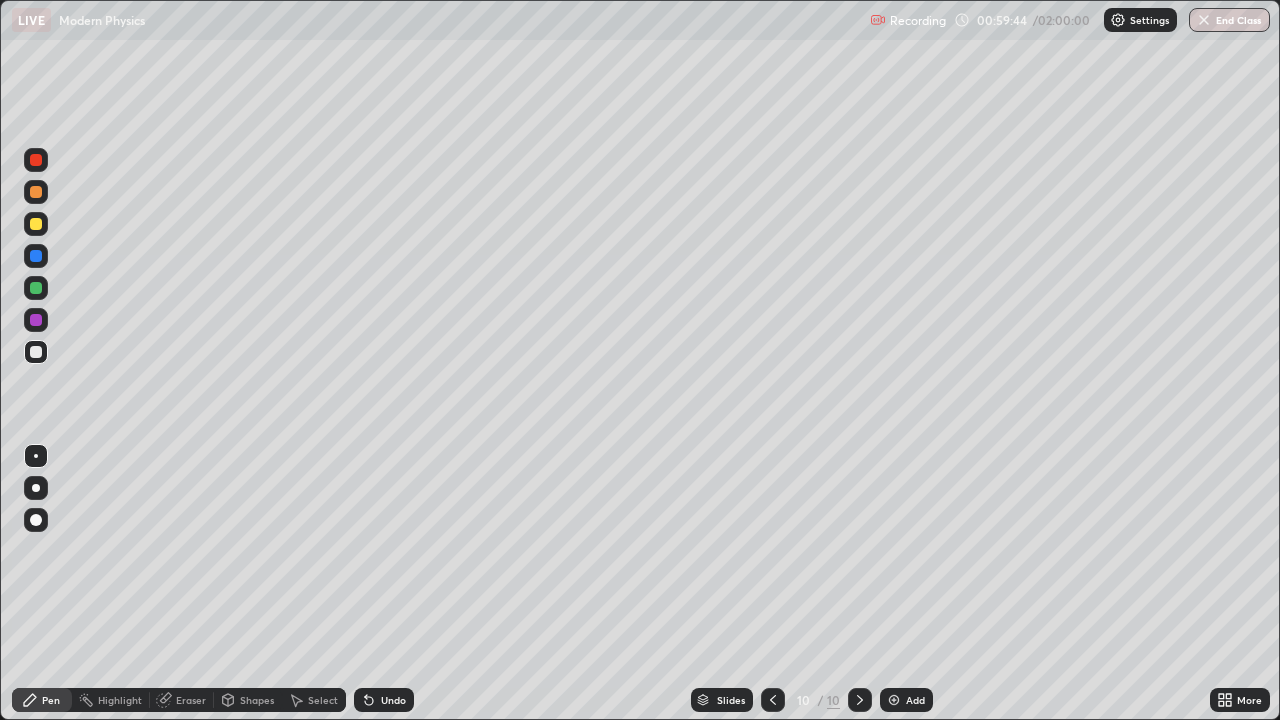 click on "Undo" at bounding box center [393, 700] 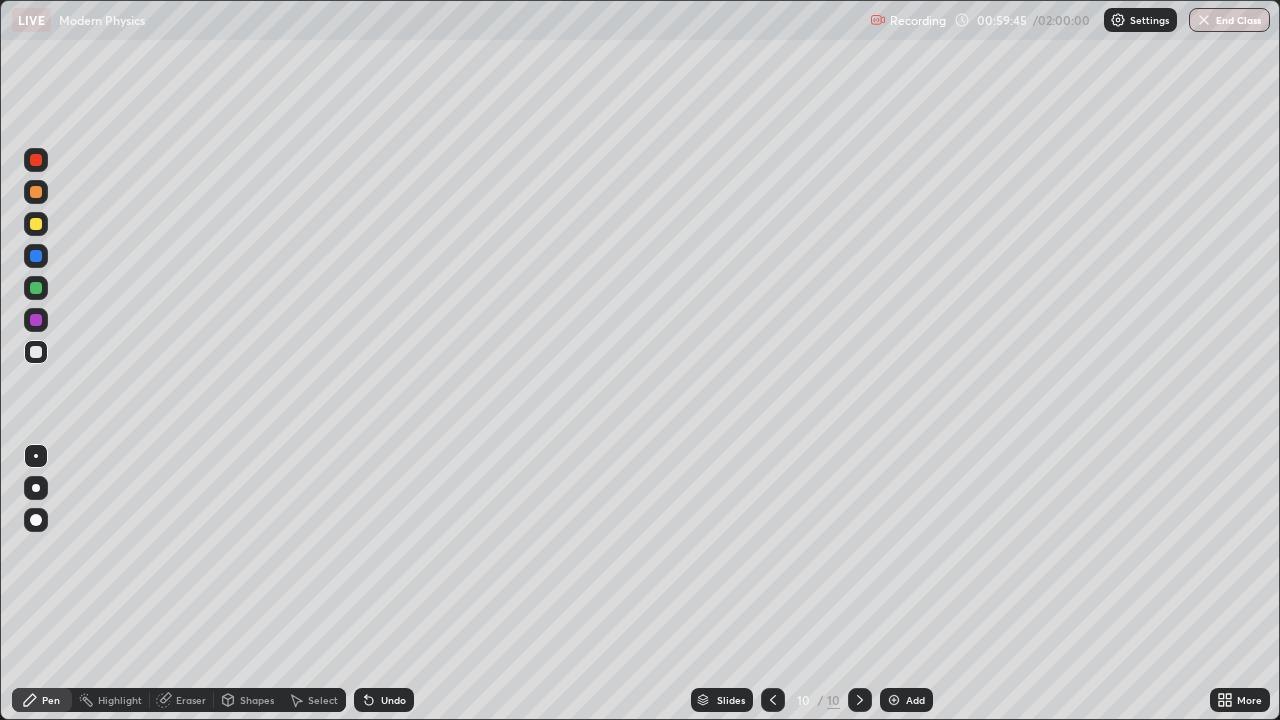 click on "Undo" at bounding box center (393, 700) 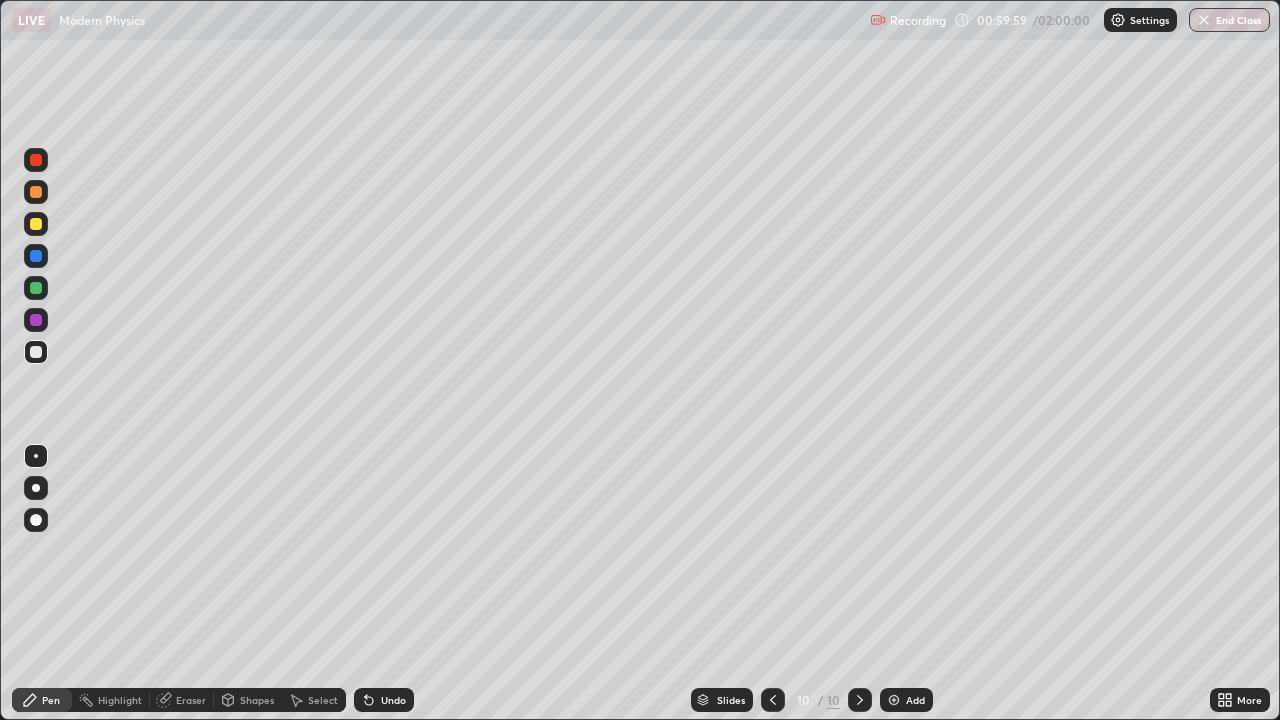 click on "Eraser" at bounding box center [191, 700] 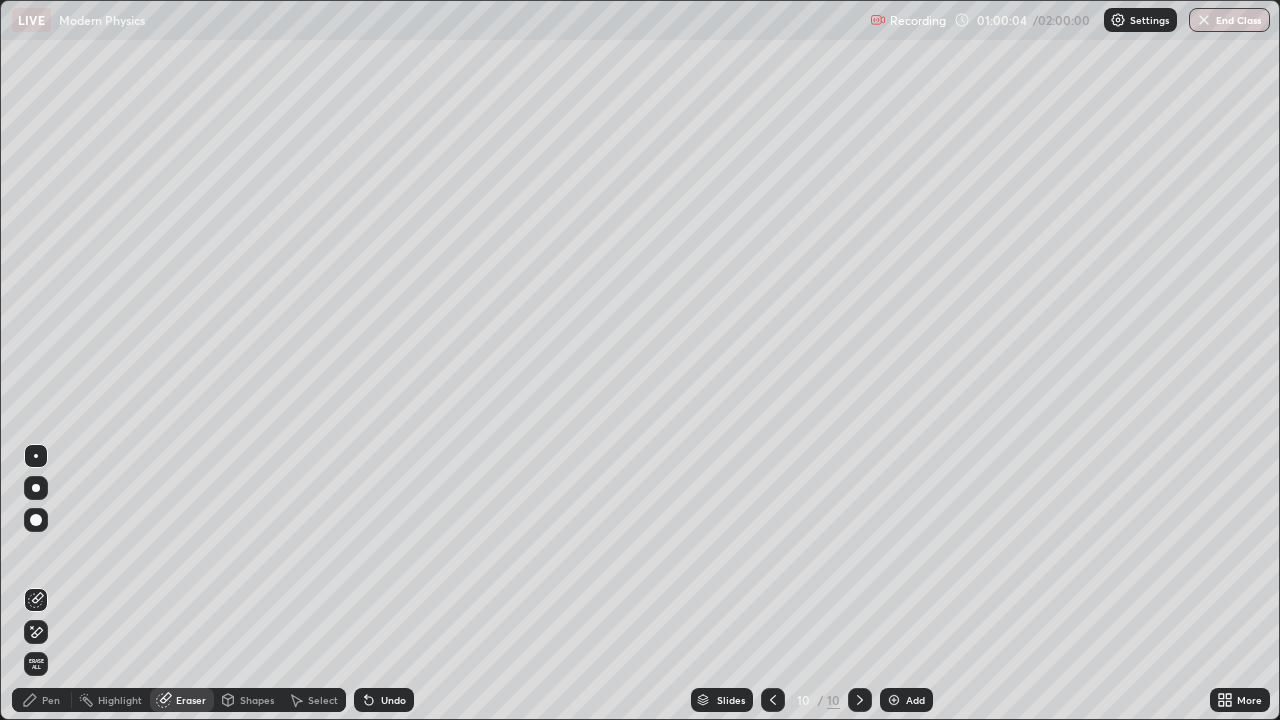 click on "Erase all" at bounding box center [36, 664] 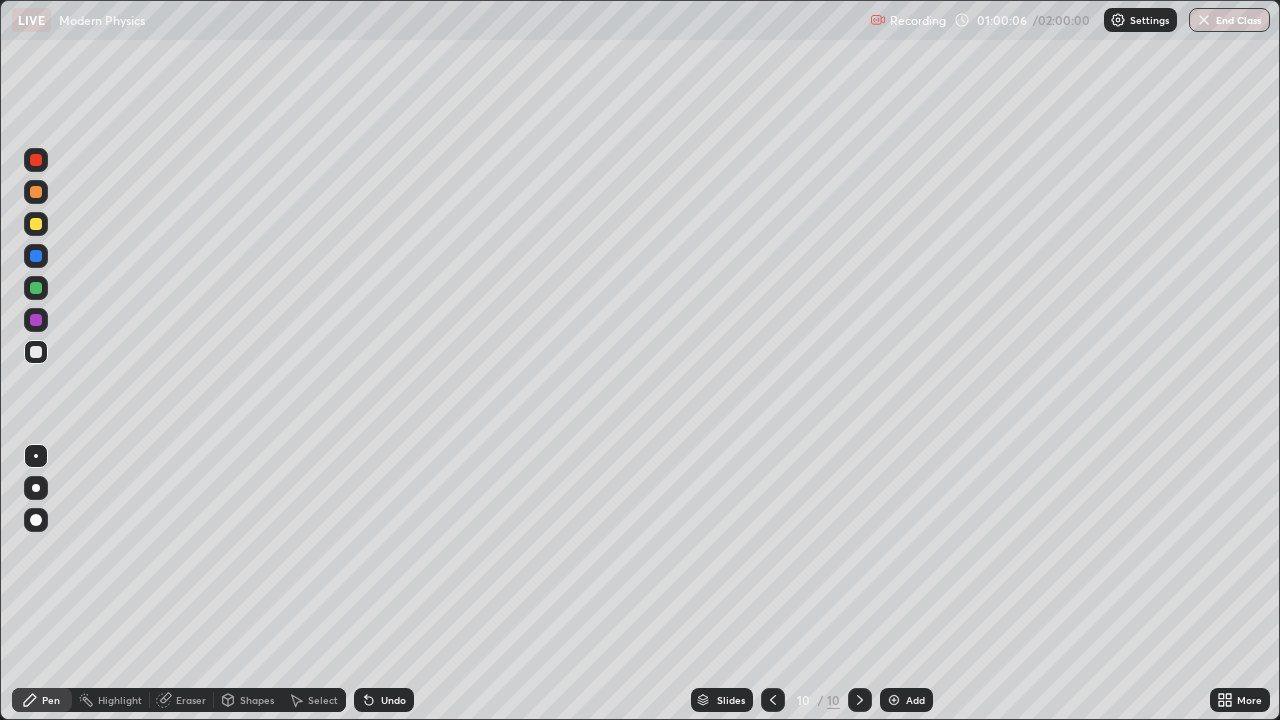 click 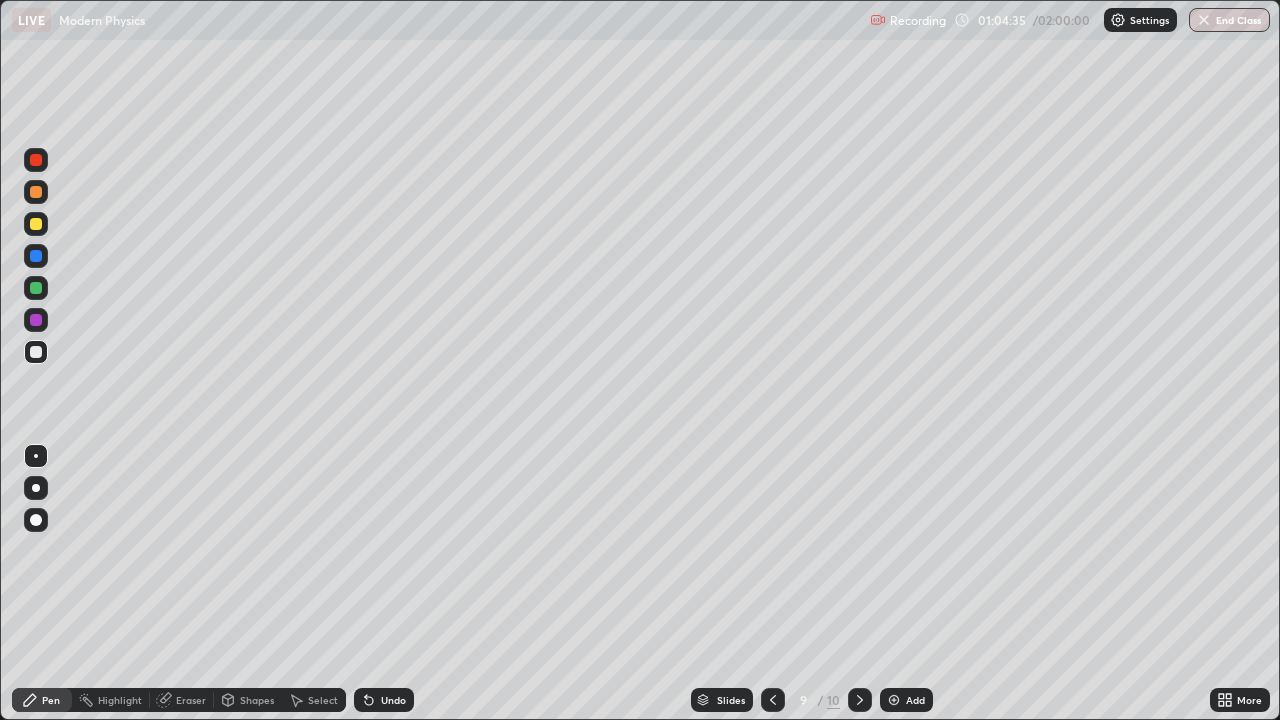 click 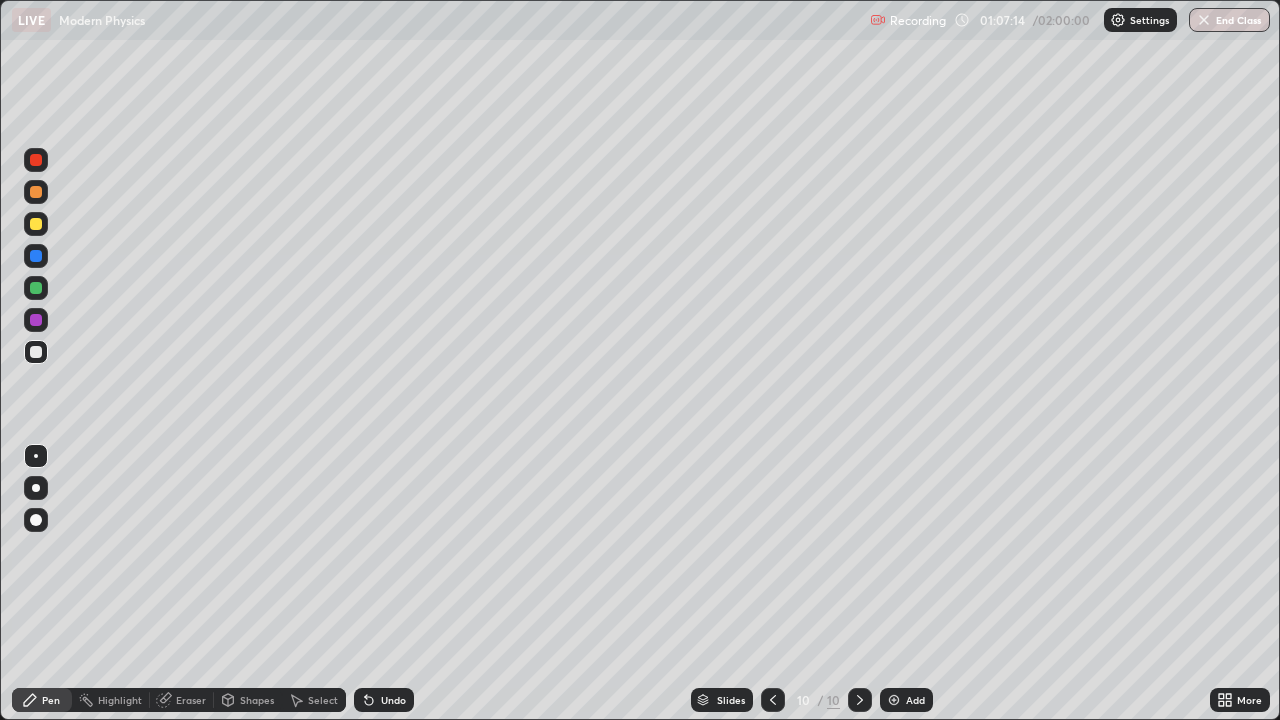 click on "Undo" at bounding box center (384, 700) 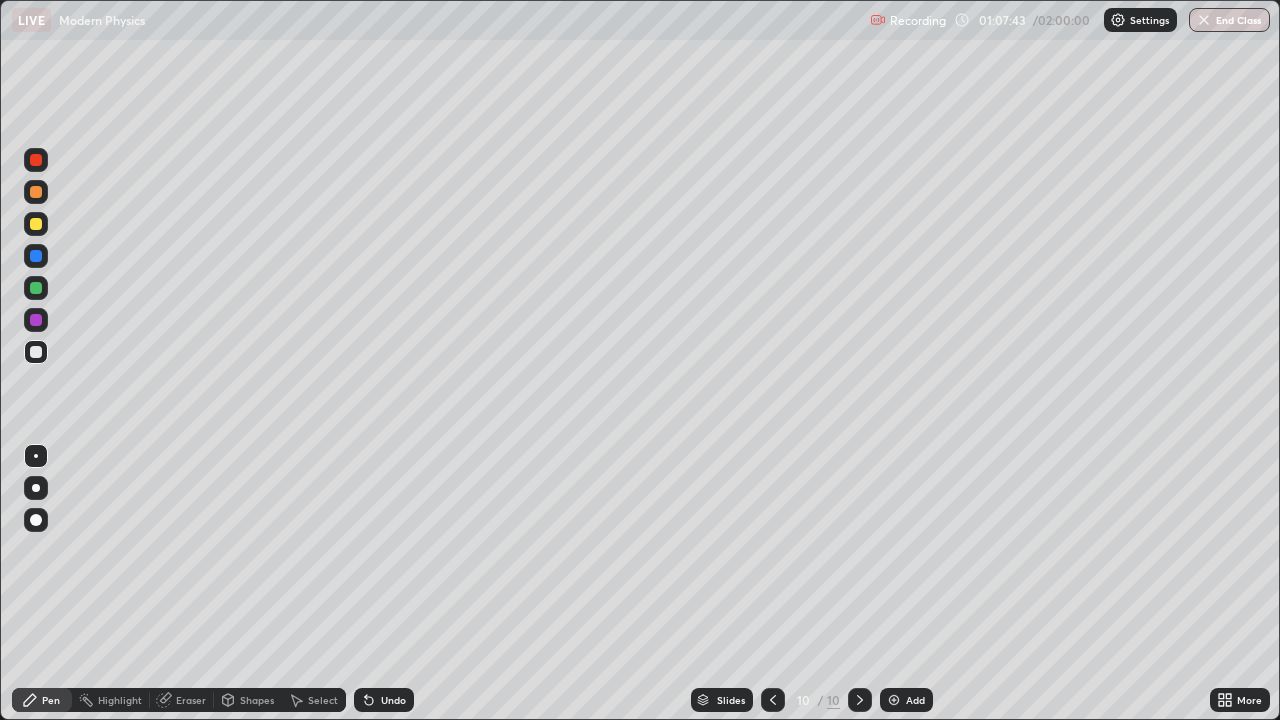 click on "Undo" at bounding box center [384, 700] 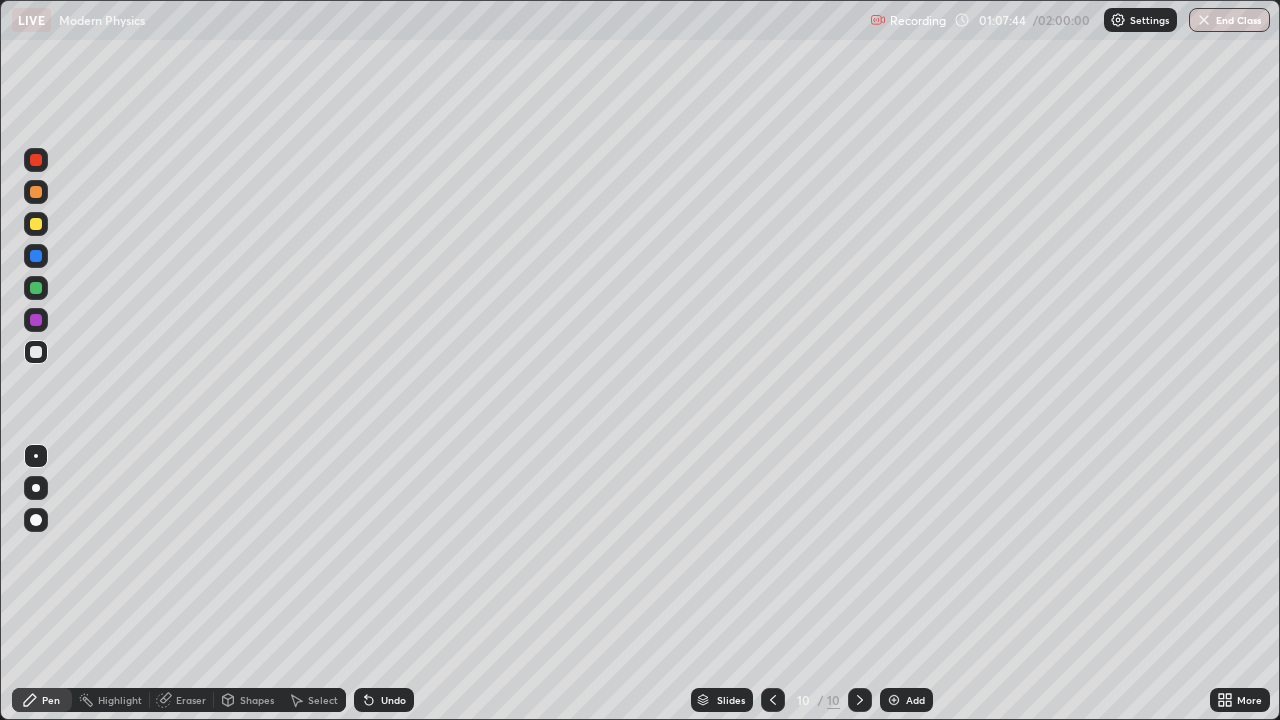 click 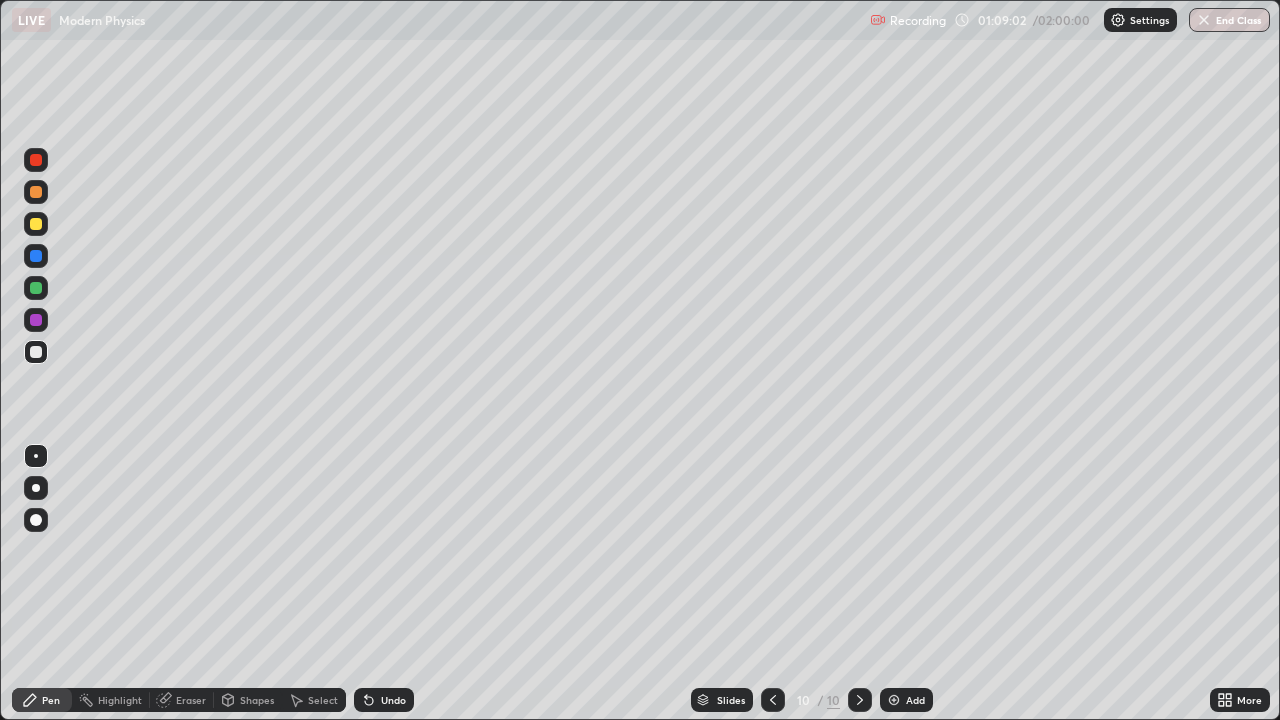 click on "Undo" at bounding box center [384, 700] 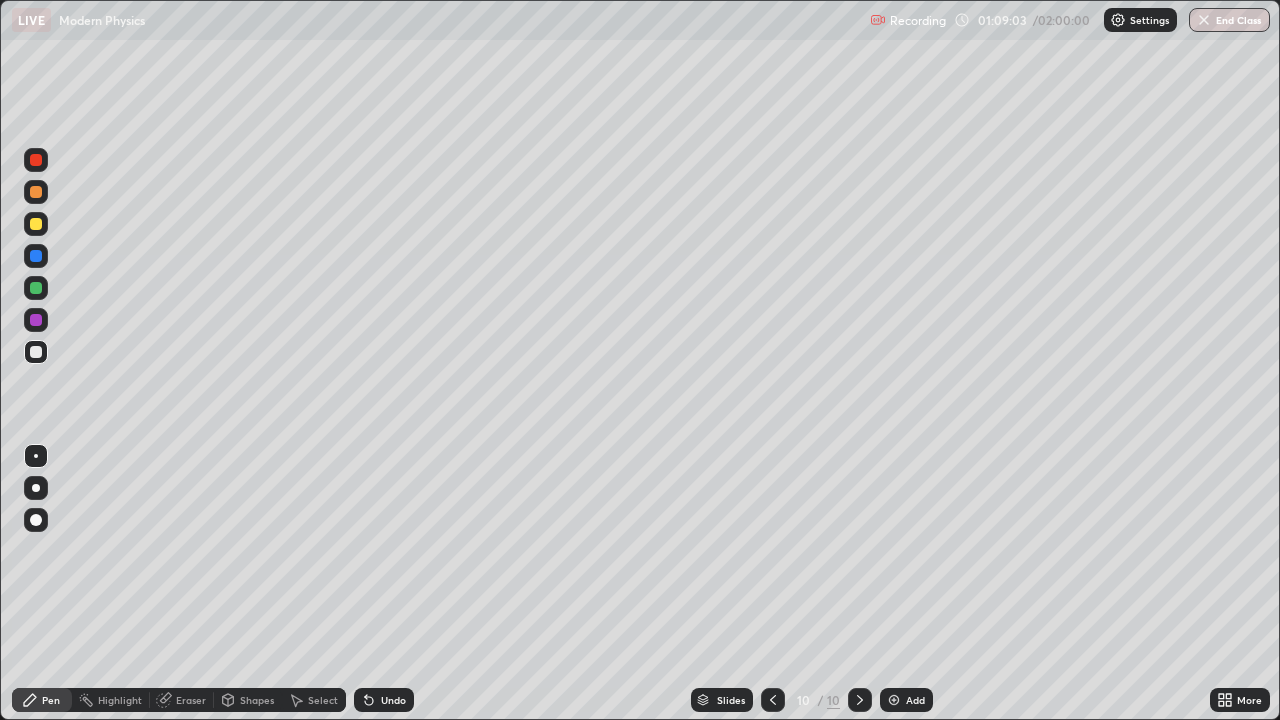 click on "Undo" at bounding box center [384, 700] 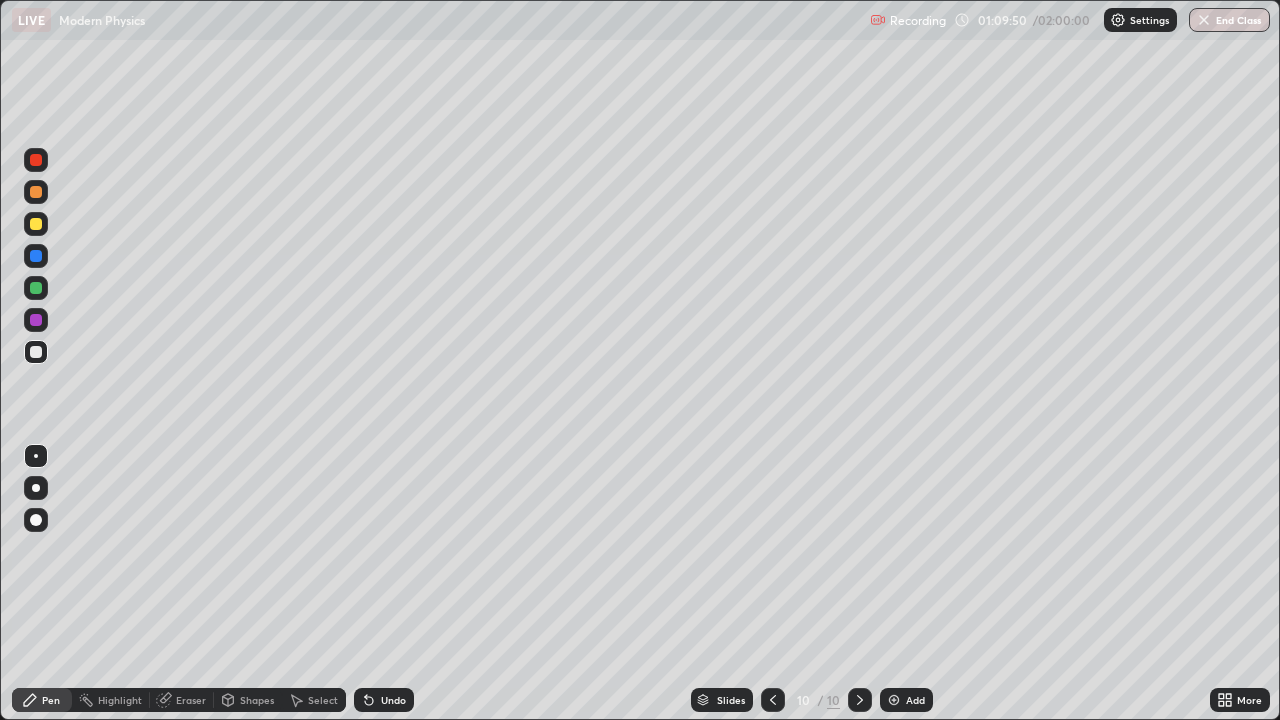 click on "Undo" at bounding box center [384, 700] 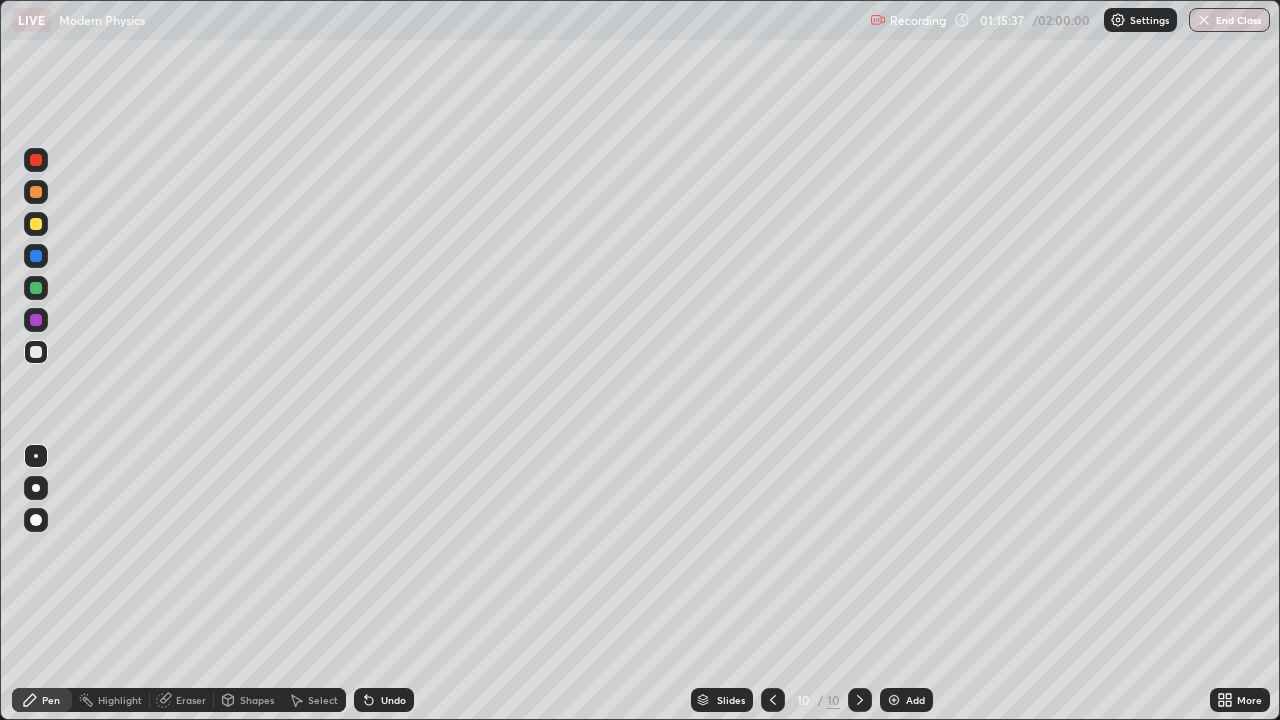 click on "Add" at bounding box center [915, 700] 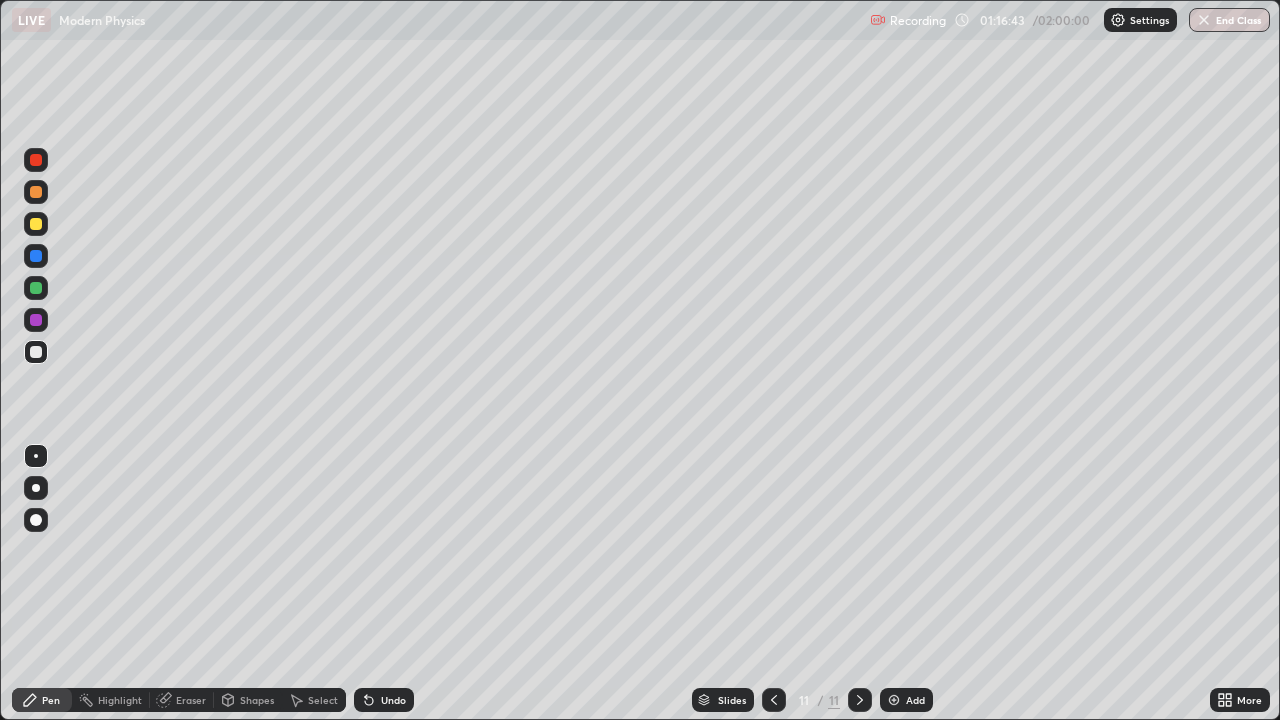 click on "Undo" at bounding box center [384, 700] 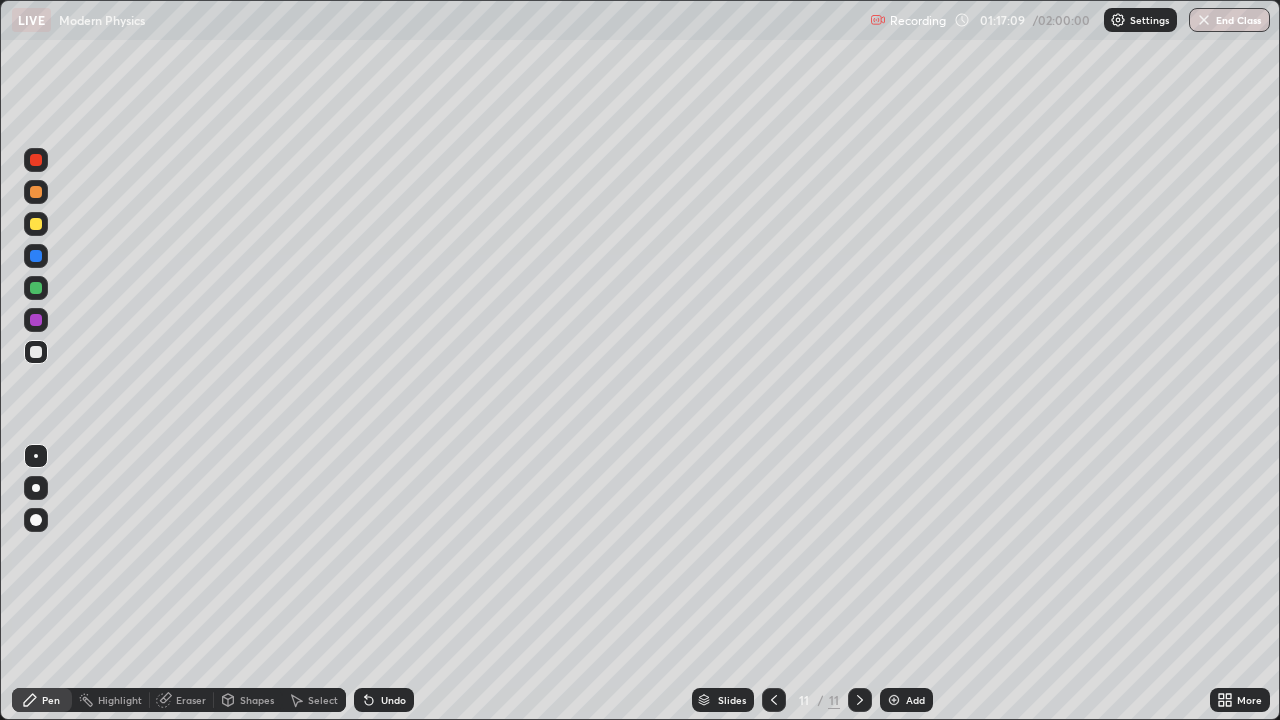 click on "Eraser" at bounding box center [182, 700] 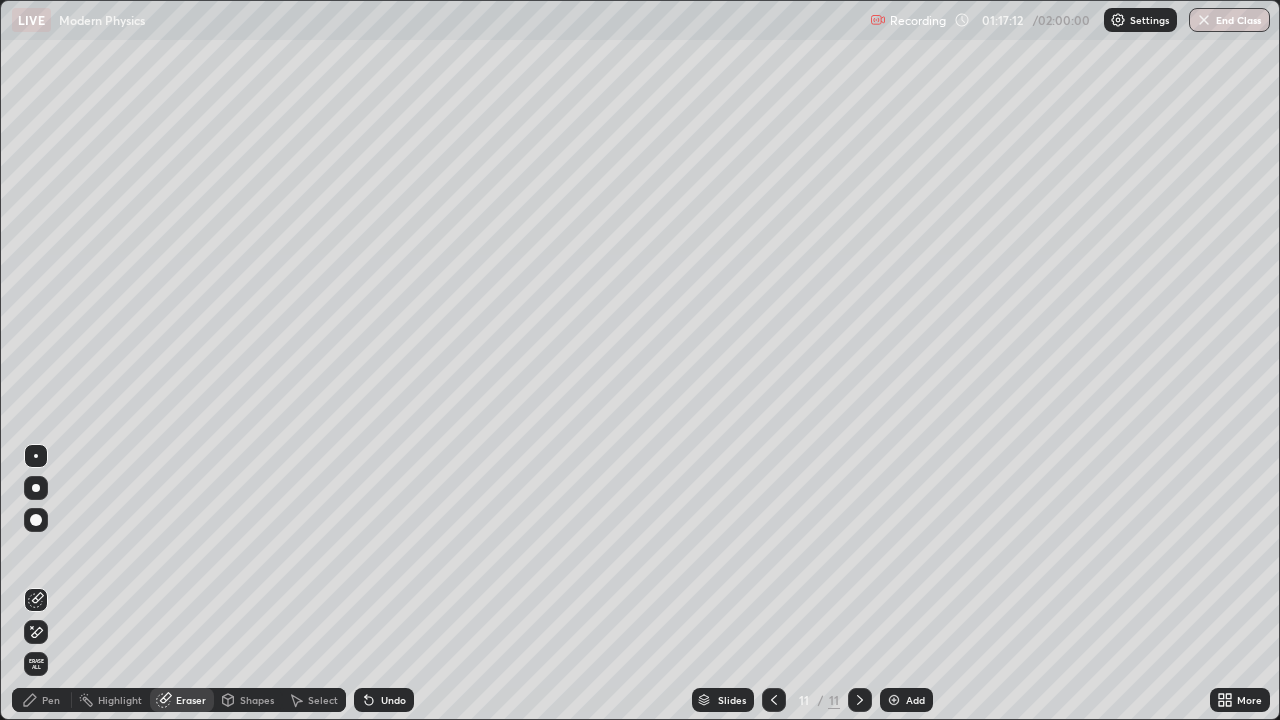 click on "Pen" at bounding box center [51, 700] 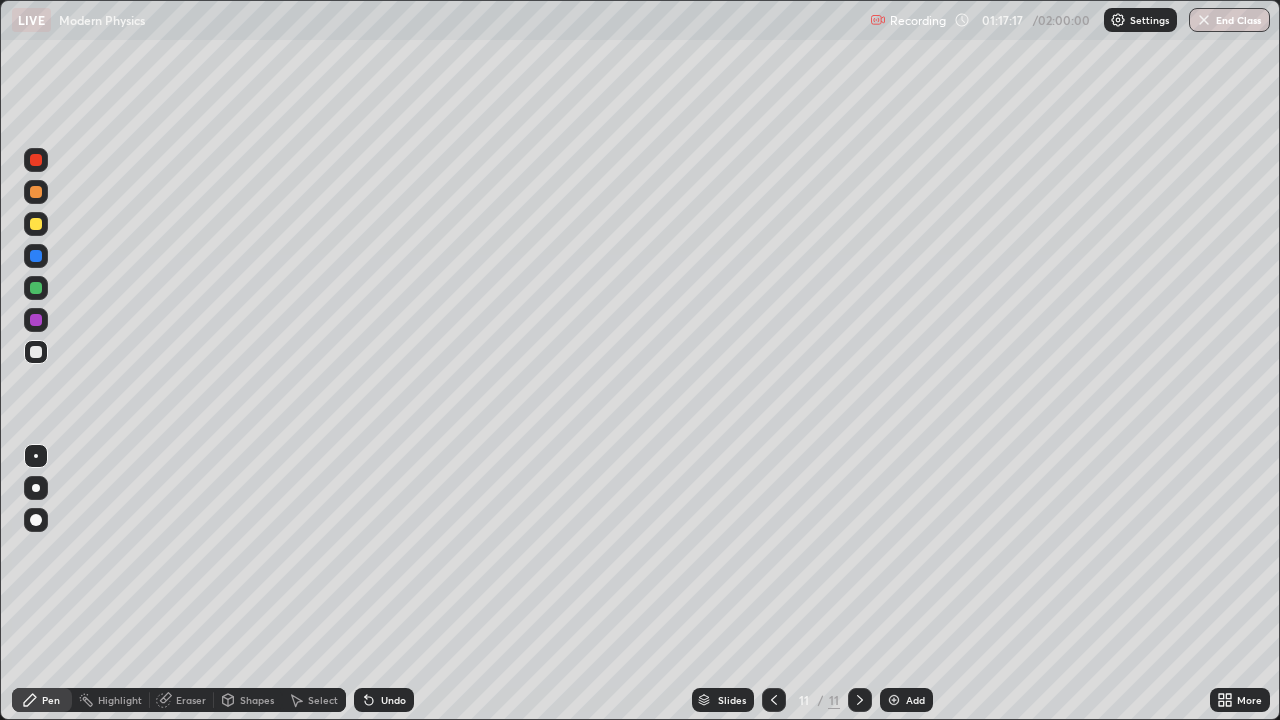 click on "Eraser" at bounding box center (191, 700) 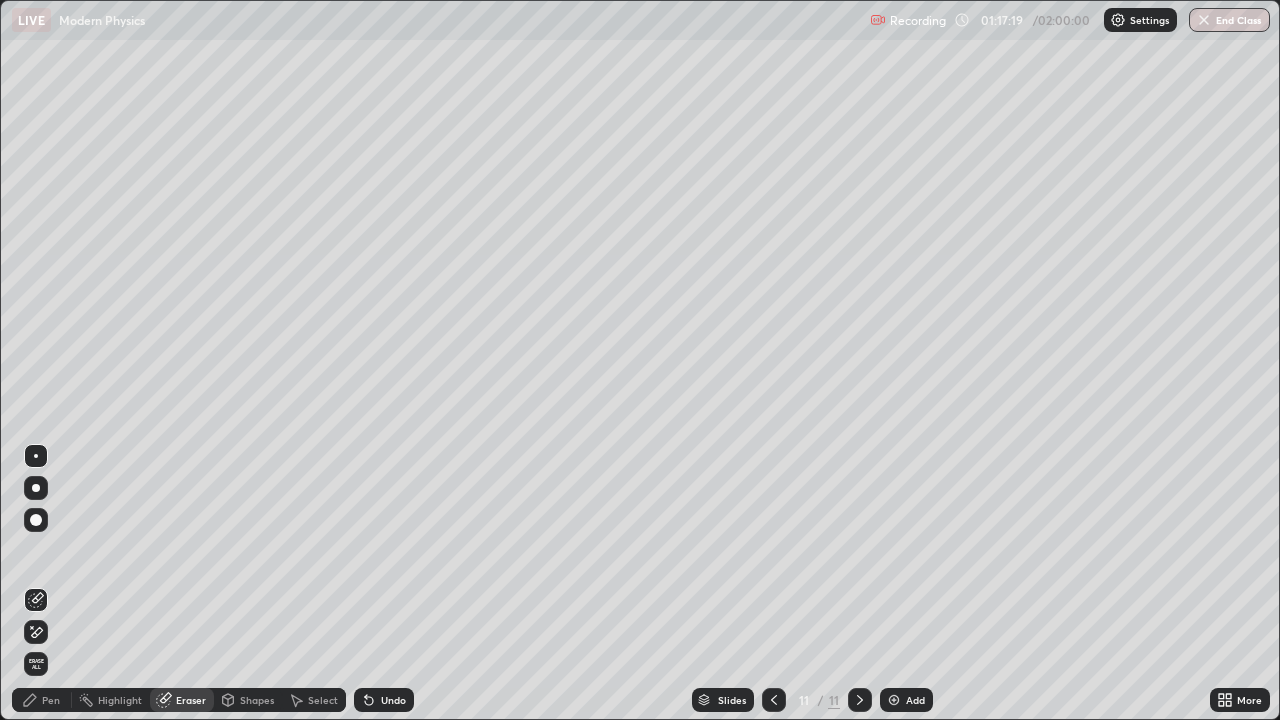 click on "Pen" at bounding box center [51, 700] 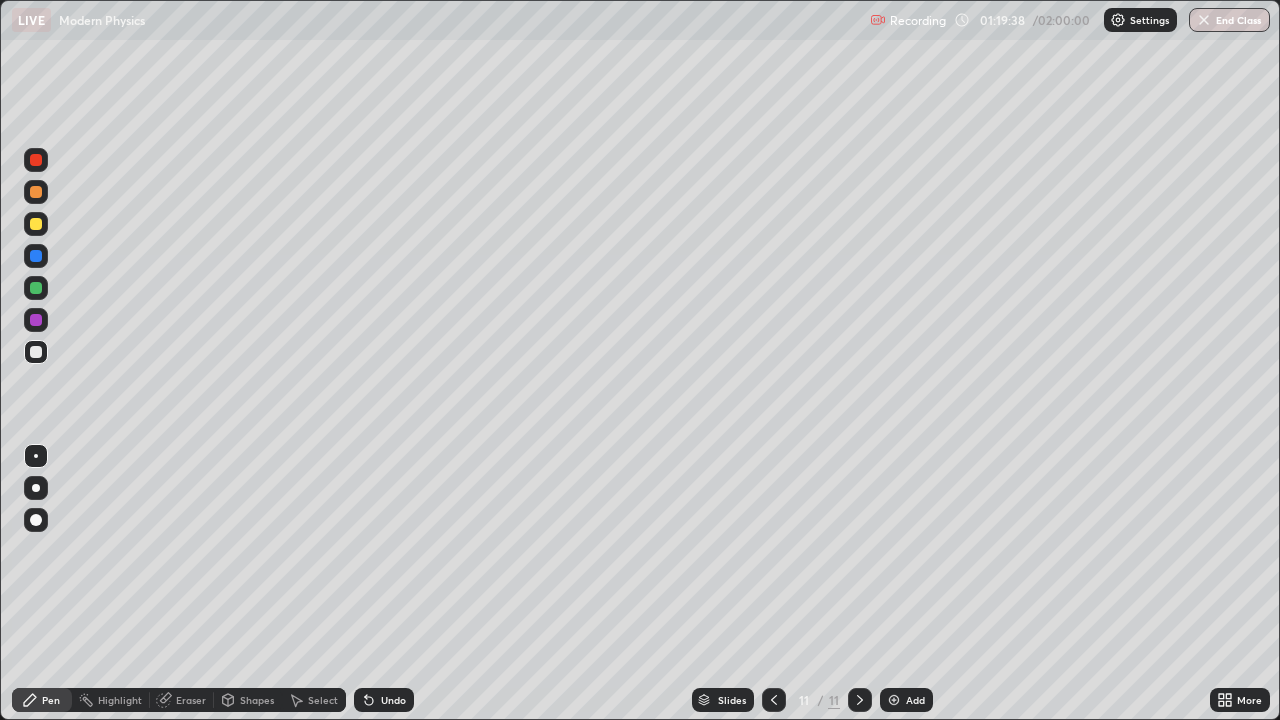 click on "Undo" at bounding box center (393, 700) 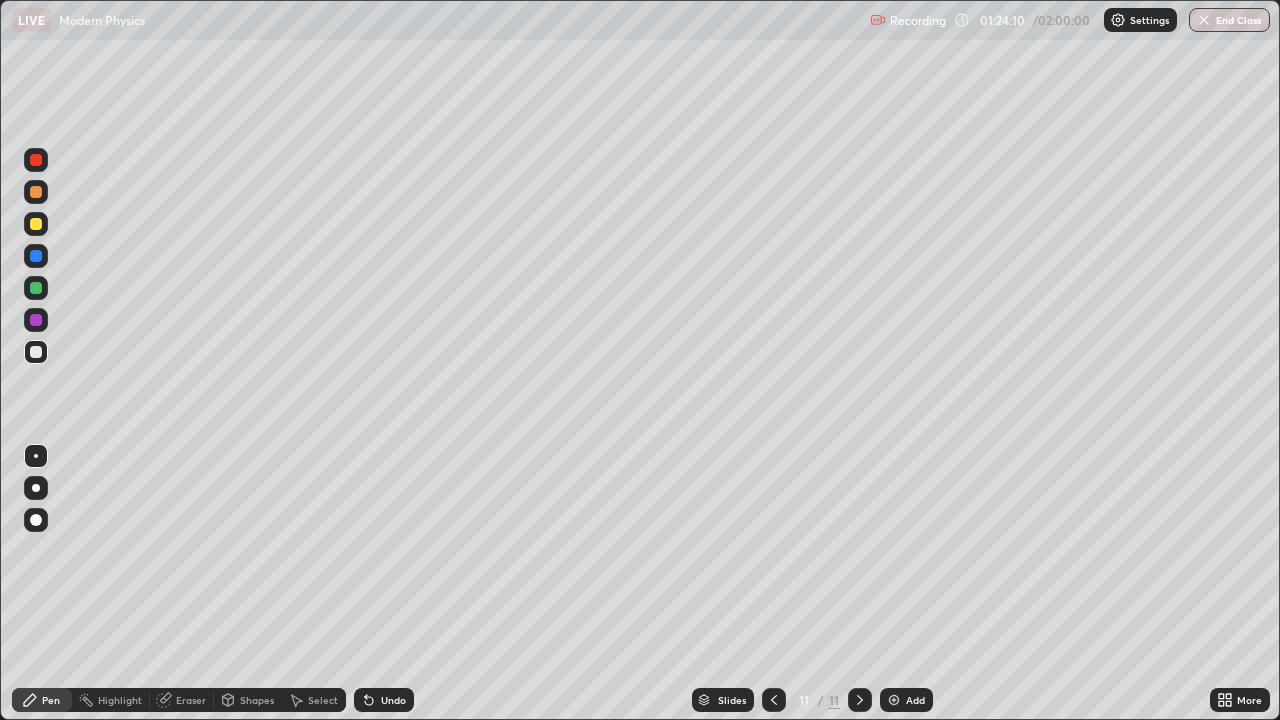 click on "Add" at bounding box center (915, 700) 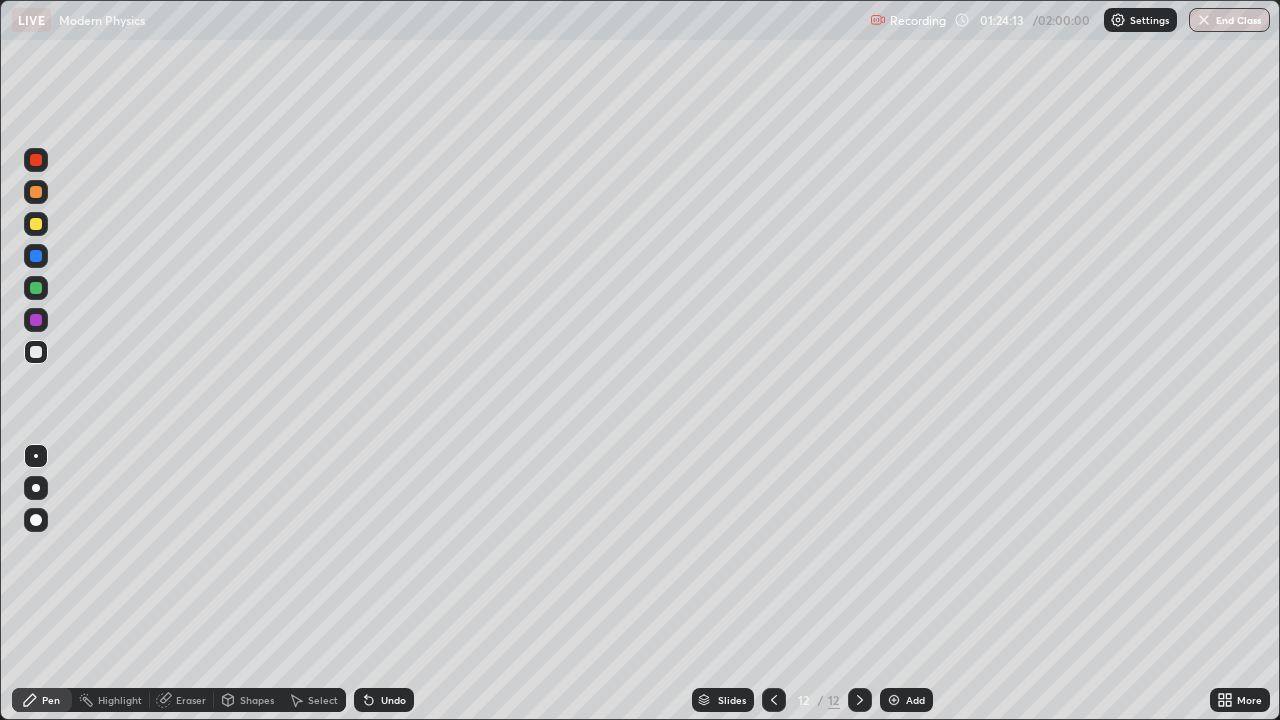 click 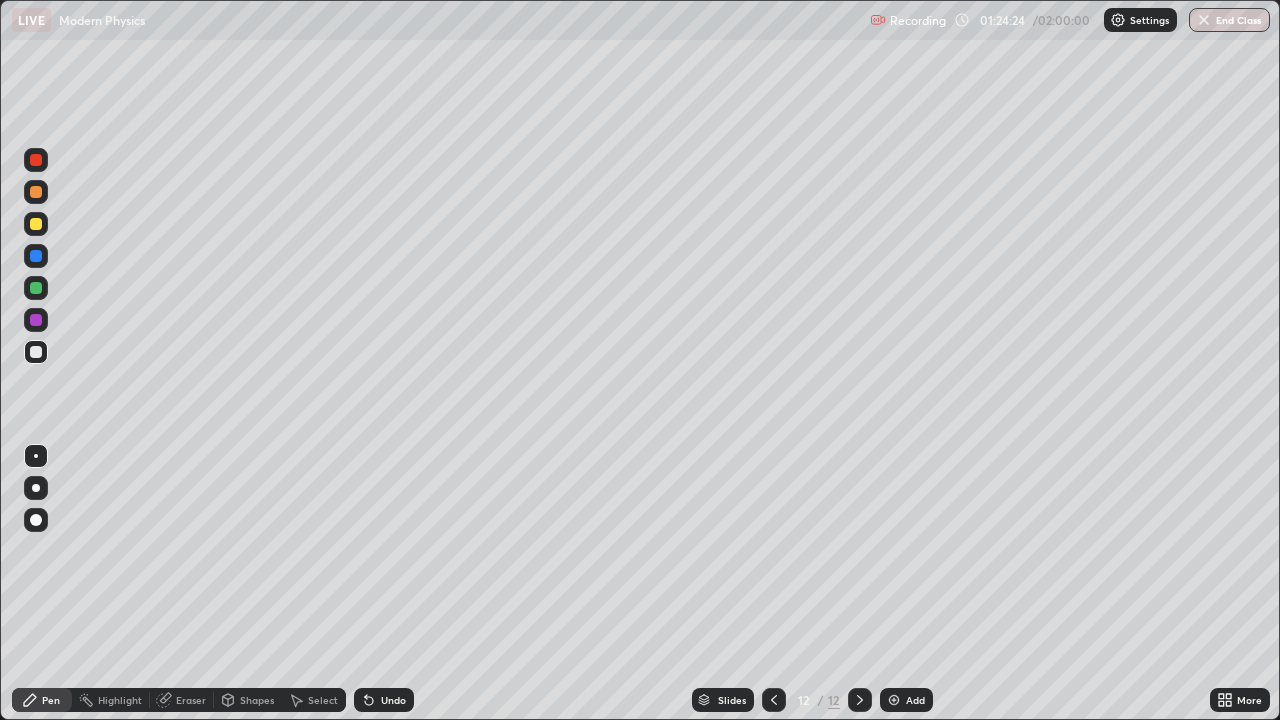click 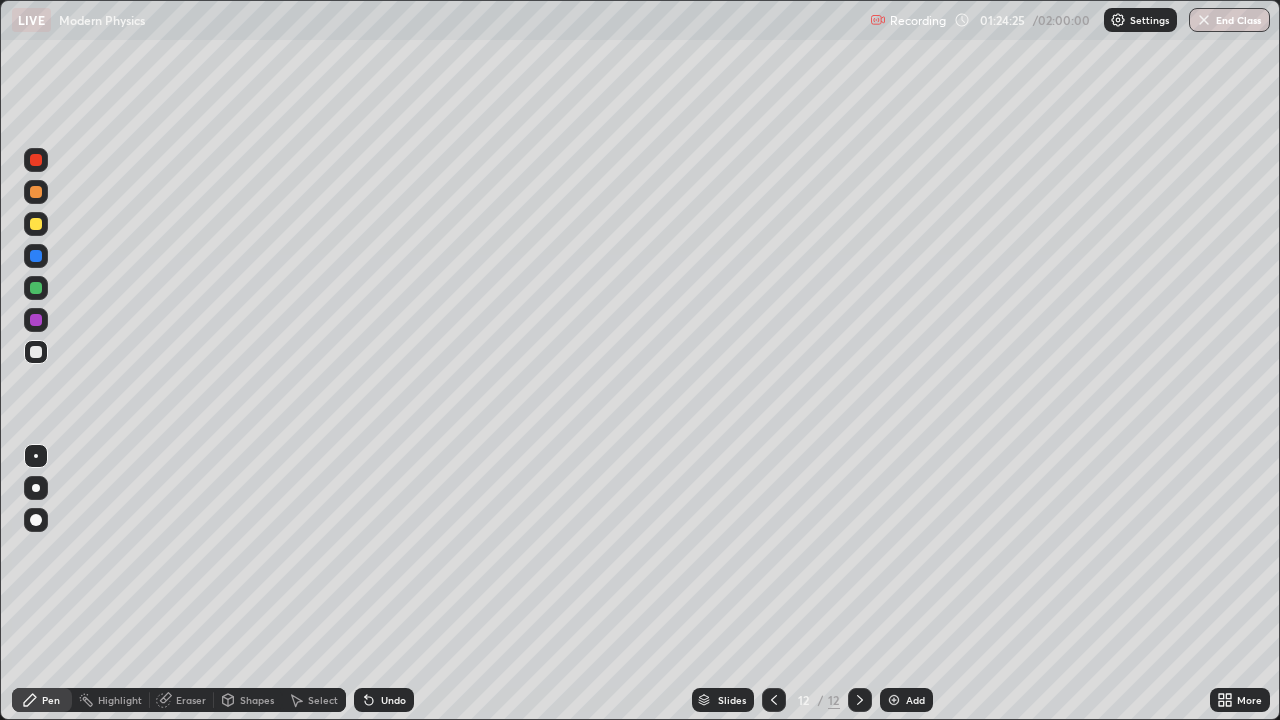 click 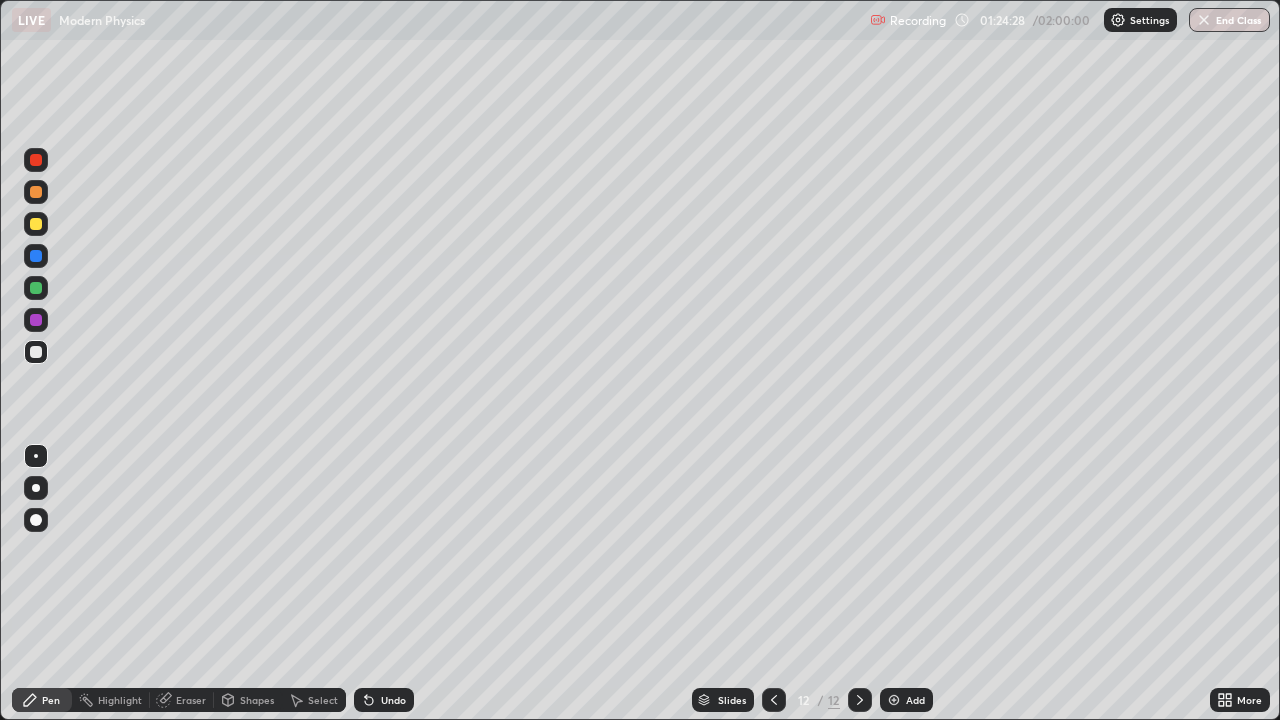 click on "Undo" at bounding box center (384, 700) 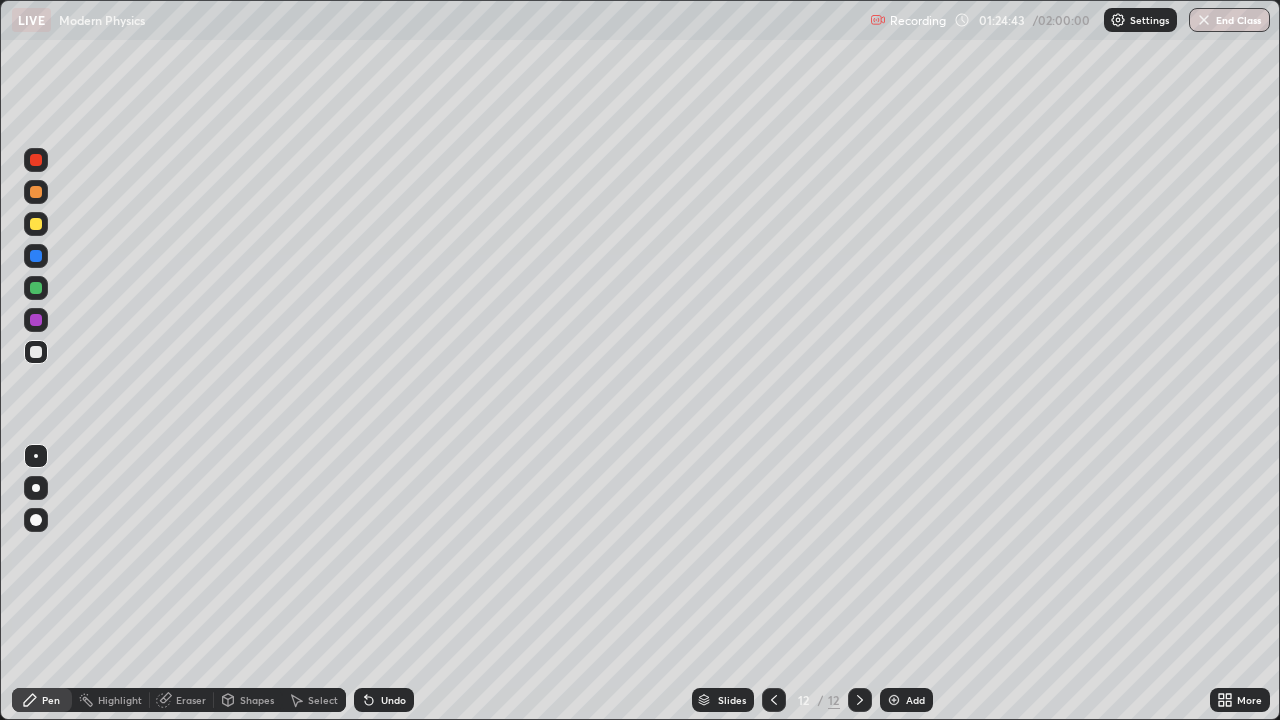 click on "Undo" at bounding box center (384, 700) 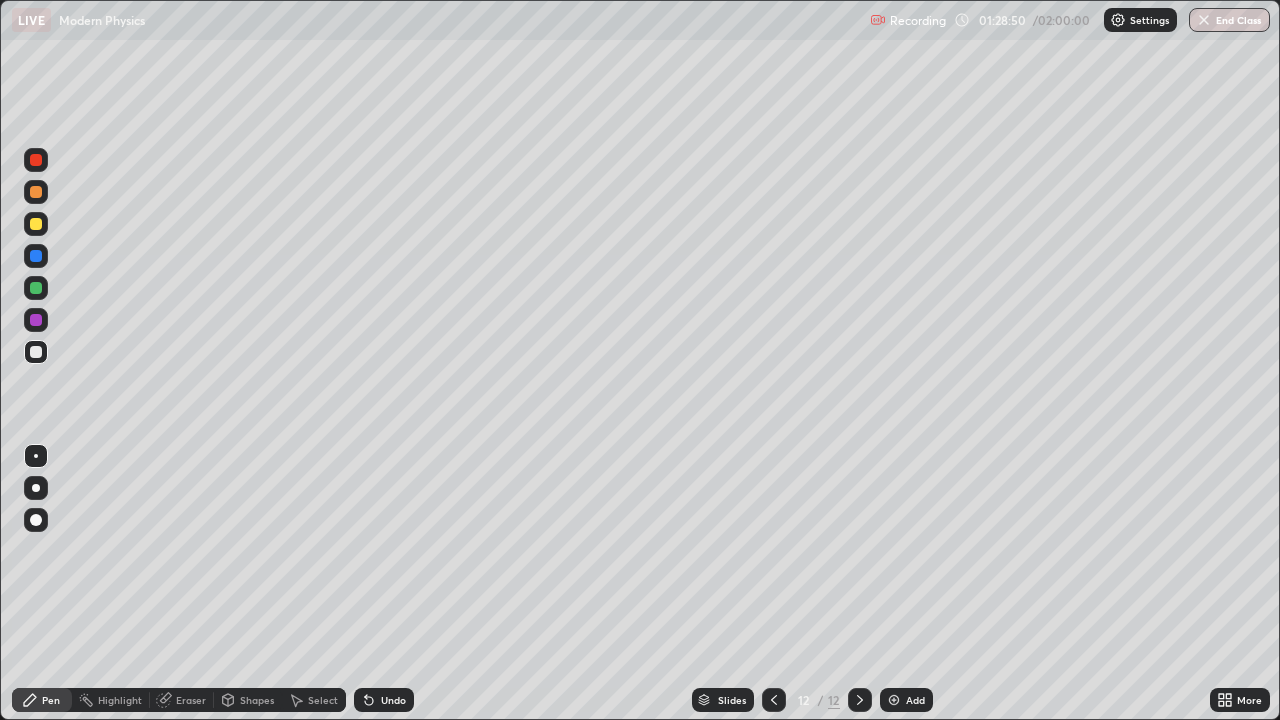 click on "Undo" at bounding box center (384, 700) 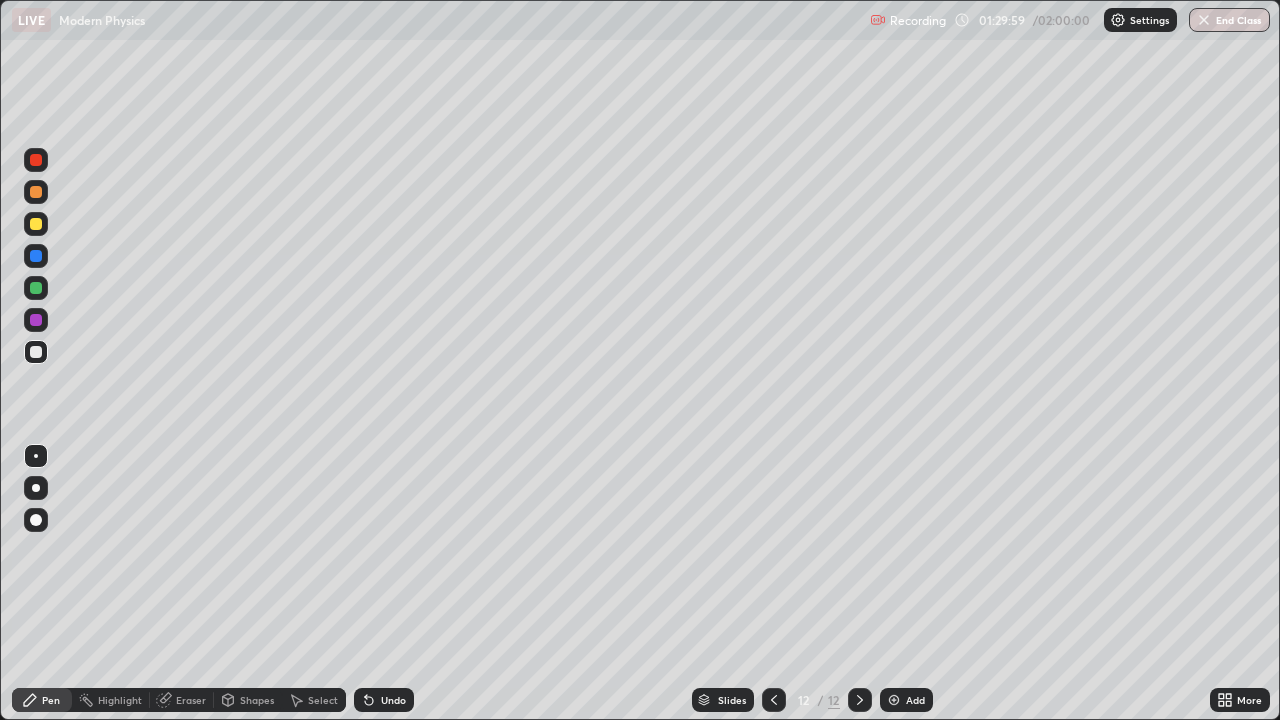 click on "Undo" at bounding box center (384, 700) 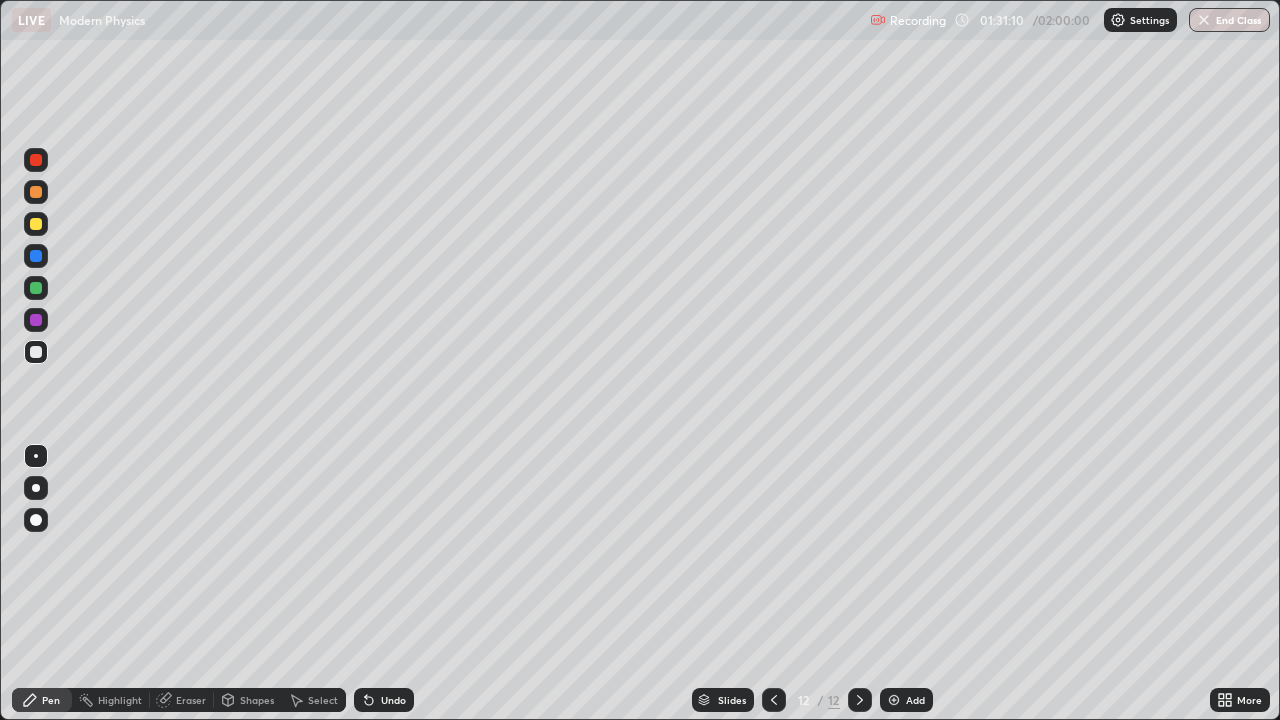 click on "Undo" at bounding box center [393, 700] 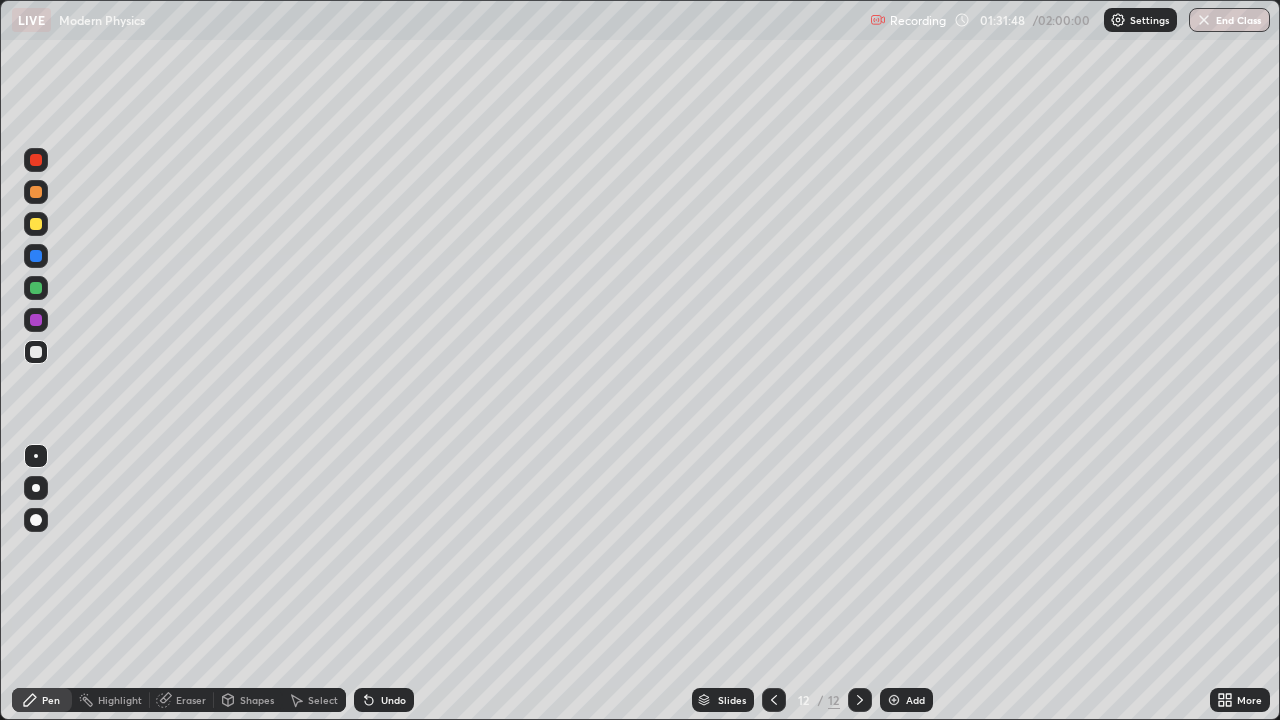 click on "Undo" at bounding box center (384, 700) 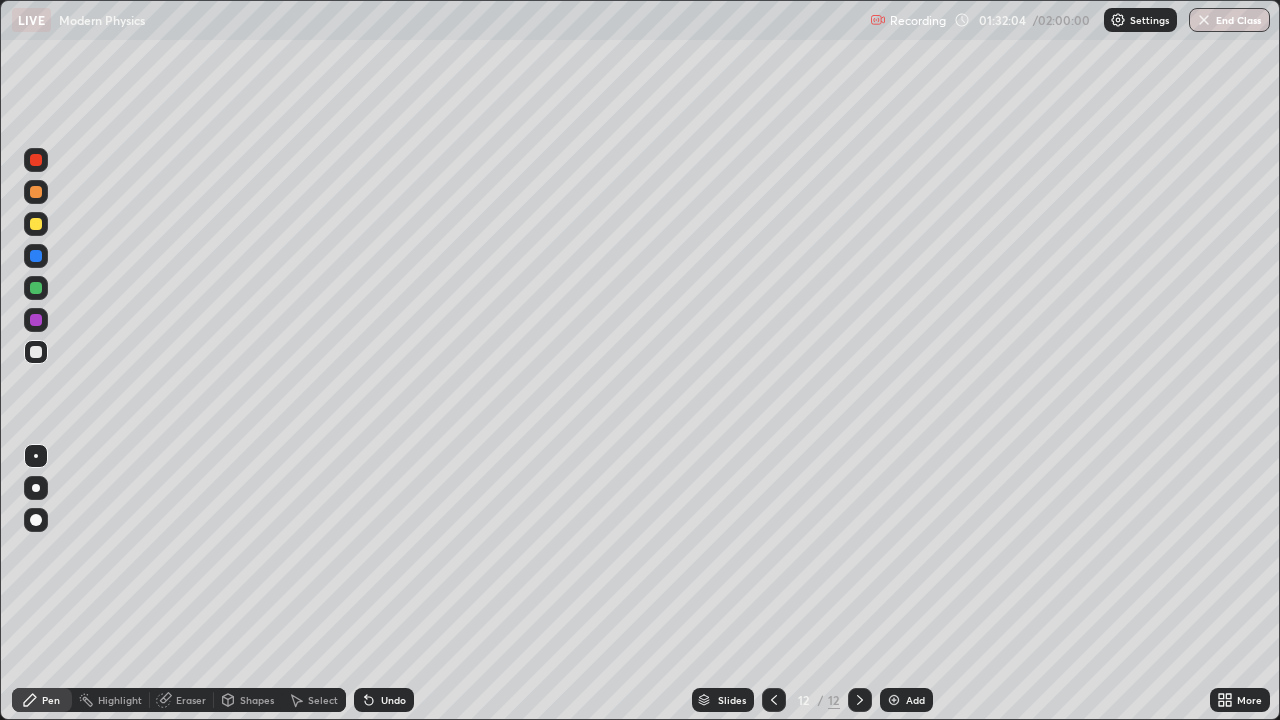 click on "Undo" at bounding box center [393, 700] 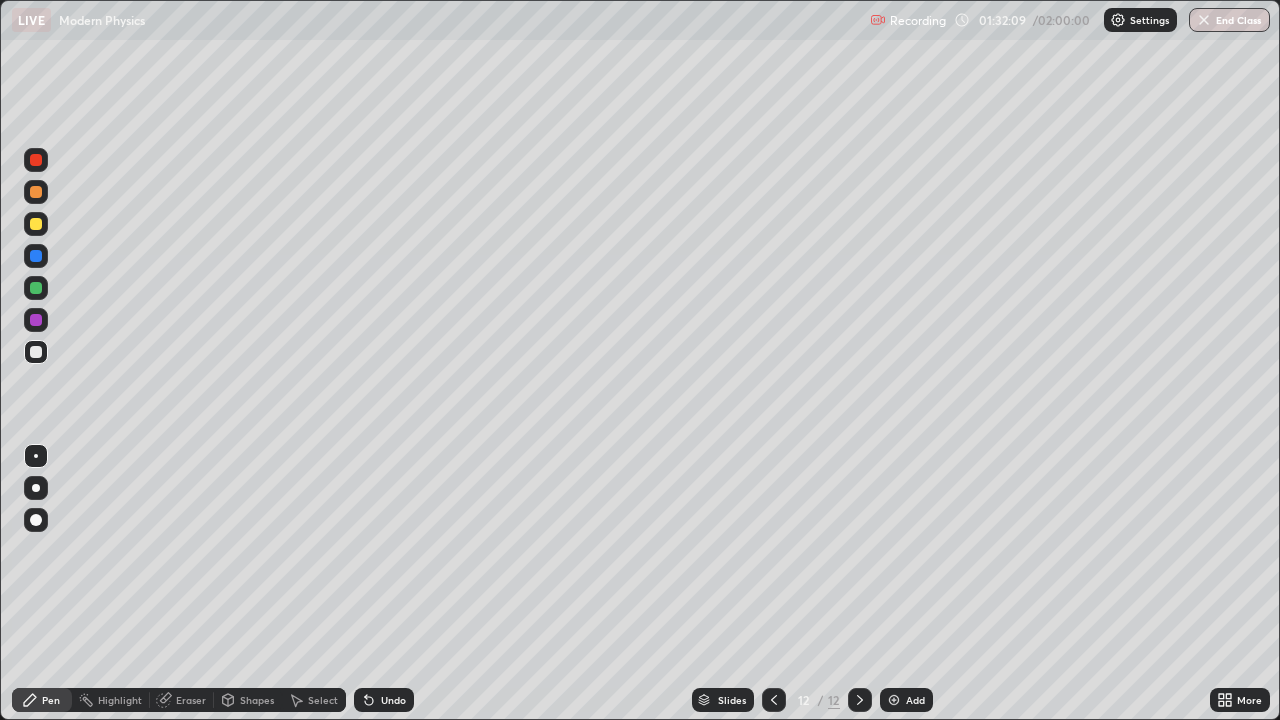 click on "Undo" at bounding box center (393, 700) 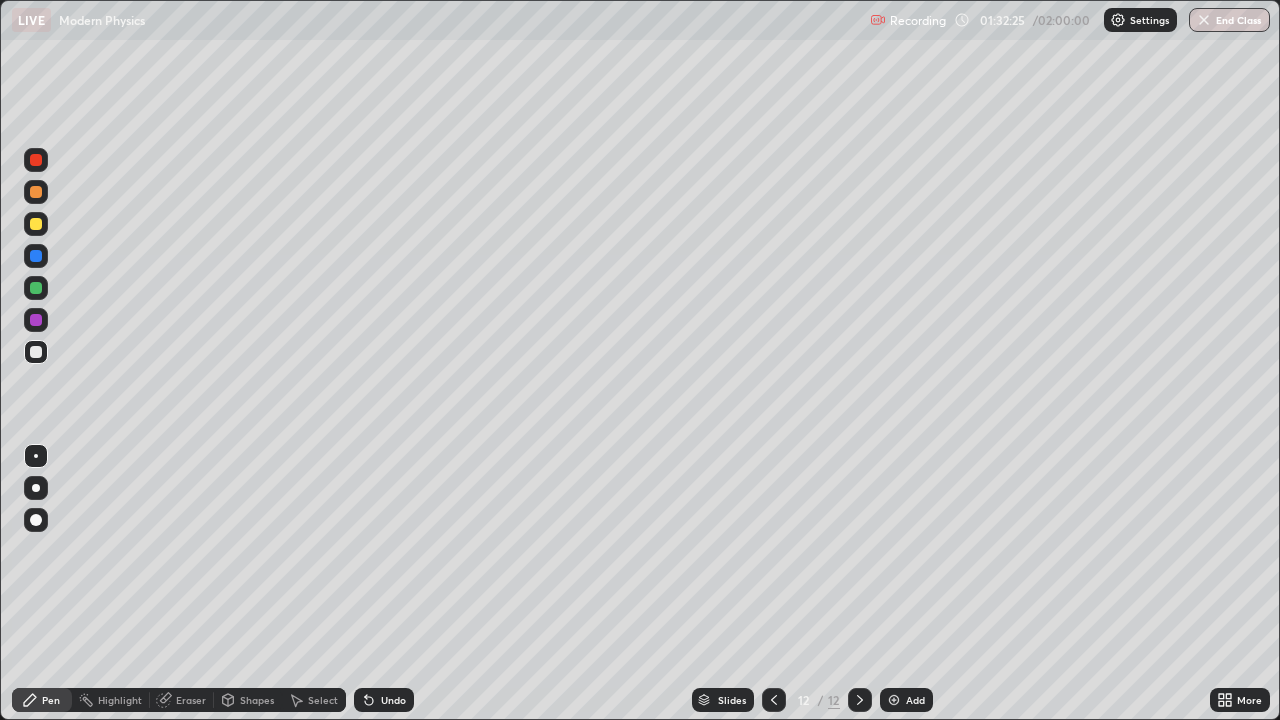 click on "Add" at bounding box center [915, 700] 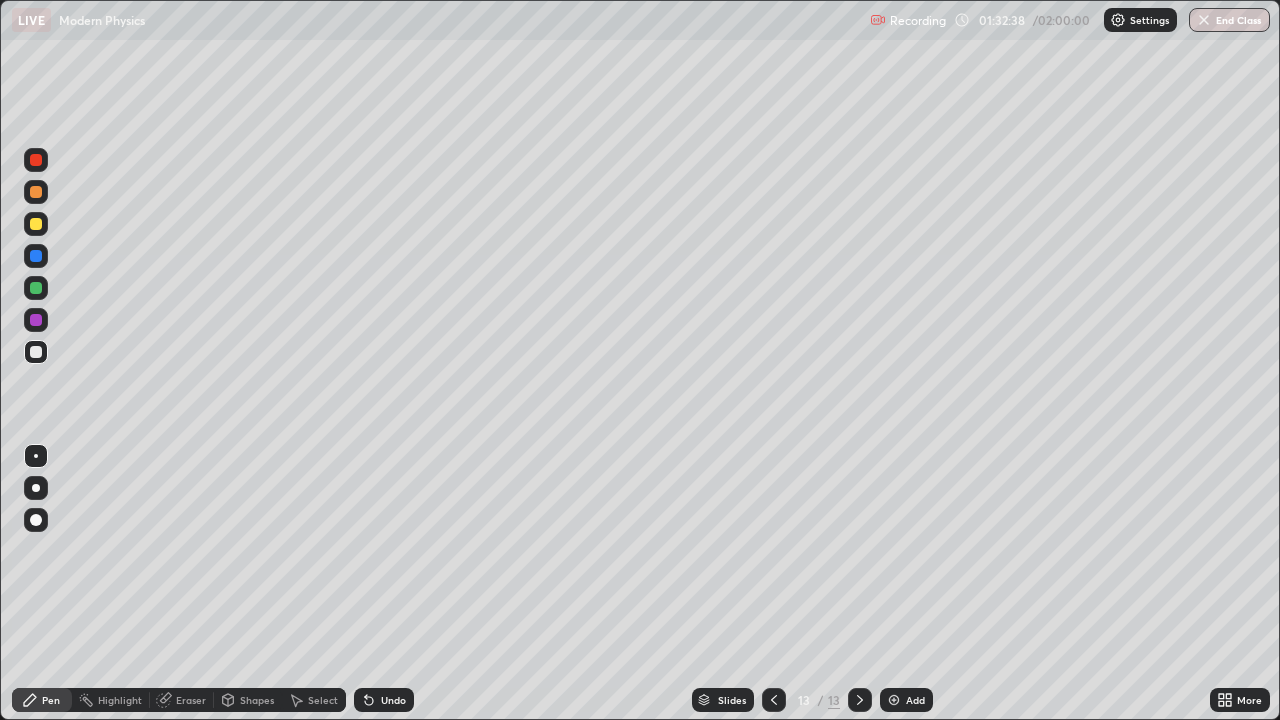 click 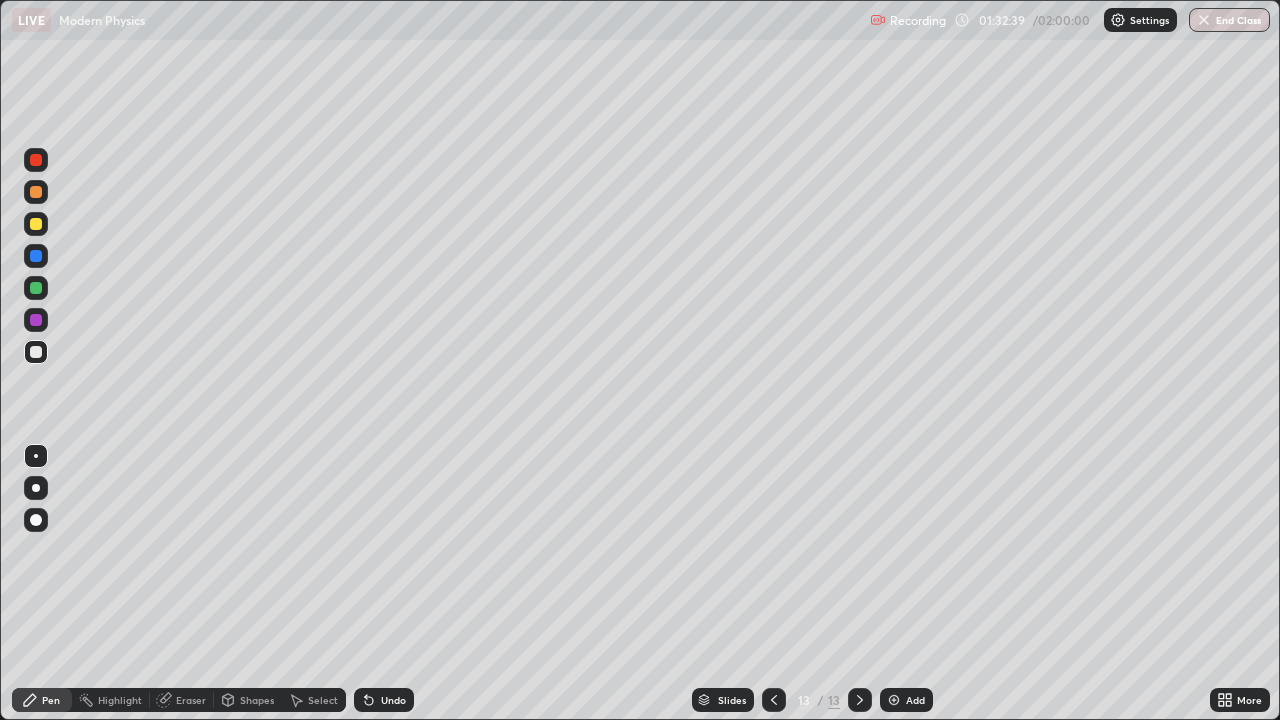 click on "Undo" at bounding box center (384, 700) 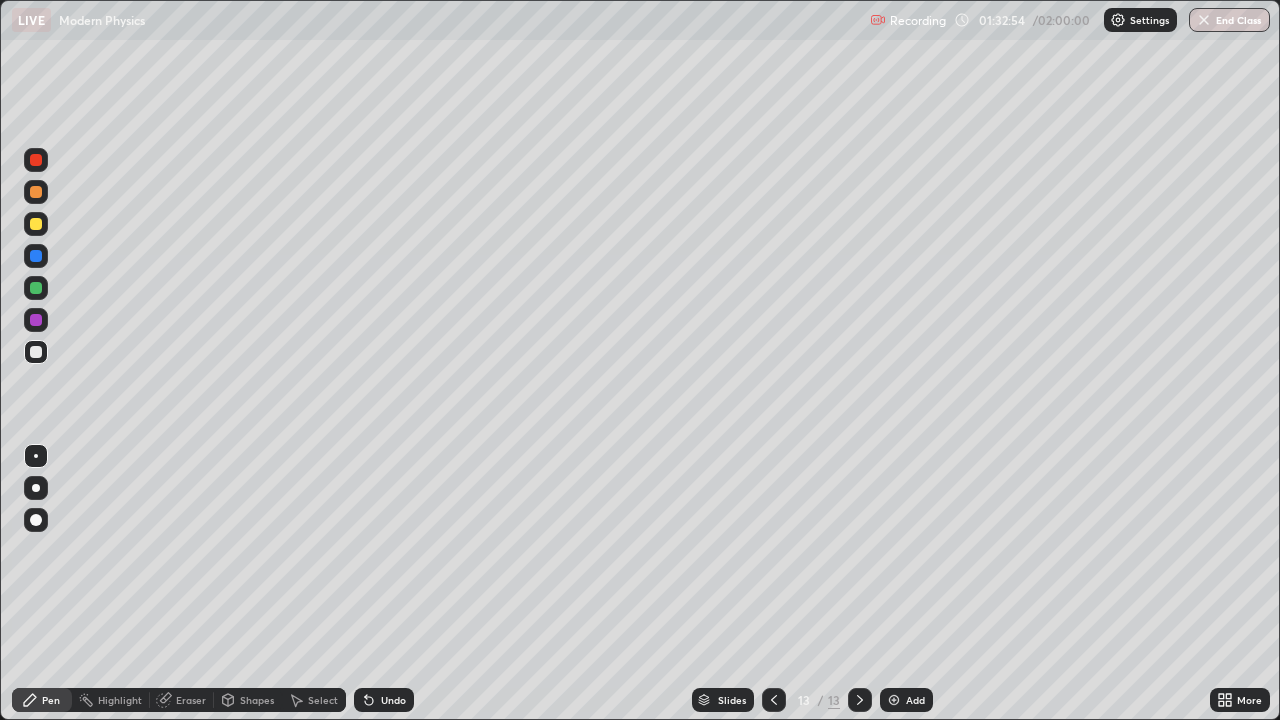 click 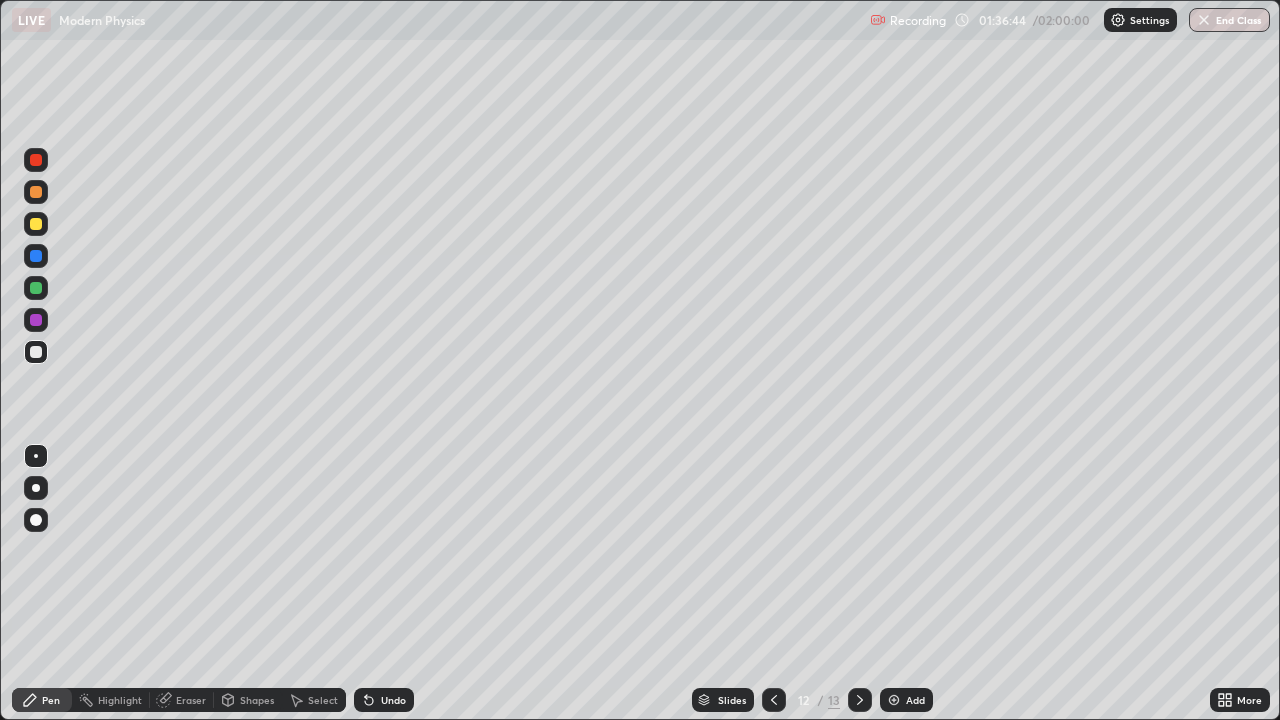 click 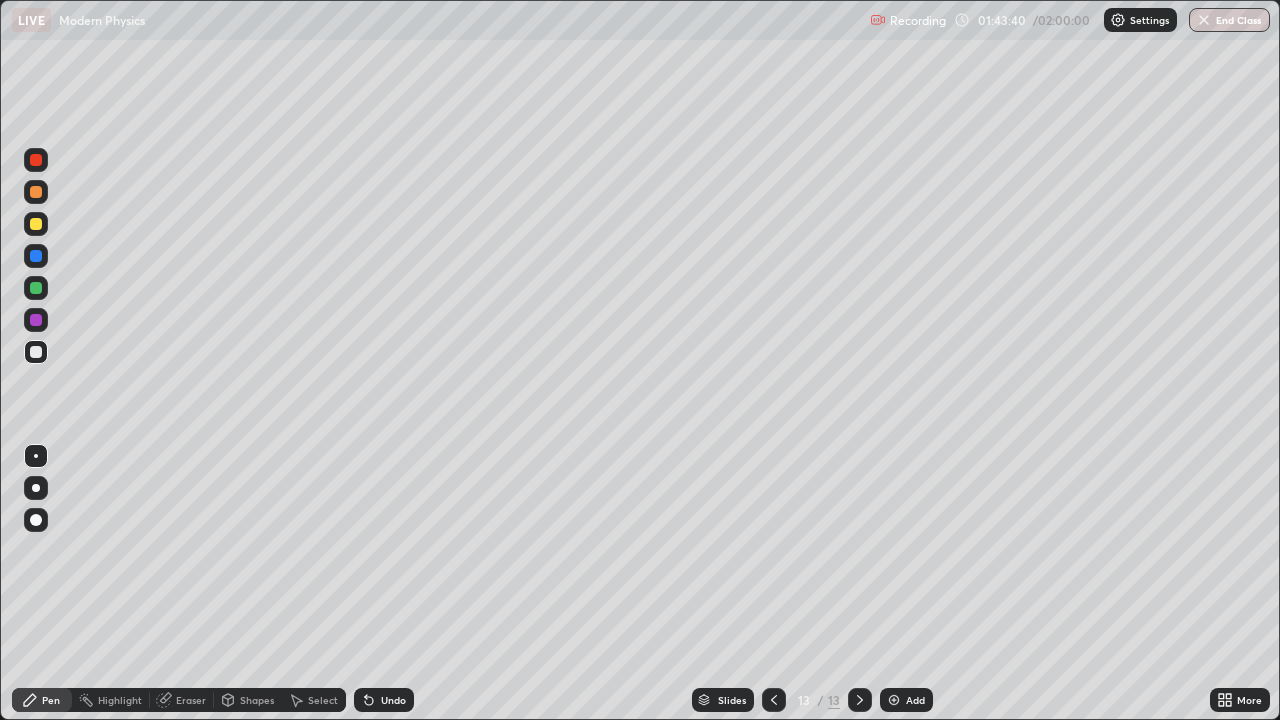 click on "Undo" at bounding box center (384, 700) 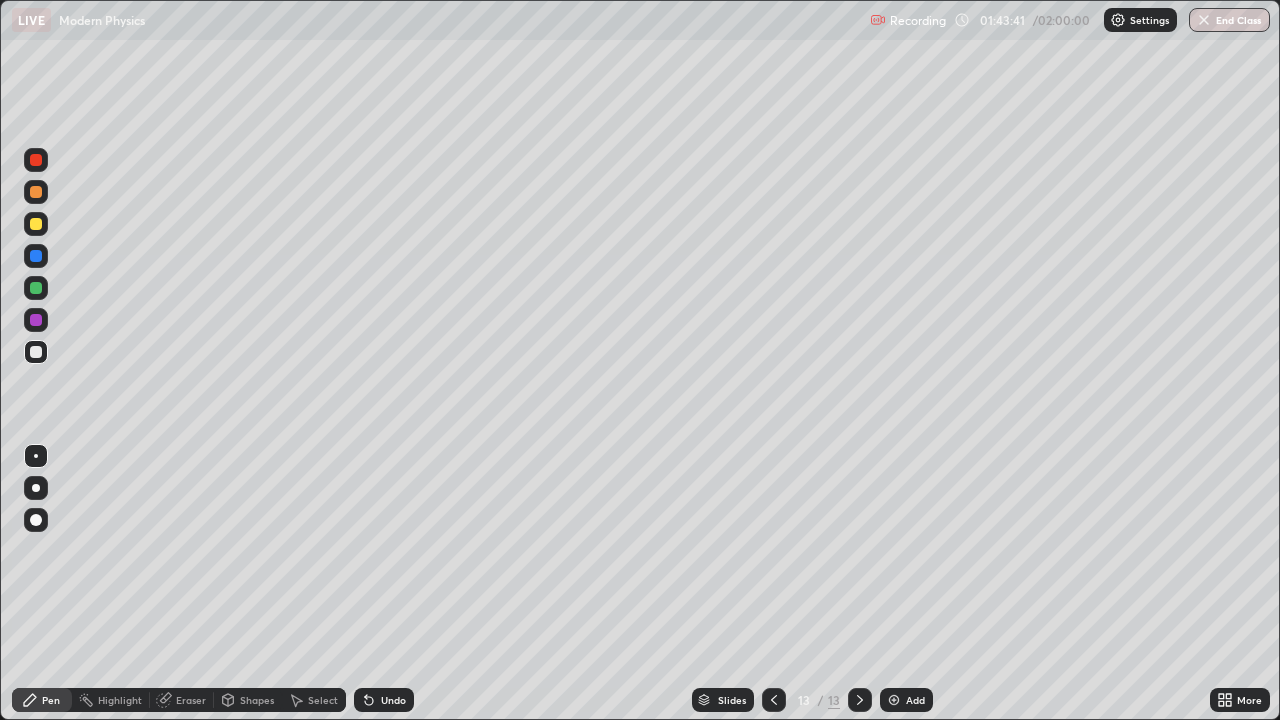 click on "Undo" at bounding box center [393, 700] 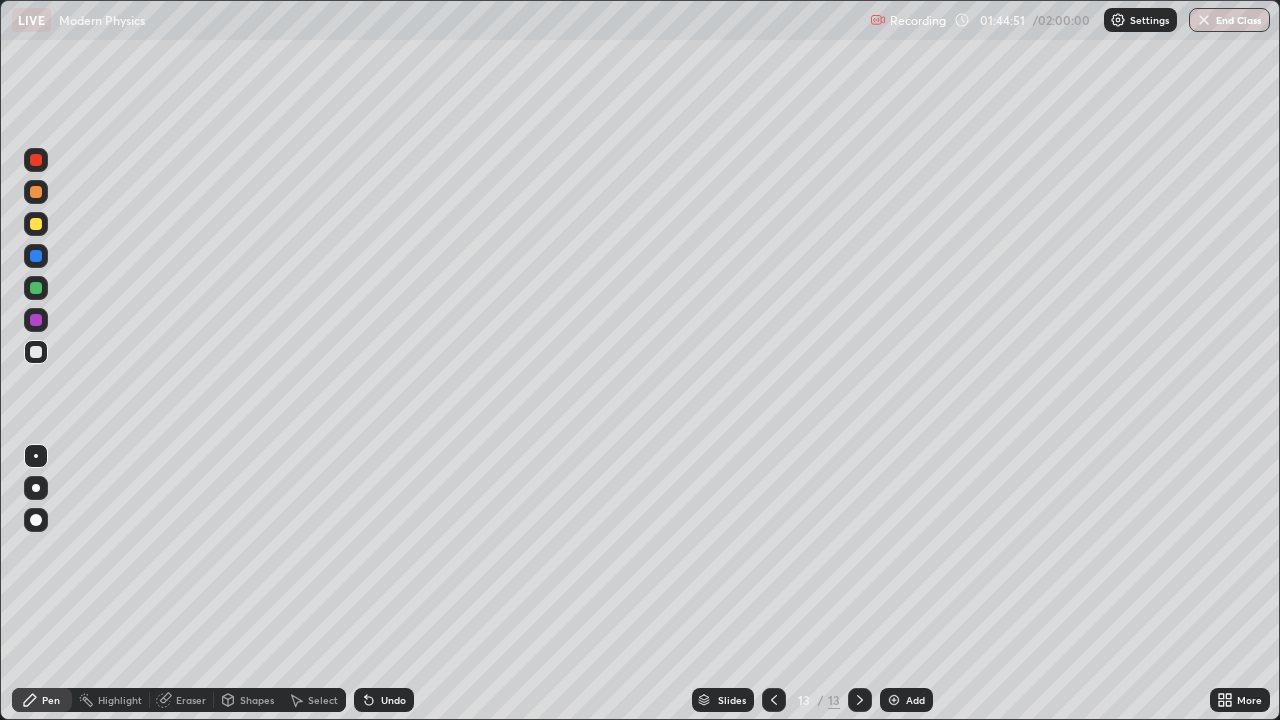 click on "Undo" at bounding box center [384, 700] 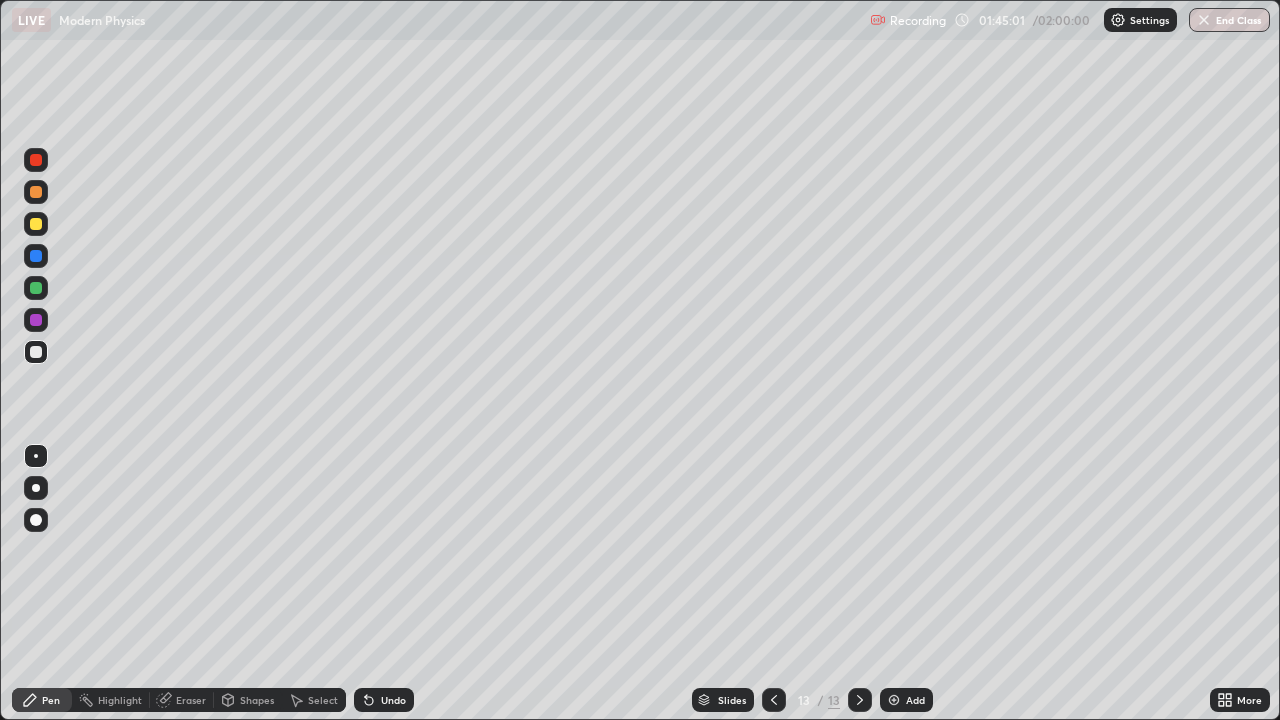 click on "Undo" at bounding box center (384, 700) 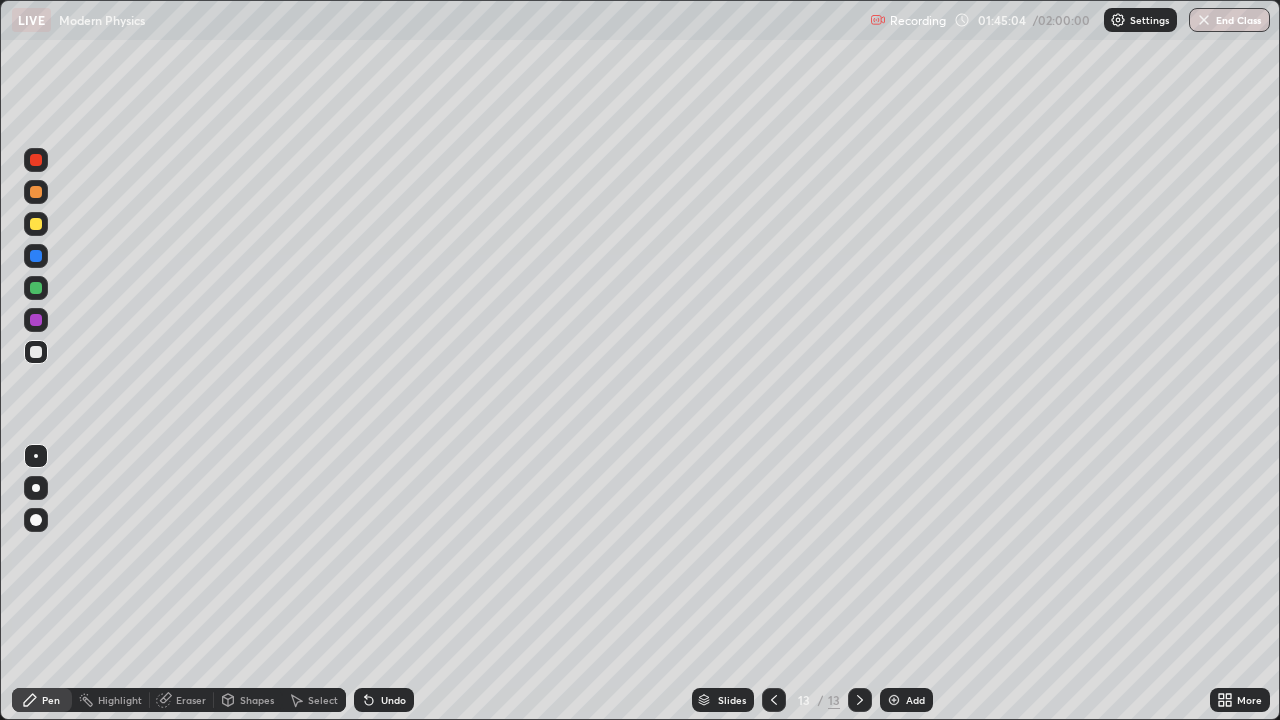 click on "Undo" at bounding box center [393, 700] 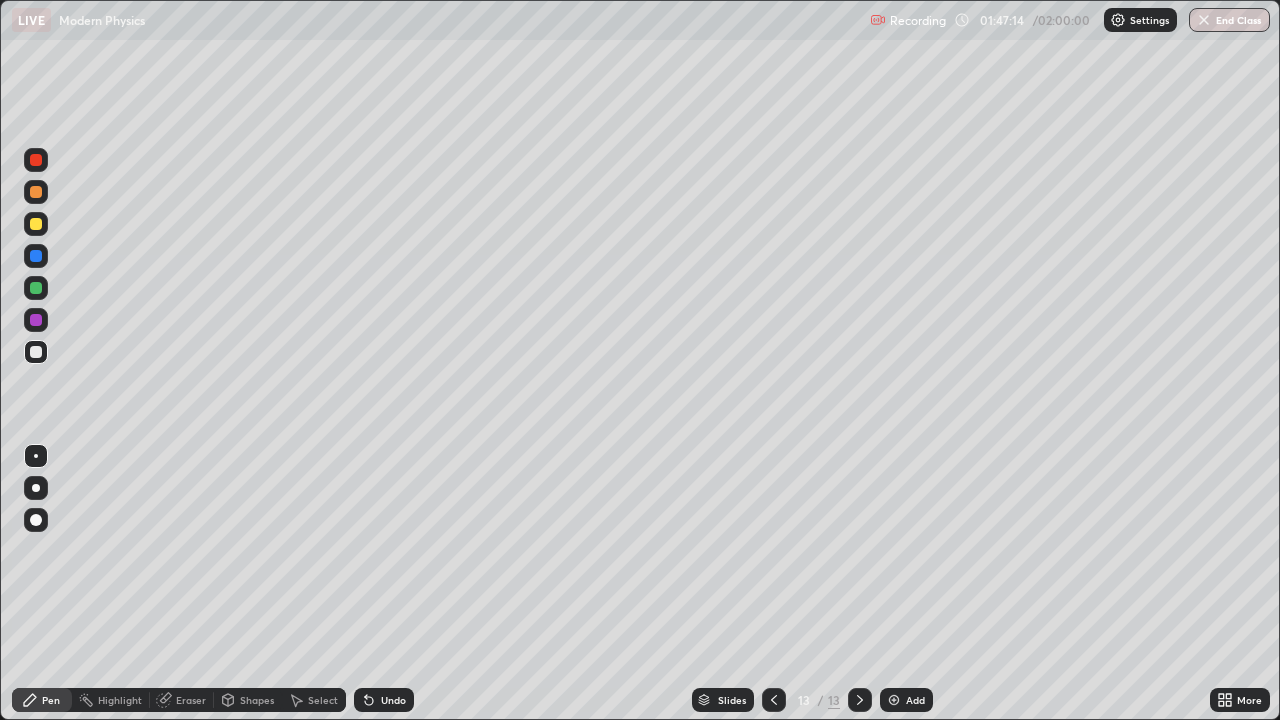 click on "Add" at bounding box center (906, 700) 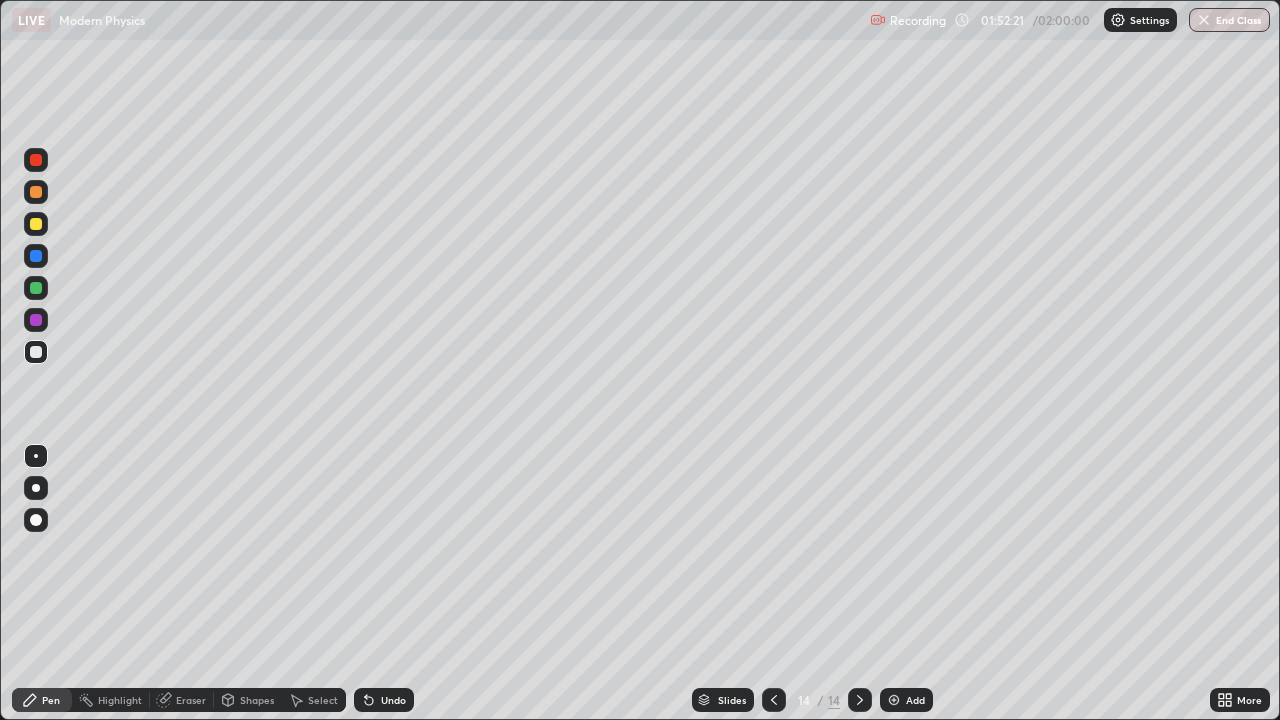 click on "End Class" at bounding box center [1229, 20] 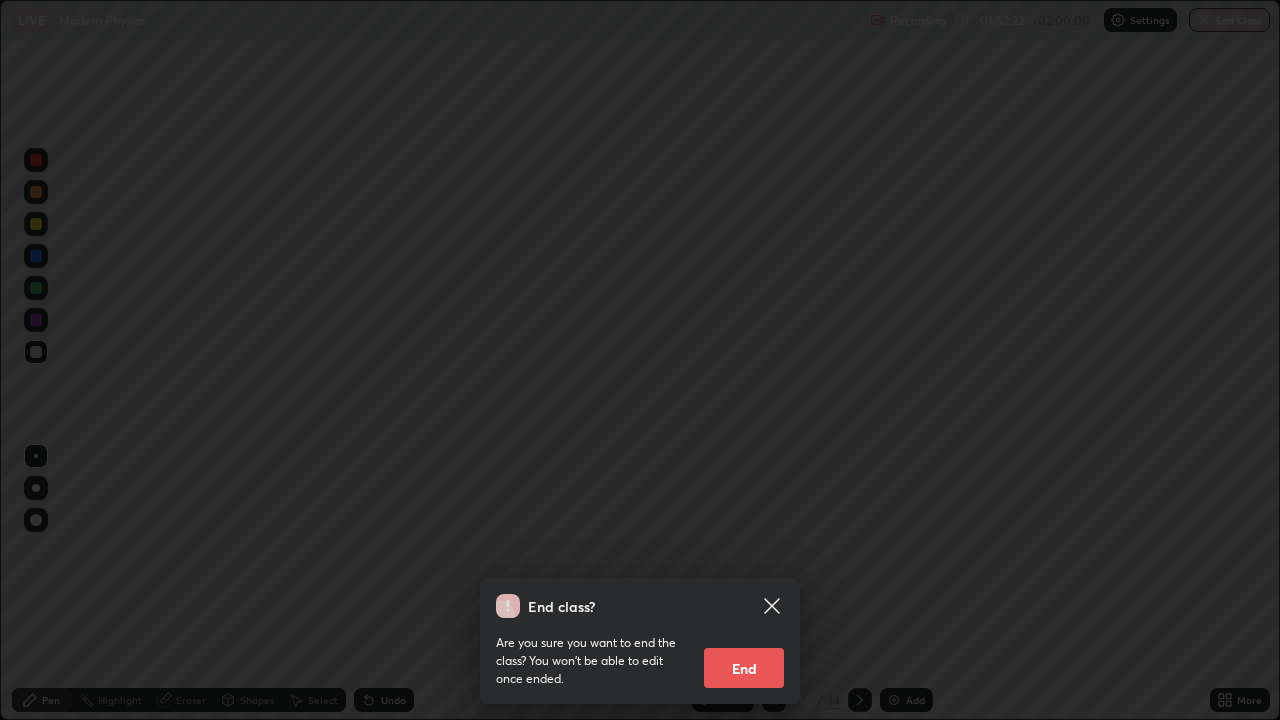 click on "End" at bounding box center (744, 668) 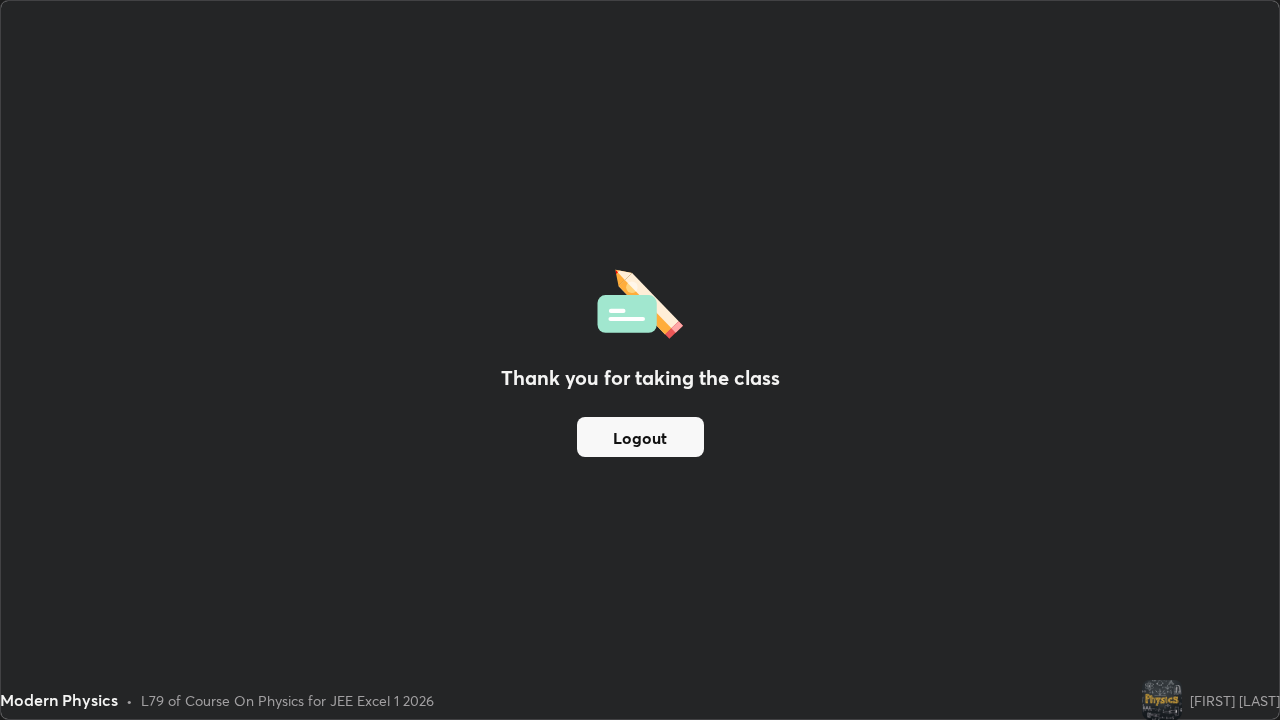 click on "Logout" at bounding box center (640, 437) 